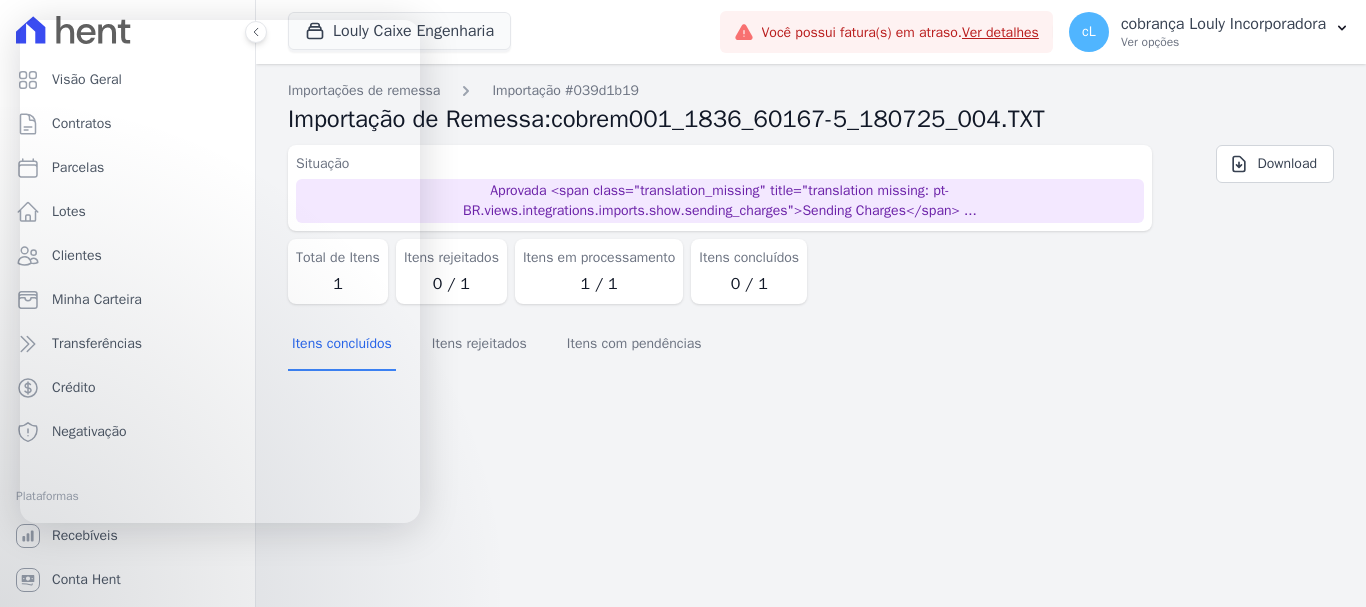 scroll, scrollTop: 0, scrollLeft: 0, axis: both 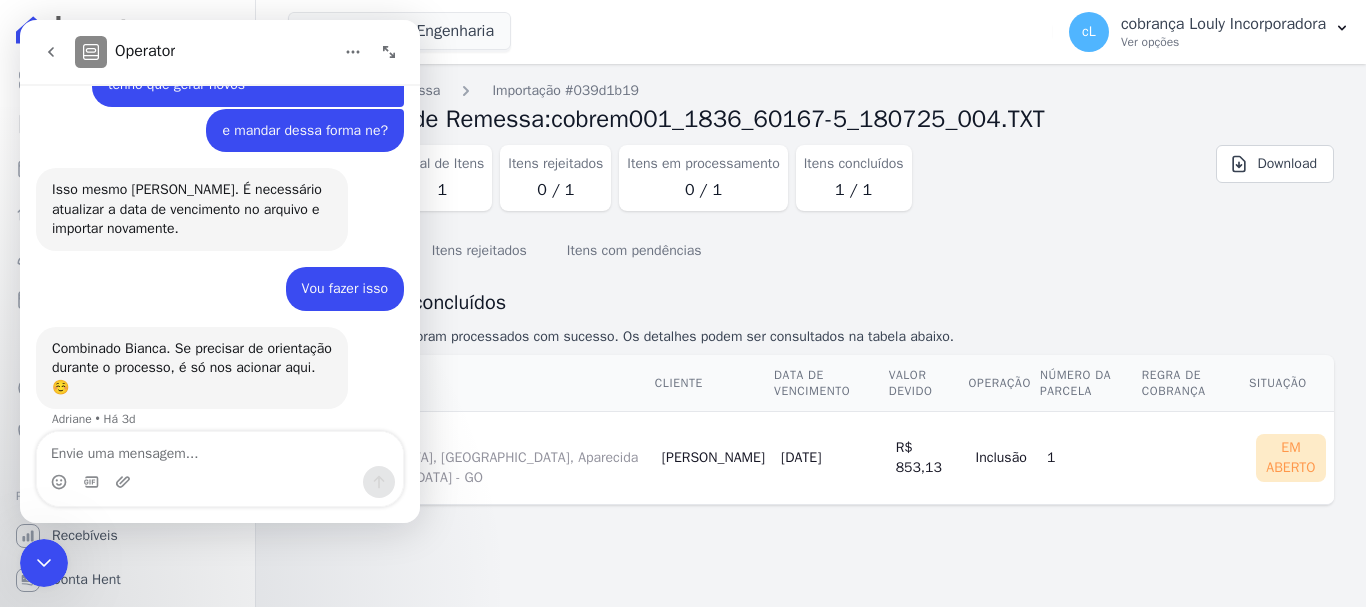 click at bounding box center (389, 52) 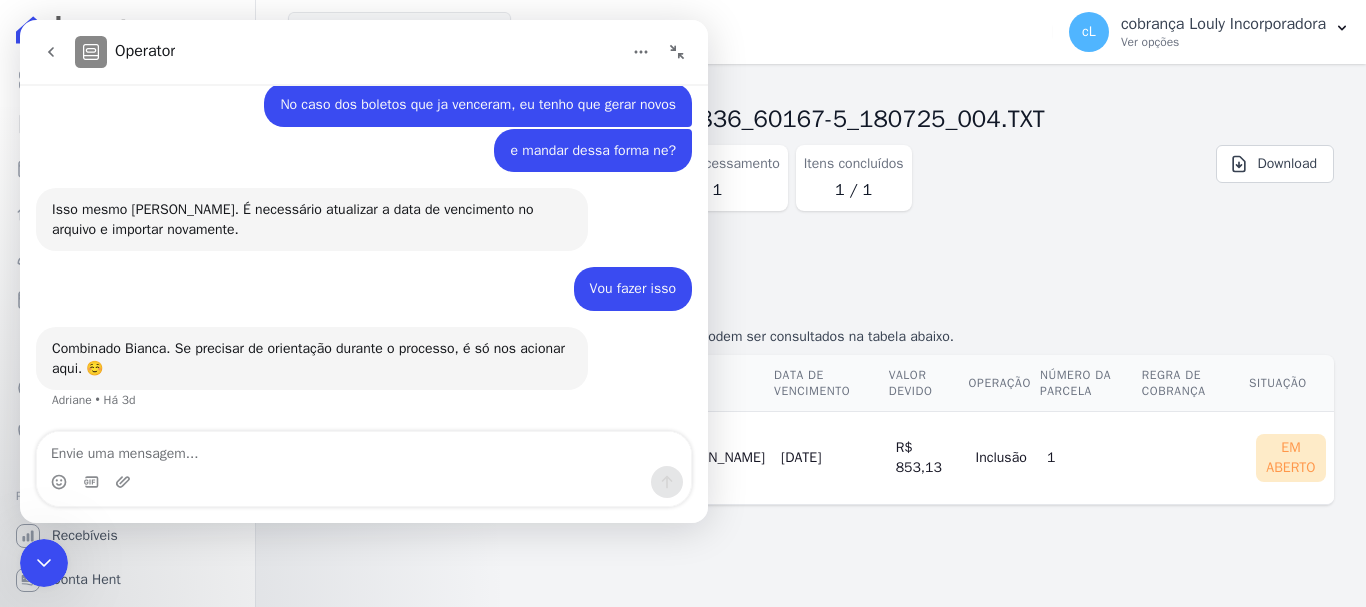 scroll, scrollTop: 2055, scrollLeft: 0, axis: vertical 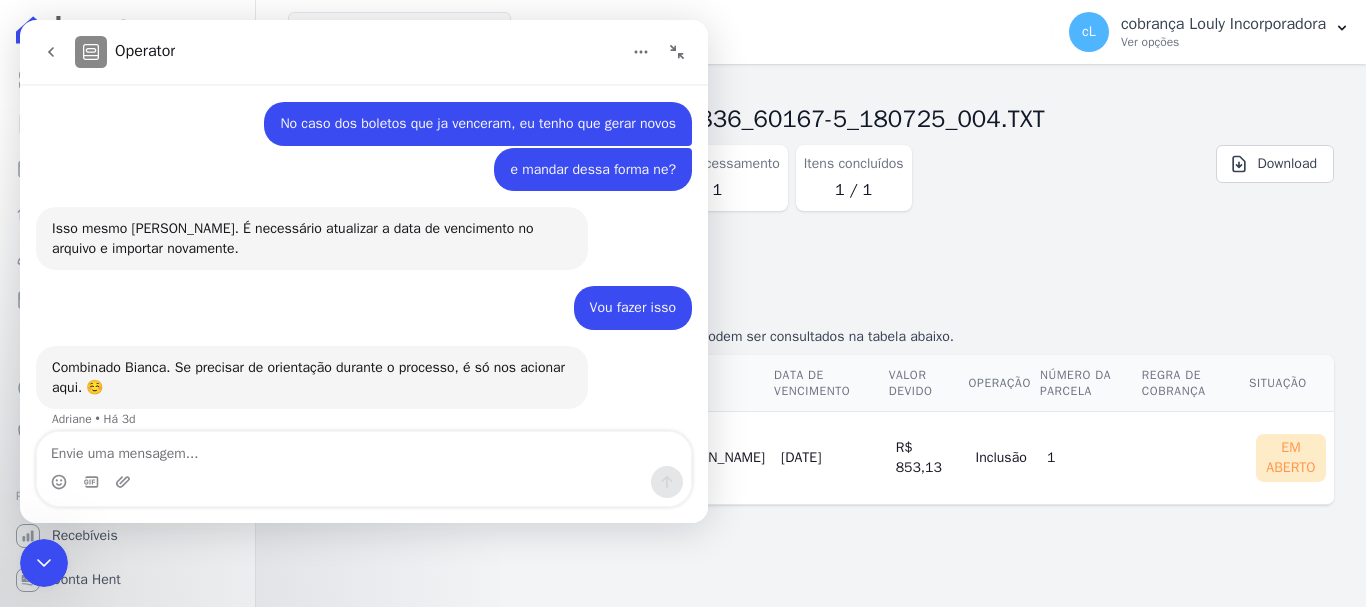click 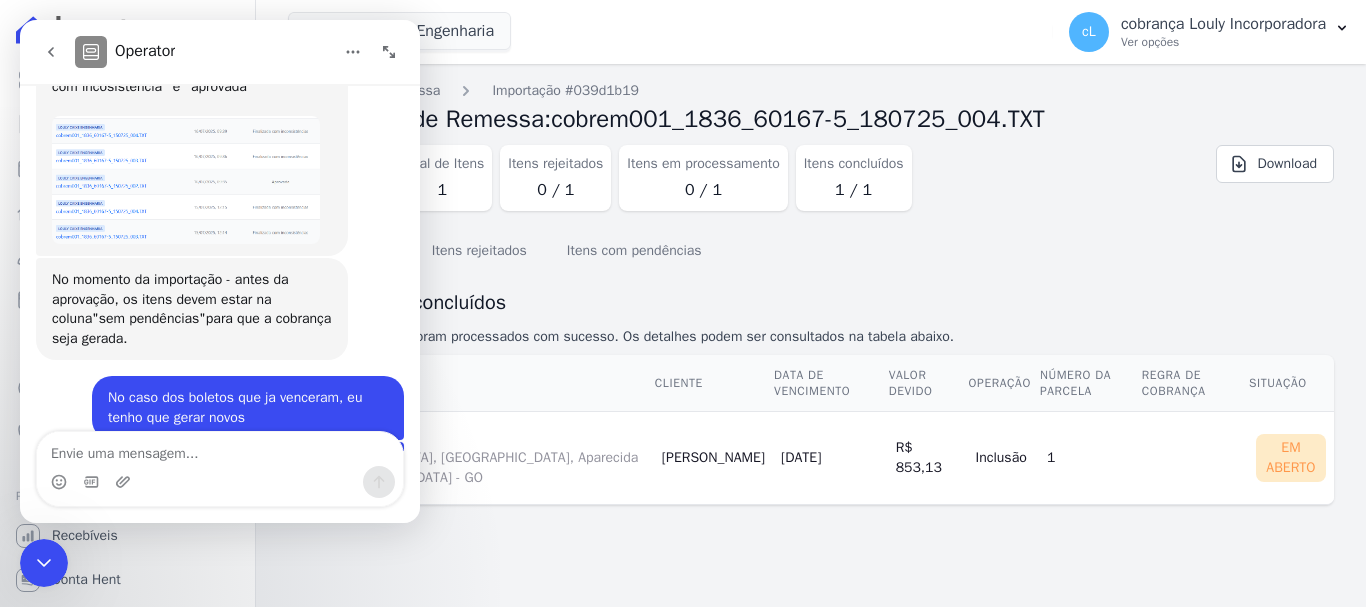 scroll, scrollTop: 2388, scrollLeft: 0, axis: vertical 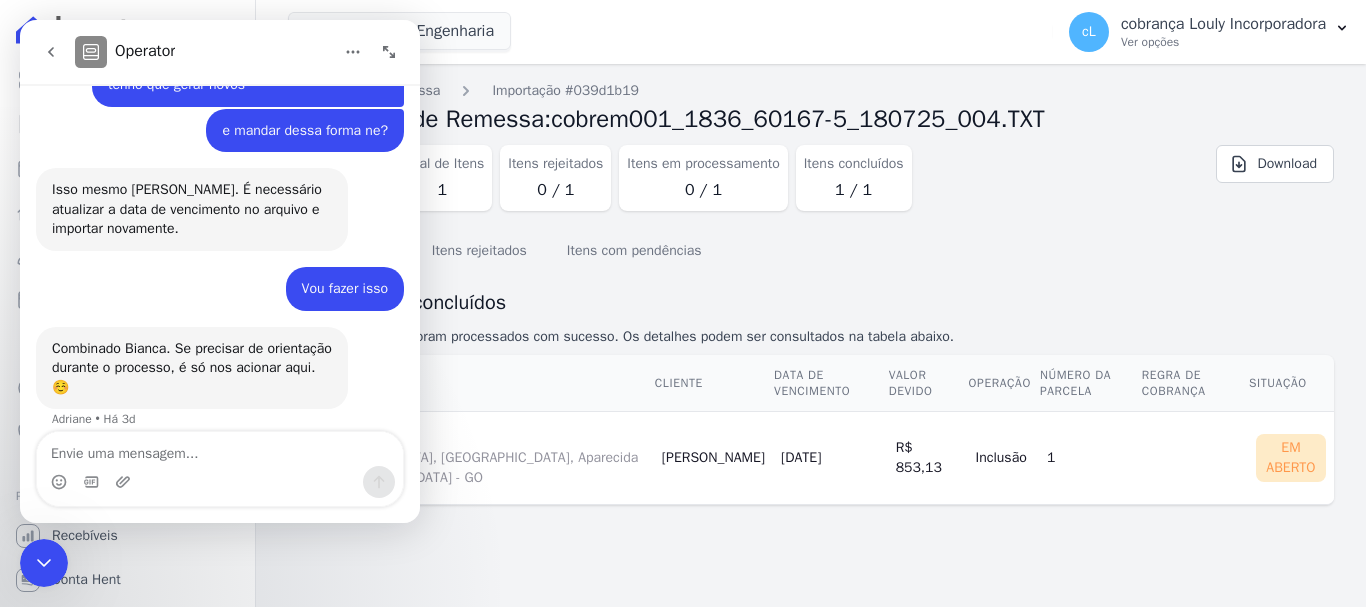 drag, startPoint x: 55, startPoint y: 50, endPoint x: 68, endPoint y: 54, distance: 13.601471 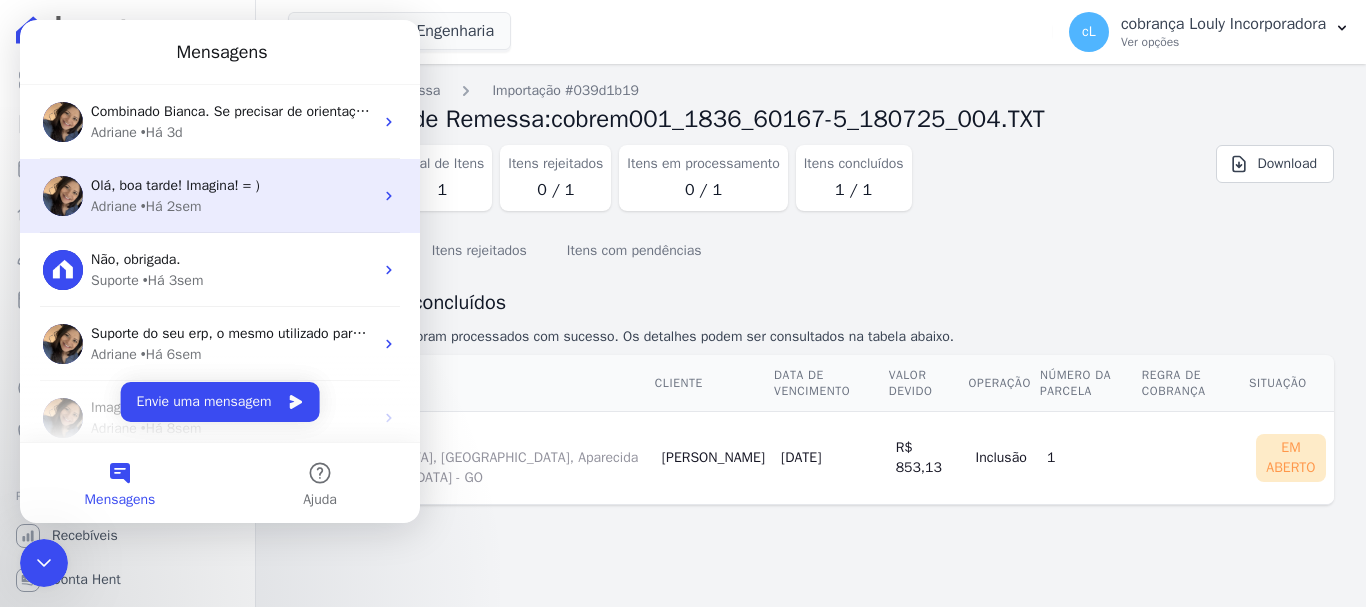 scroll, scrollTop: 0, scrollLeft: 0, axis: both 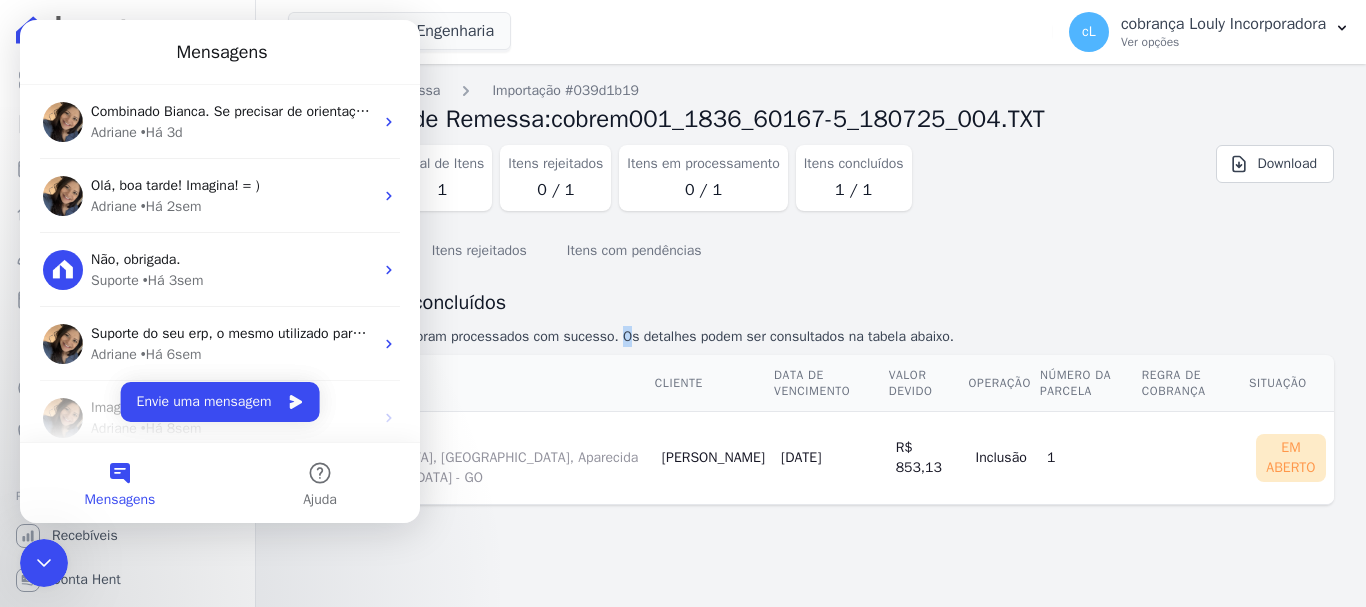 click on "1 itens da remessa foram processados com sucesso. Os detalhes podem ser consultados na tabela abaixo." at bounding box center [811, 336] 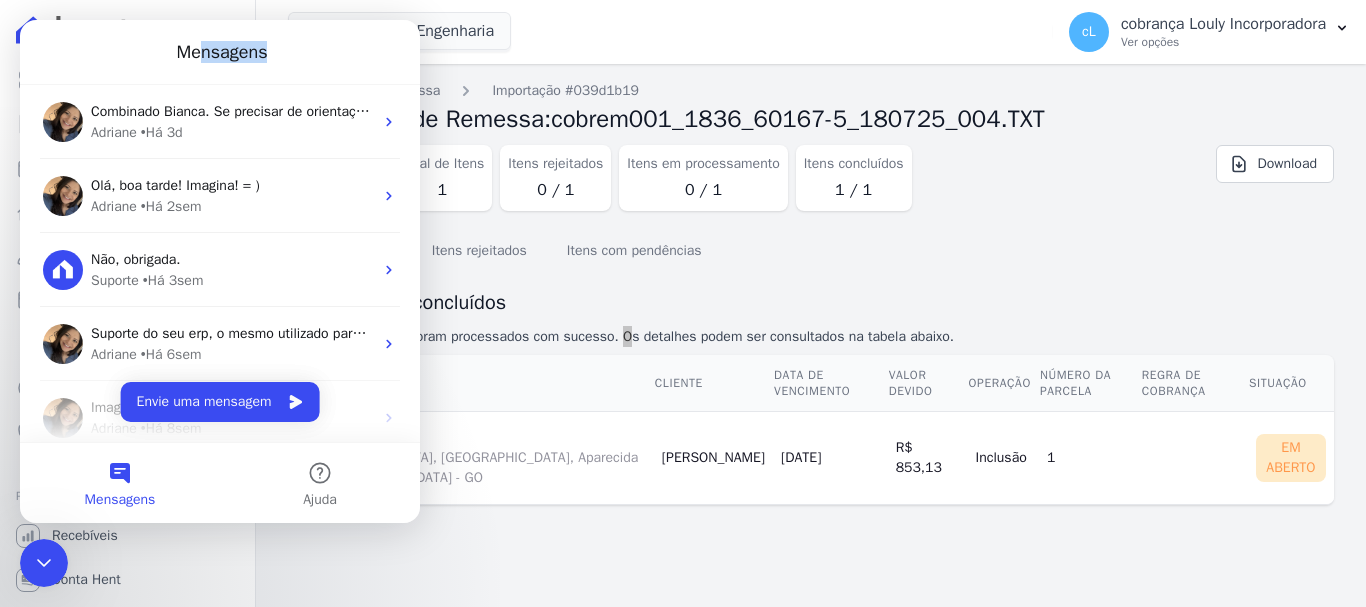 drag, startPoint x: 393, startPoint y: 35, endPoint x: 204, endPoint y: 36, distance: 189.00264 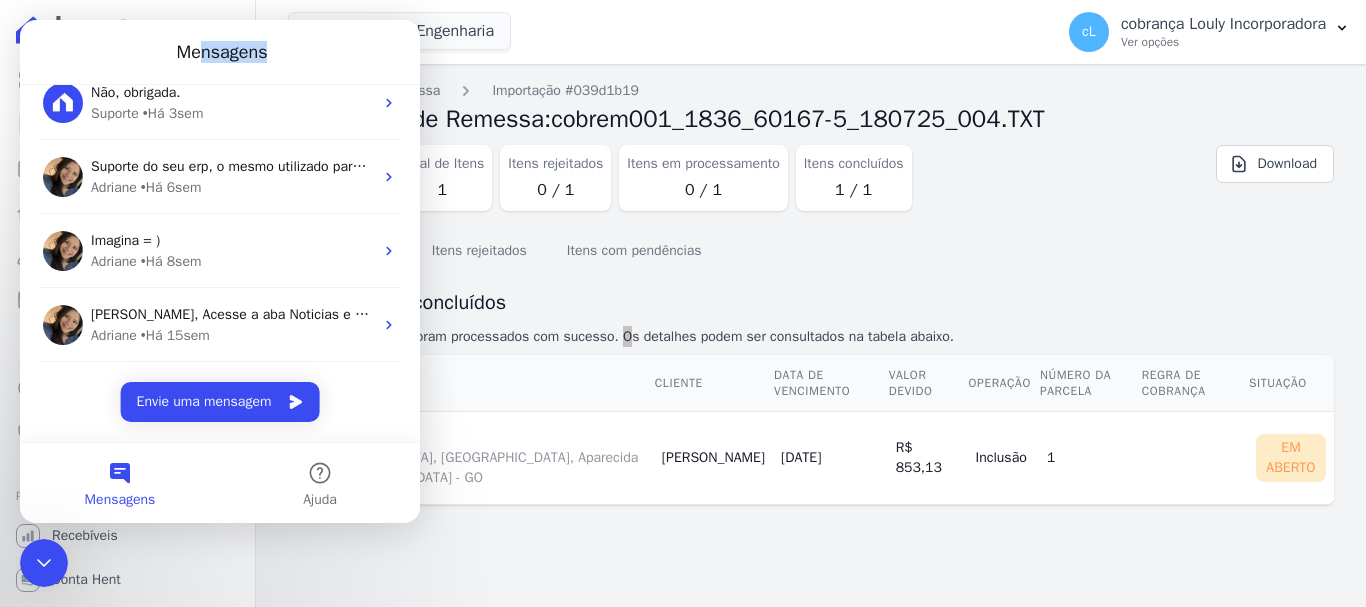 scroll, scrollTop: 0, scrollLeft: 0, axis: both 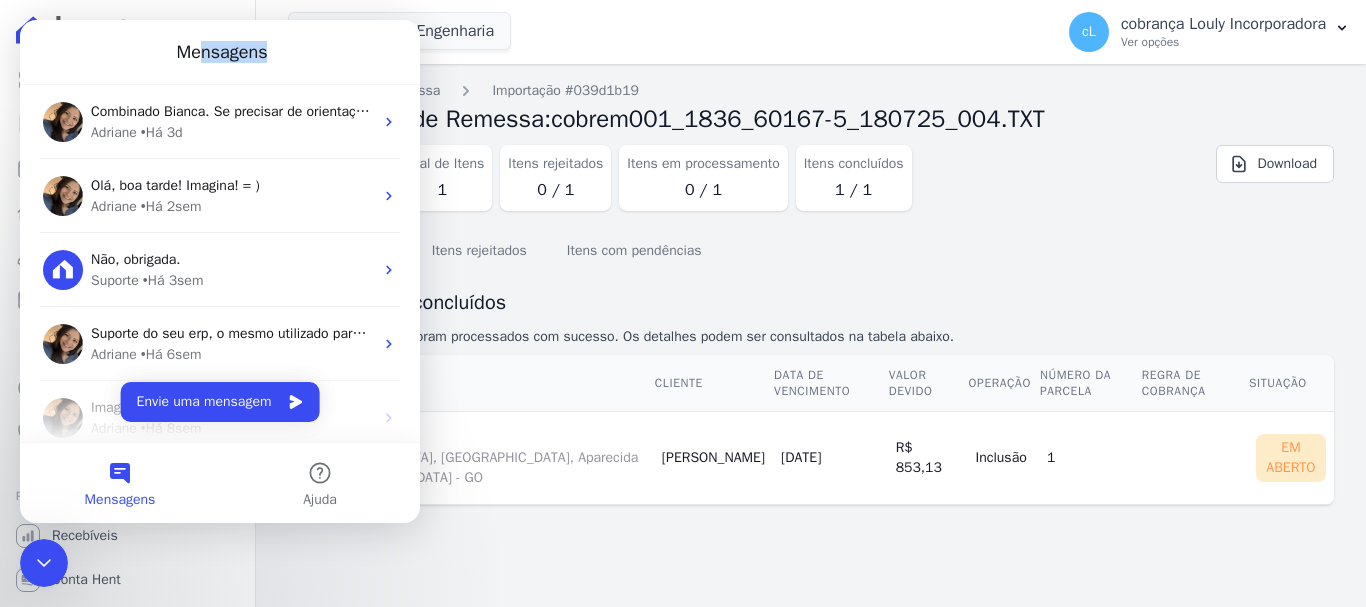 click on "Importações de remessa
Importação
#039d1b19
Importação de Remessa:  cobrem001_1836_60167-5_180725_004.TXT
Situação
Finalizada
Total de Itens
1
Itens rejeitados
0 / 1
Itens em processamento
0 / 1
Itens concluídos
1 / 1
Download
Itens concluídos" at bounding box center [811, 335] 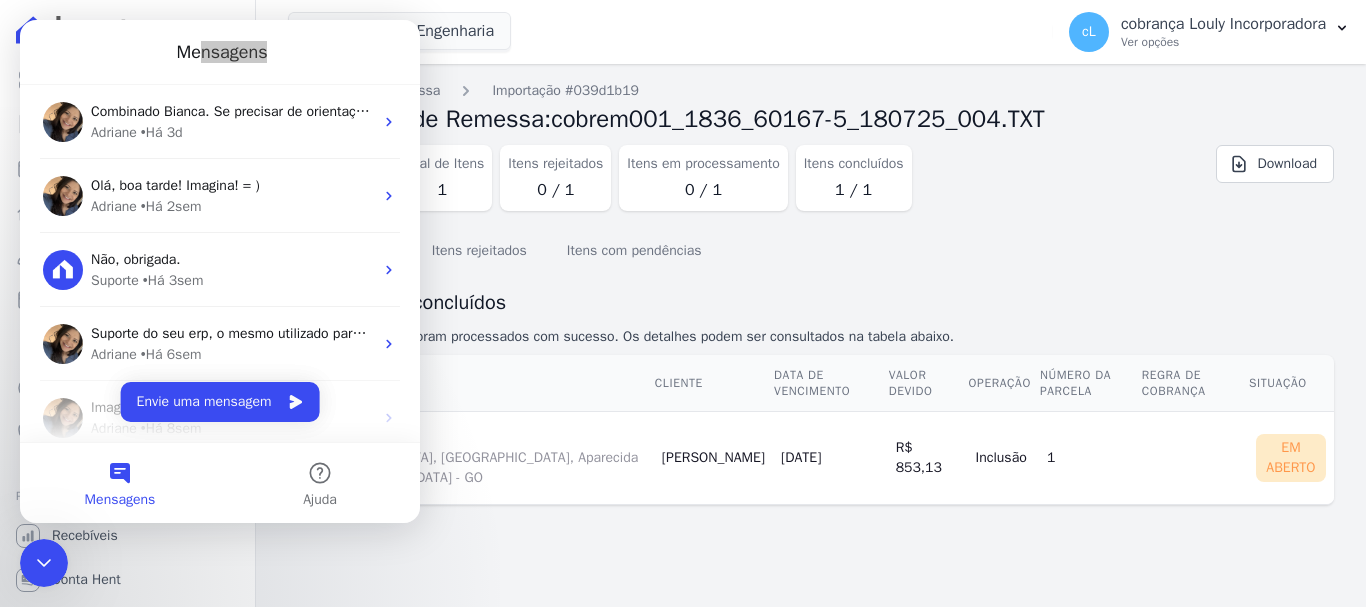 click on "Mensagens" at bounding box center (120, 483) 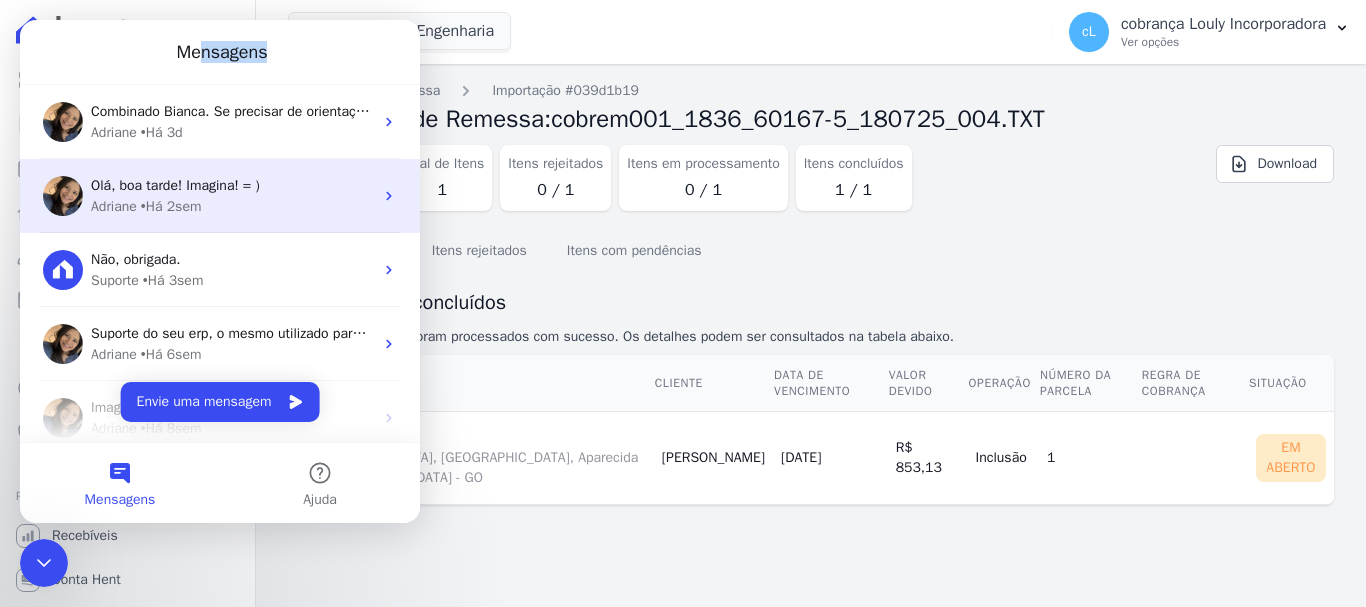 drag, startPoint x: 440, startPoint y: 243, endPoint x: 305, endPoint y: 202, distance: 141.08862 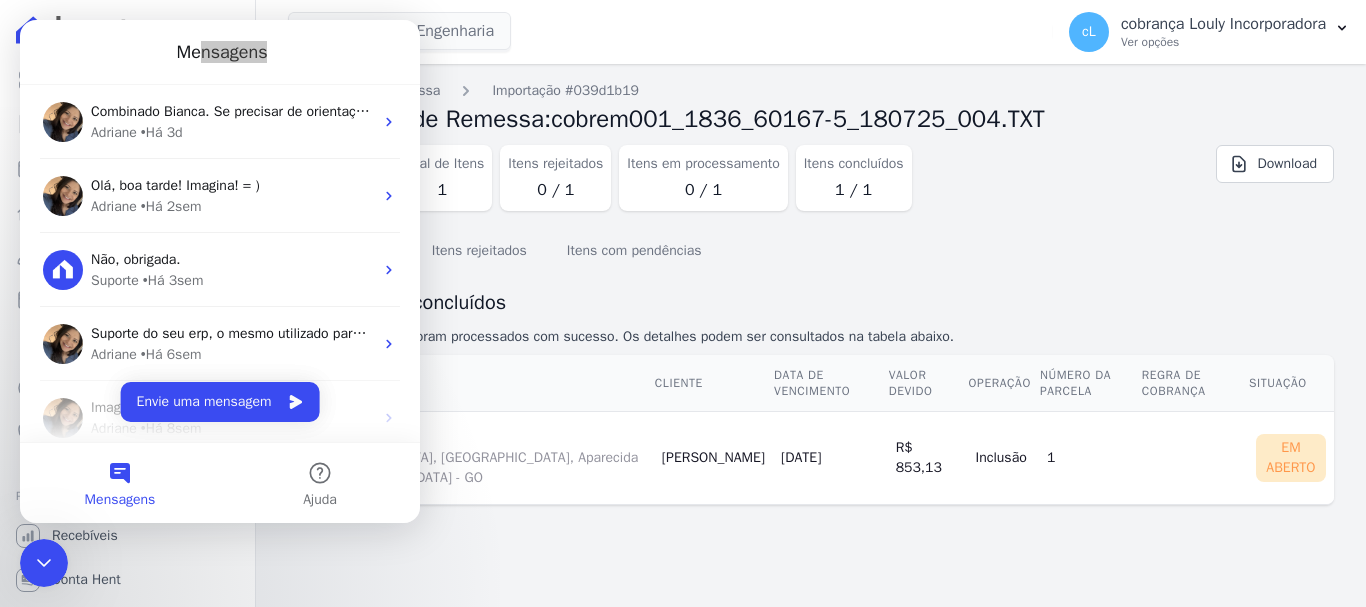 drag, startPoint x: 660, startPoint y: 25, endPoint x: 461, endPoint y: 47, distance: 200.21239 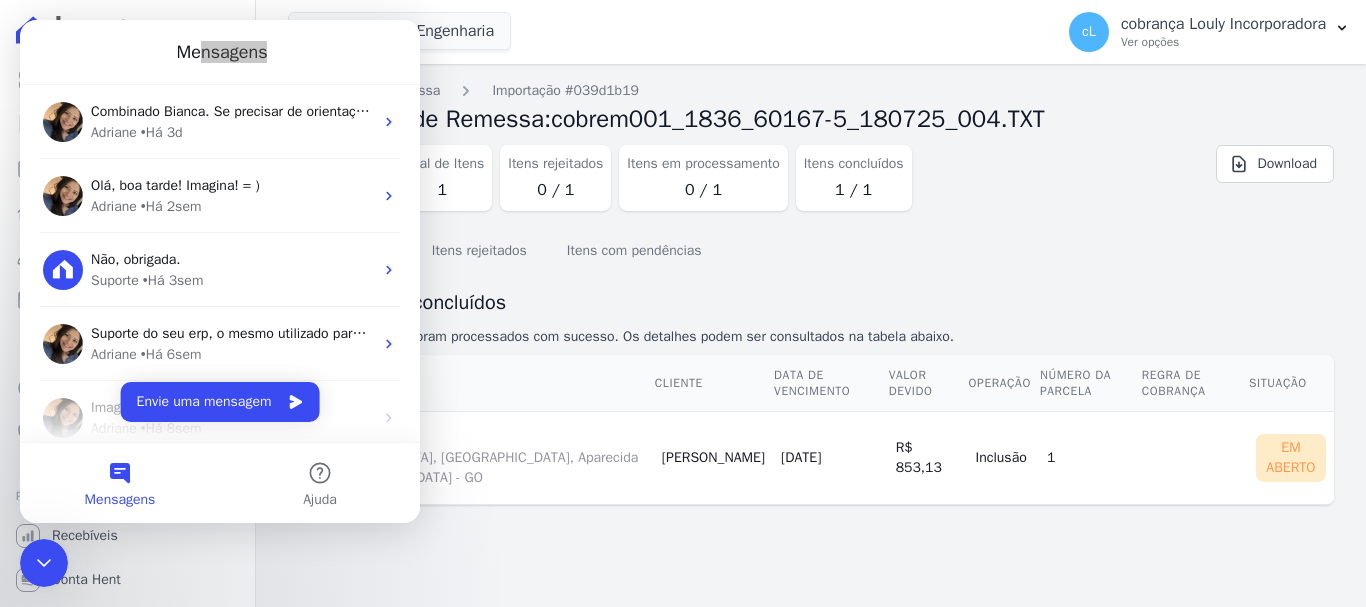 scroll, scrollTop: 167, scrollLeft: 0, axis: vertical 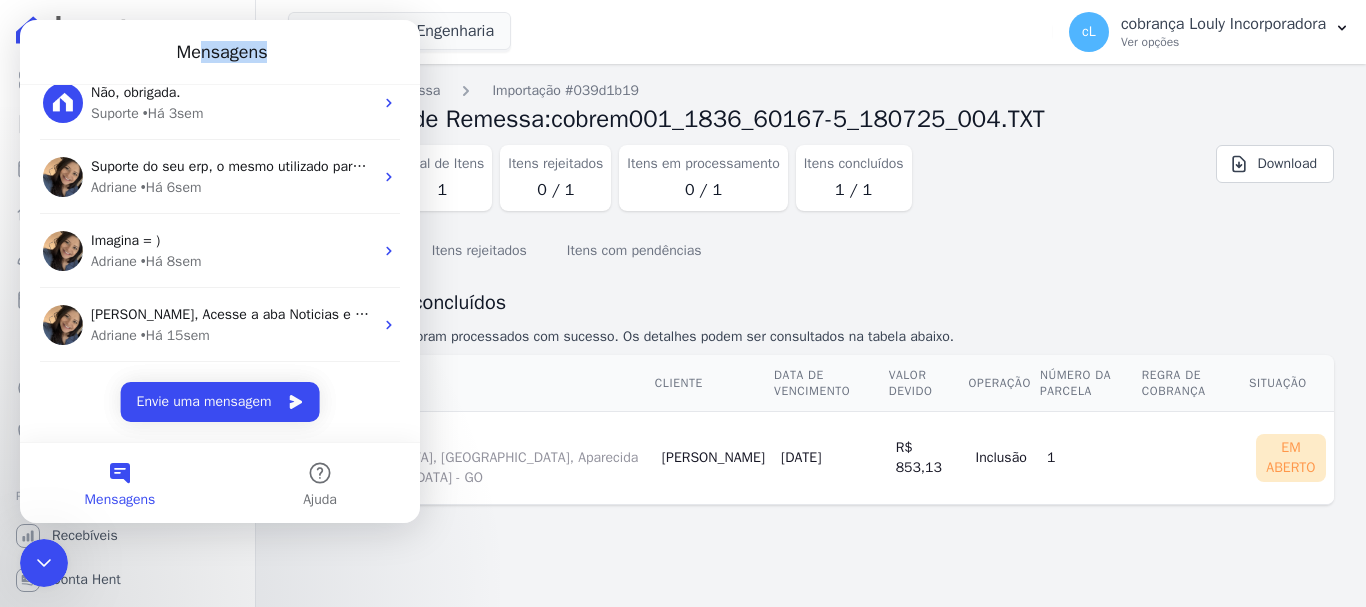drag, startPoint x: 985, startPoint y: 274, endPoint x: 865, endPoint y: 219, distance: 132.00378 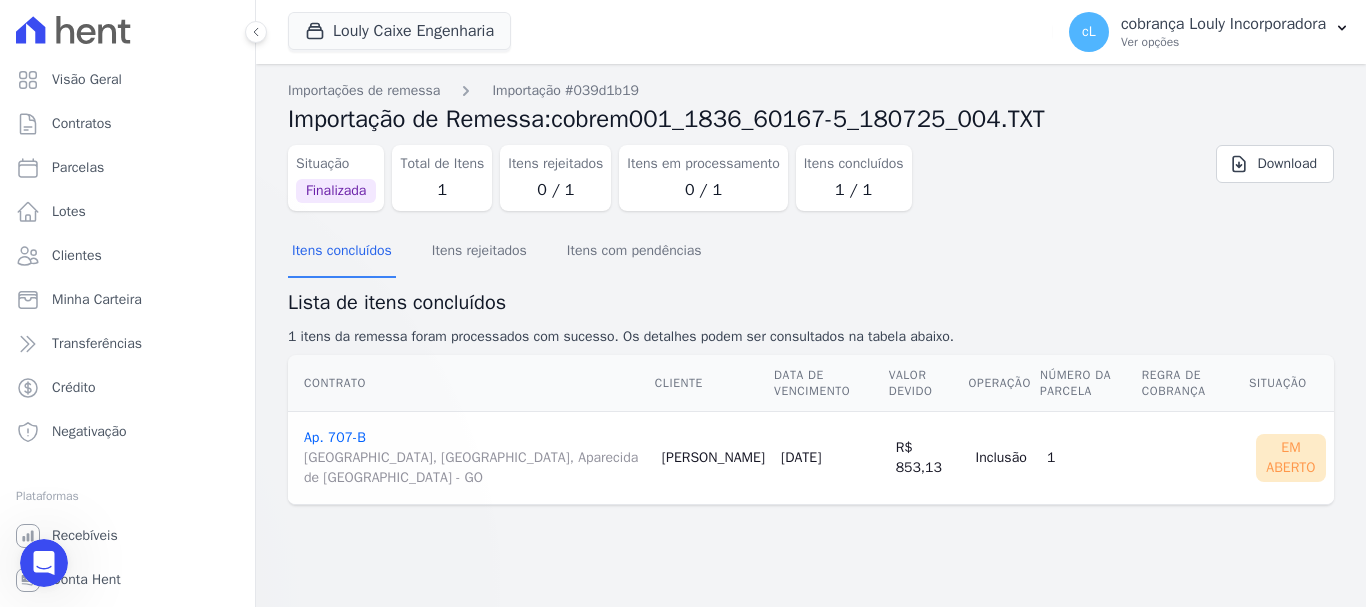 scroll, scrollTop: 0, scrollLeft: 0, axis: both 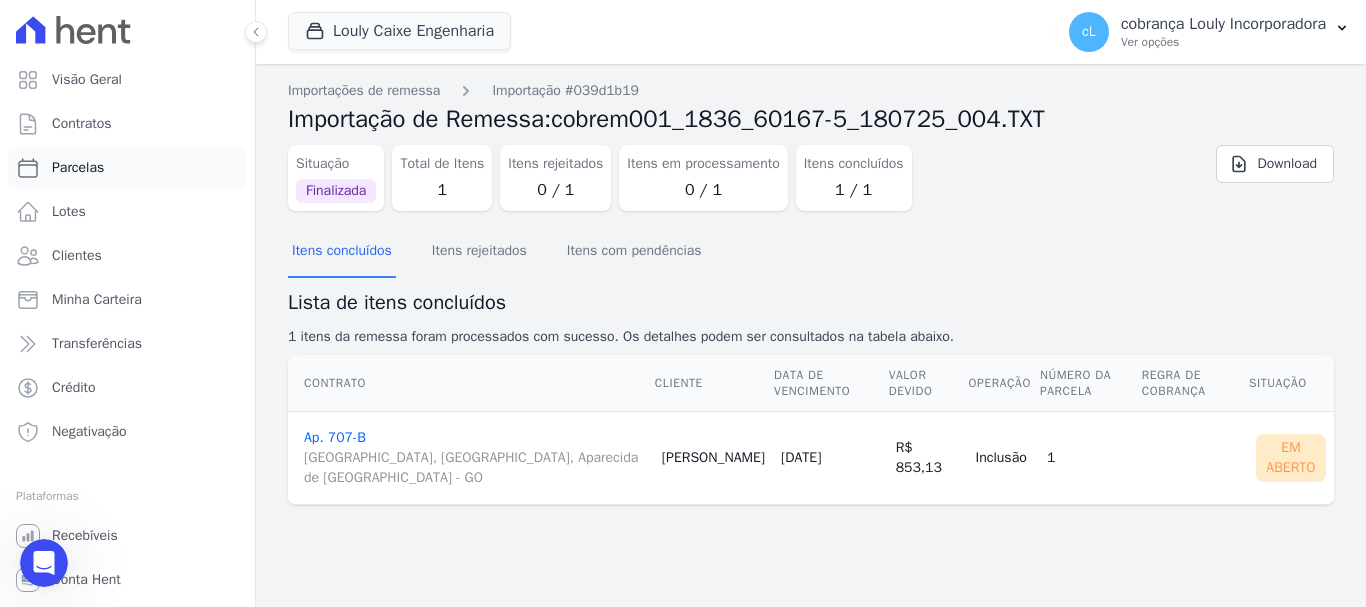 click on "Parcelas" at bounding box center [78, 168] 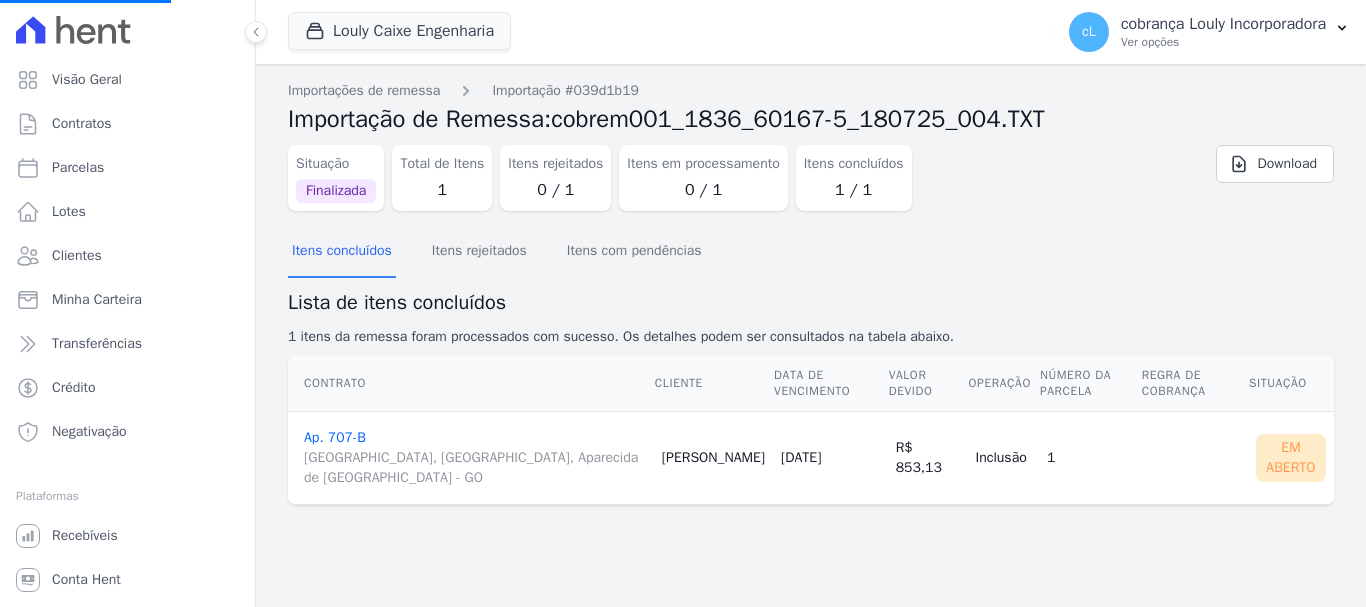 select 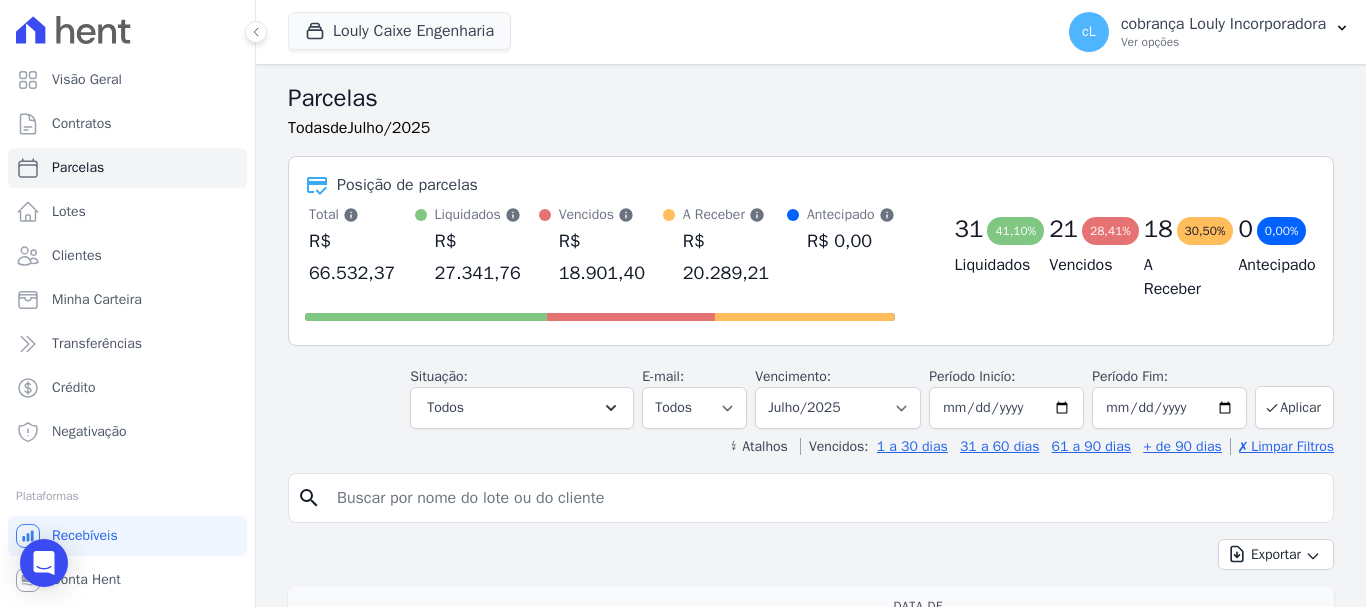 drag, startPoint x: 1239, startPoint y: 32, endPoint x: 1232, endPoint y: 61, distance: 29.832869 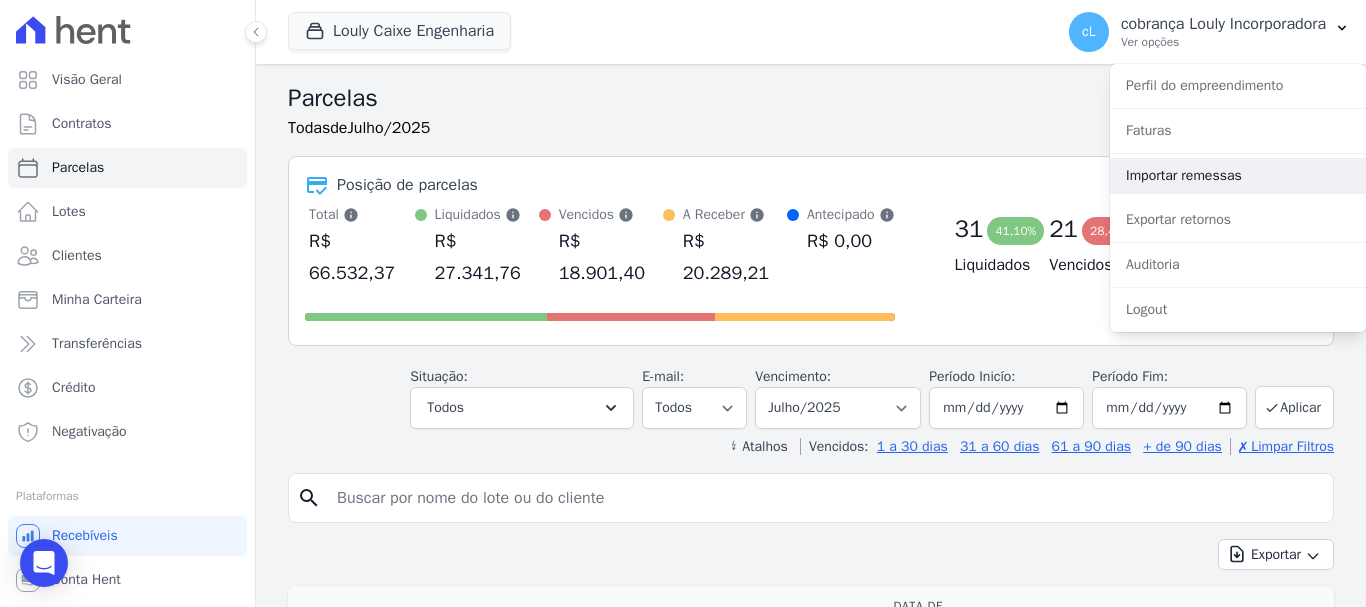 click on "Importar remessas" at bounding box center (1238, 176) 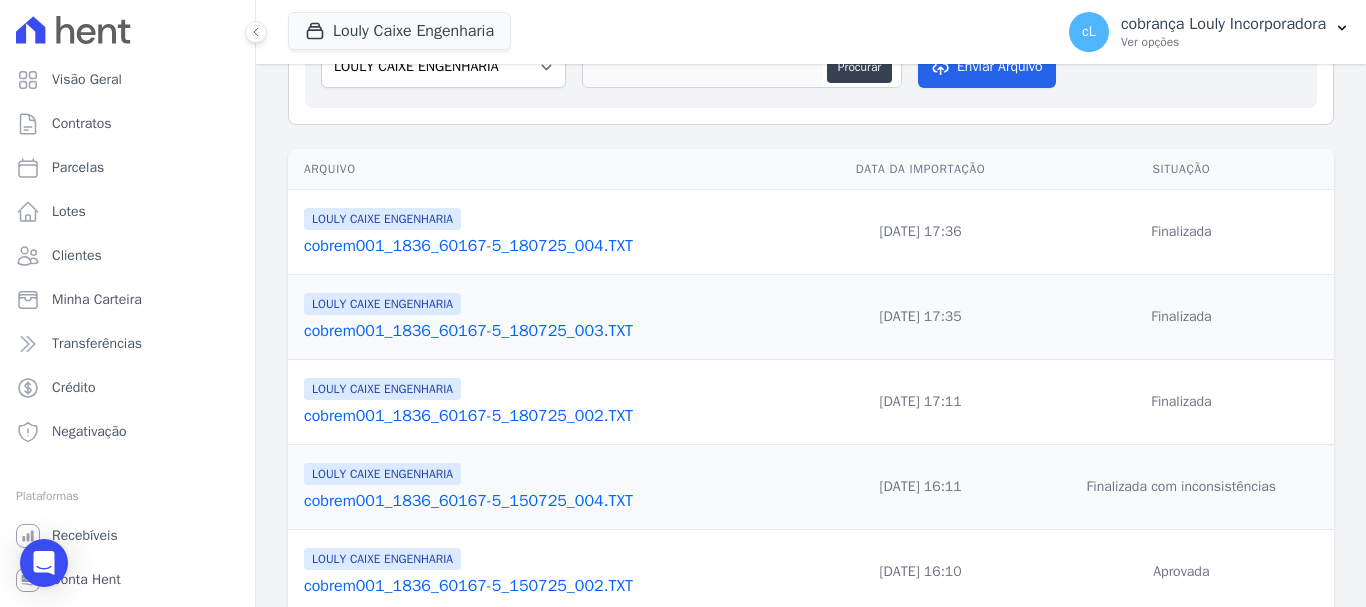scroll, scrollTop: 300, scrollLeft: 0, axis: vertical 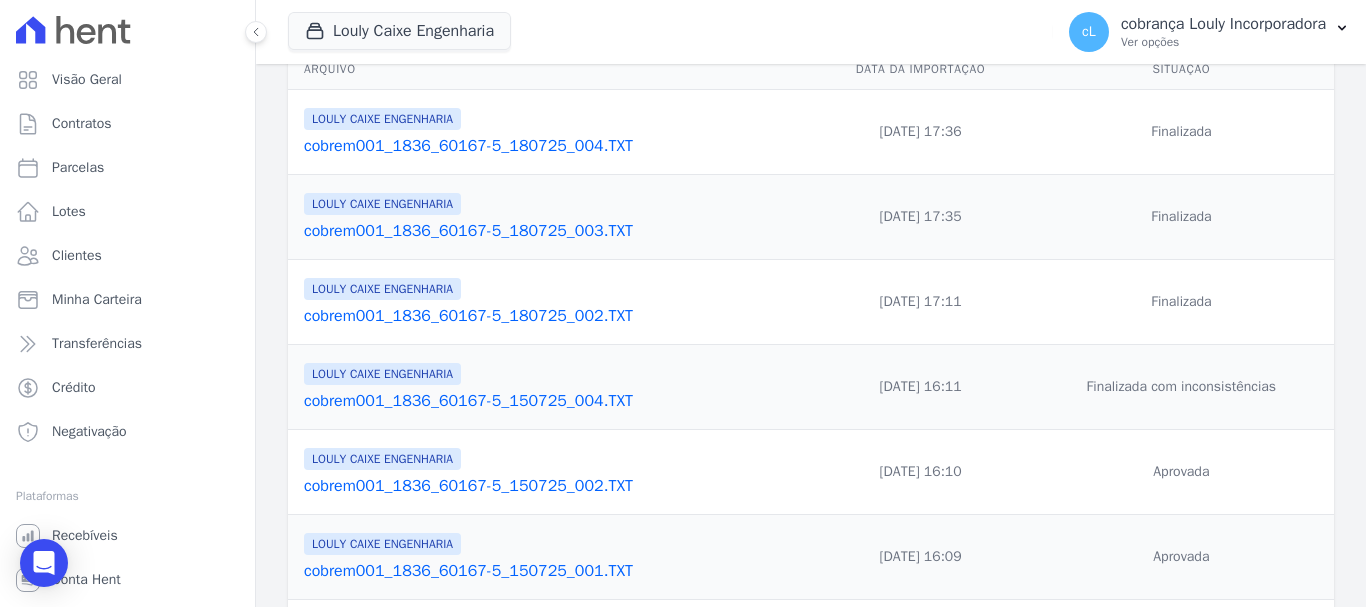 drag, startPoint x: 800, startPoint y: 337, endPoint x: 792, endPoint y: 347, distance: 12.806249 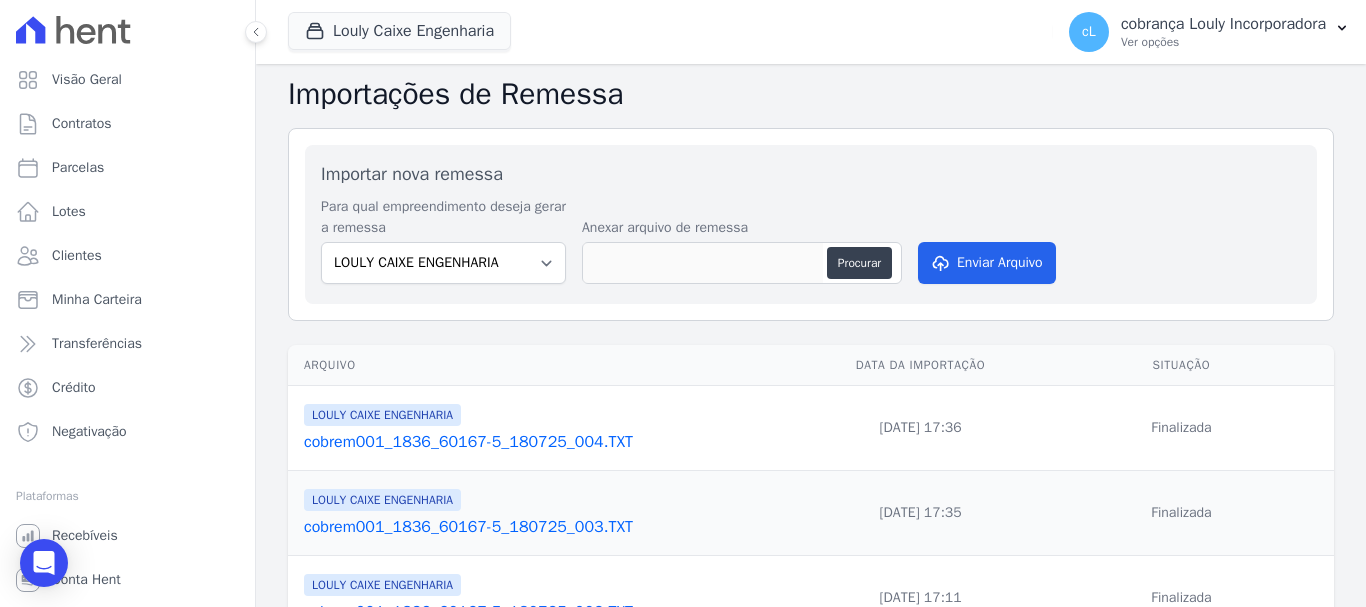 scroll, scrollTop: 0, scrollLeft: 0, axis: both 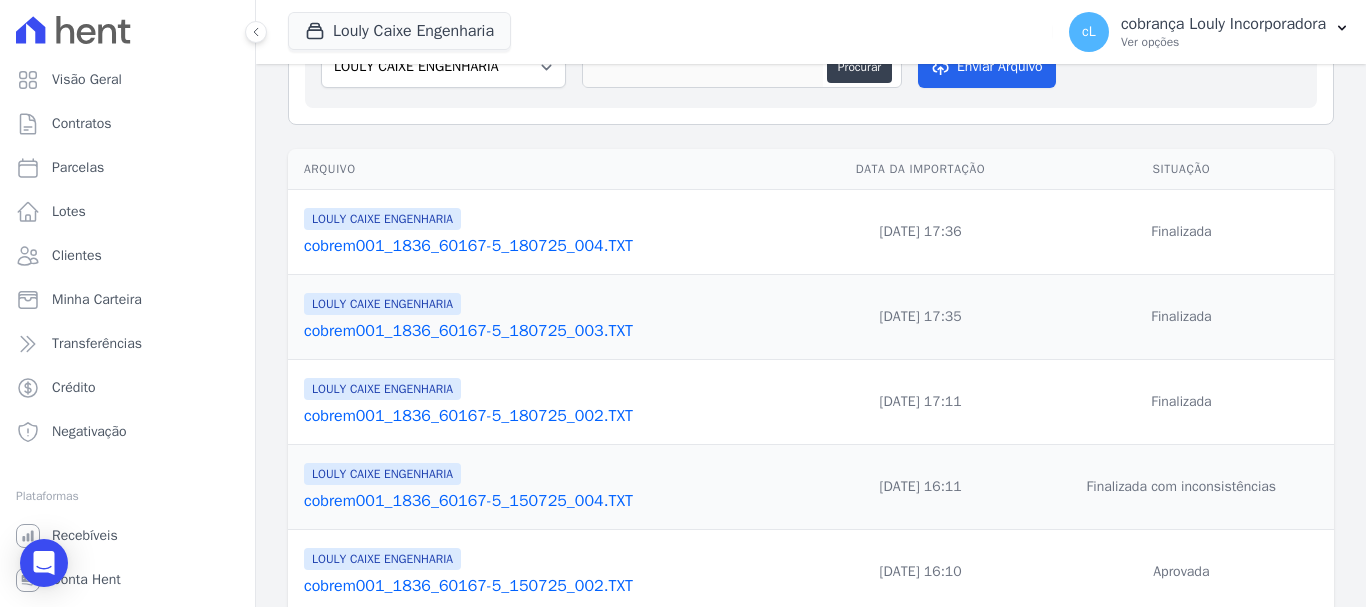 click on "18/07/2025, 17:35" at bounding box center (920, 317) 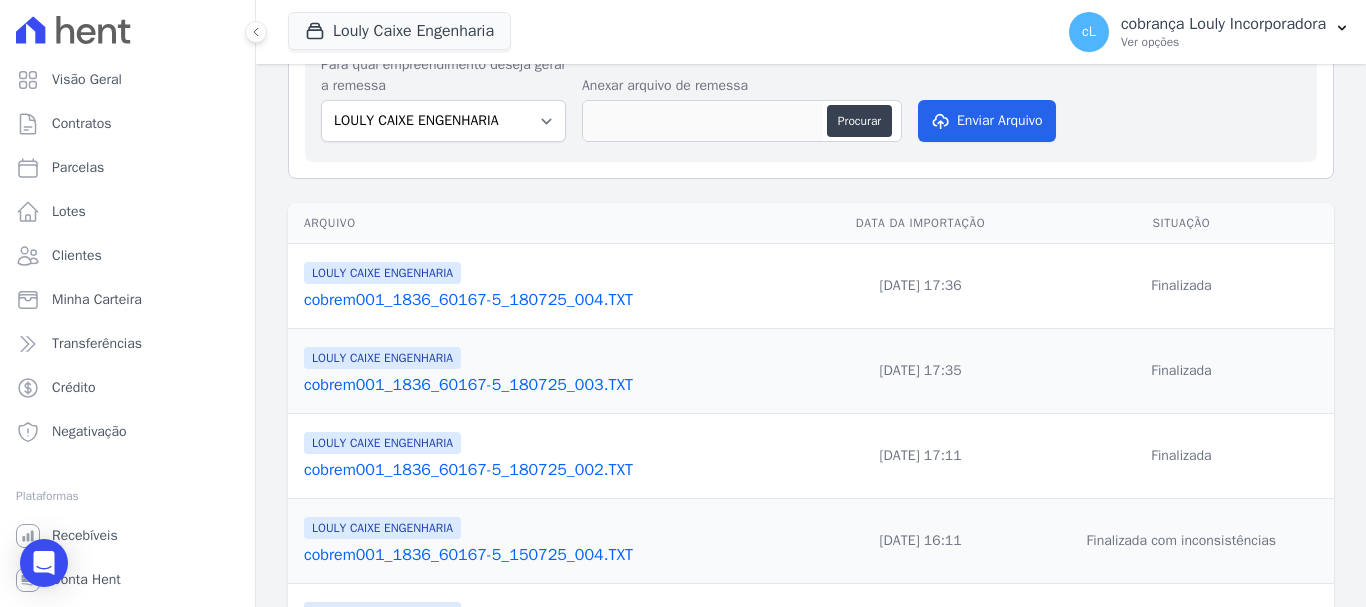 scroll, scrollTop: 0, scrollLeft: 0, axis: both 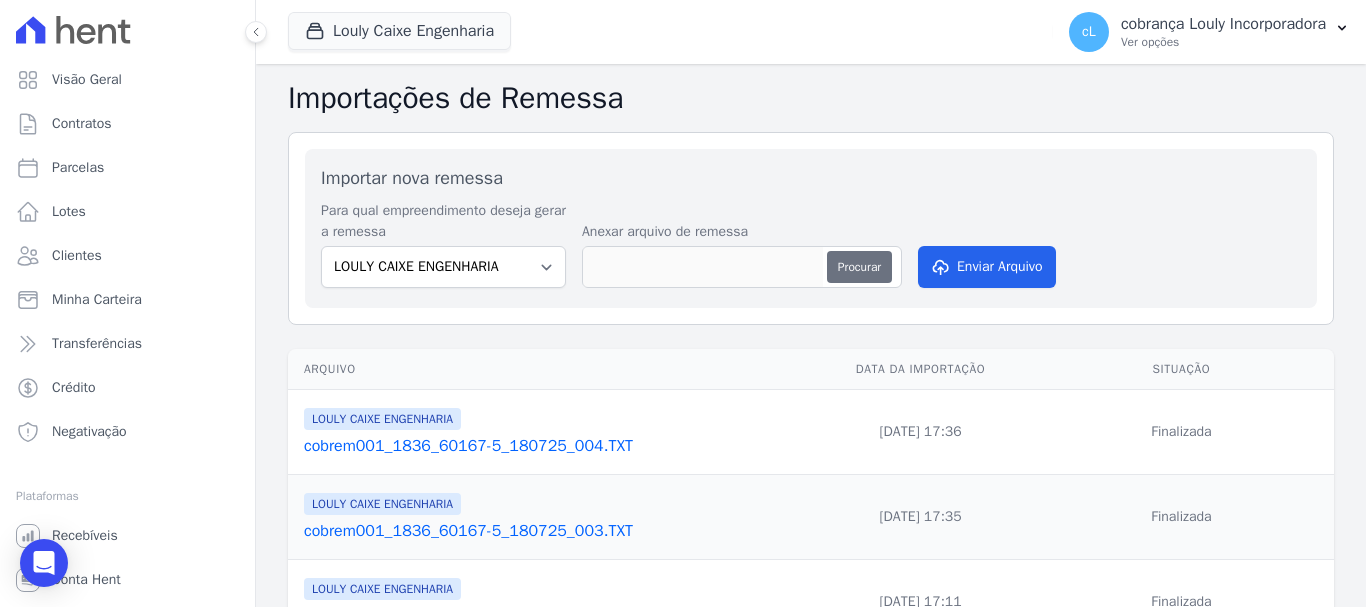 click on "Procurar" at bounding box center (859, 267) 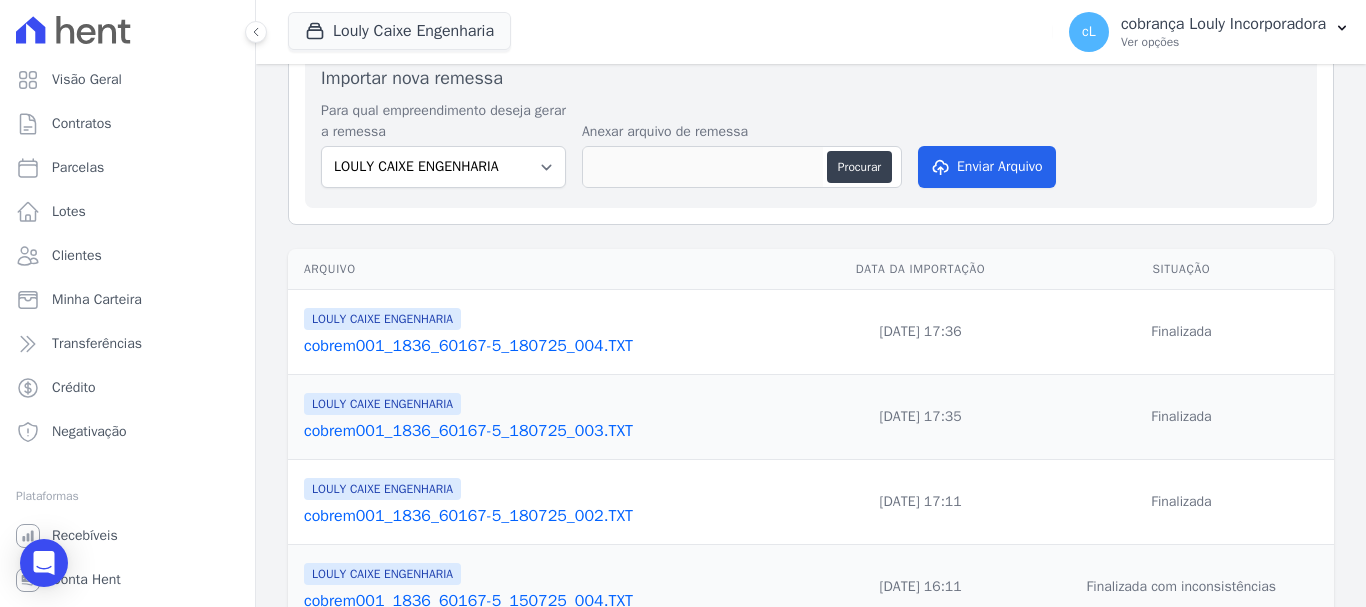 scroll, scrollTop: 200, scrollLeft: 0, axis: vertical 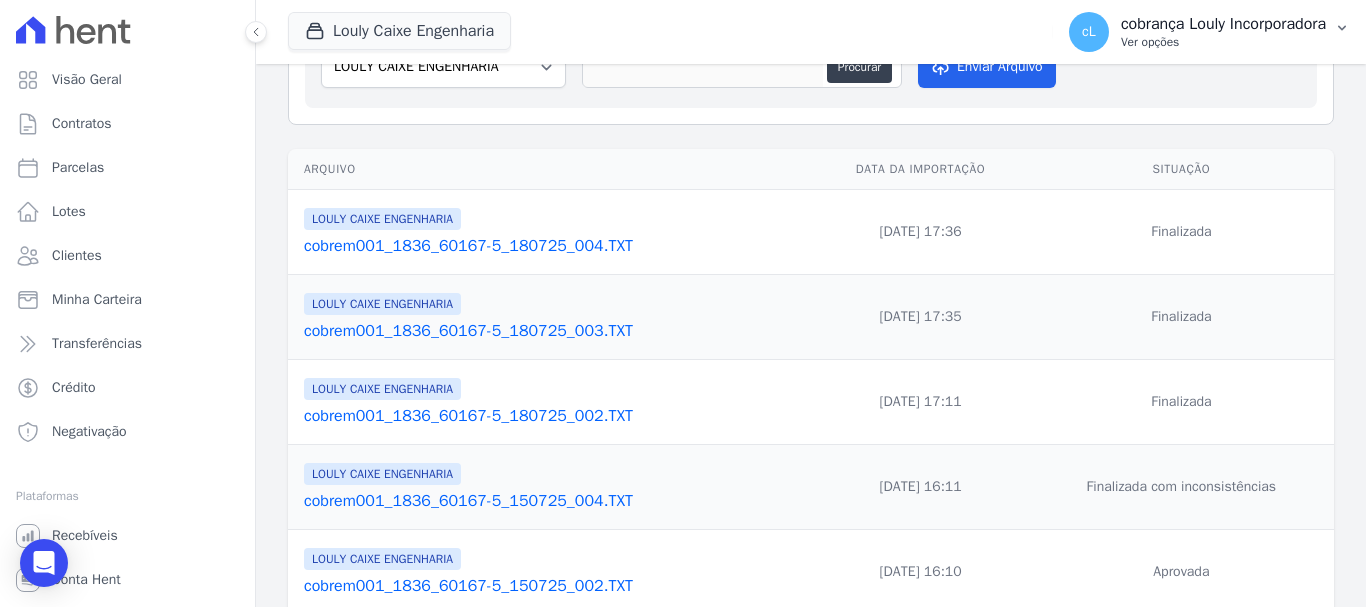 click on "cobrança Louly Incorporadora" at bounding box center (1223, 24) 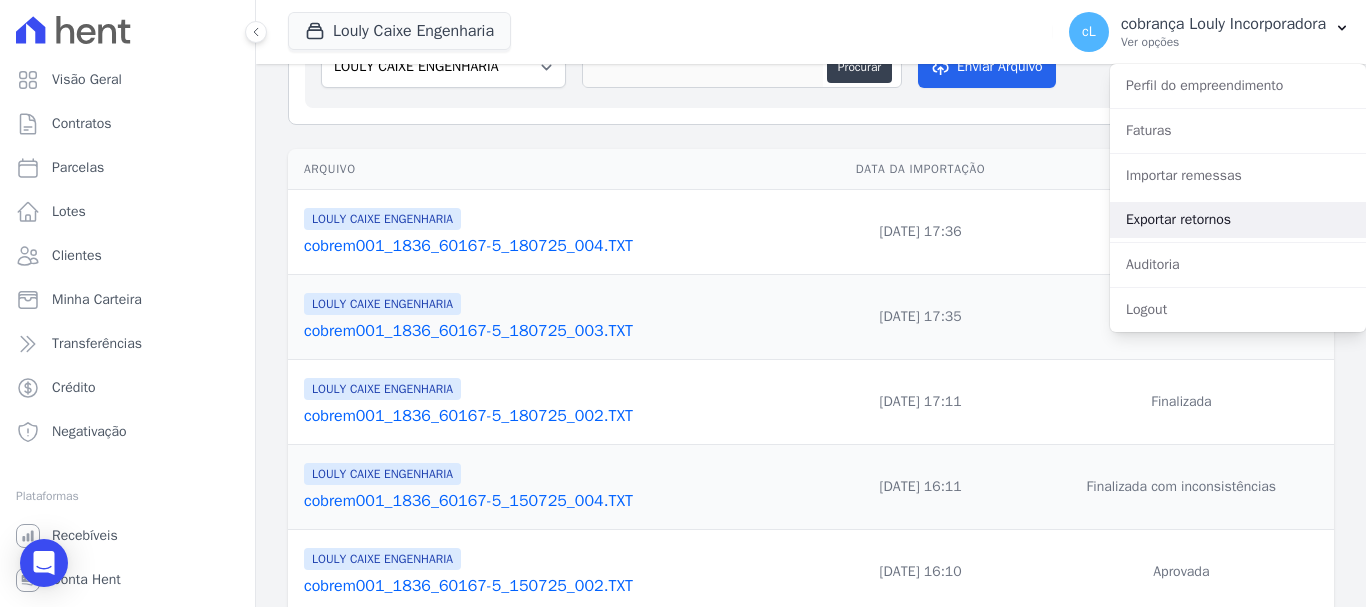 drag, startPoint x: 1215, startPoint y: 217, endPoint x: 1202, endPoint y: 218, distance: 13.038404 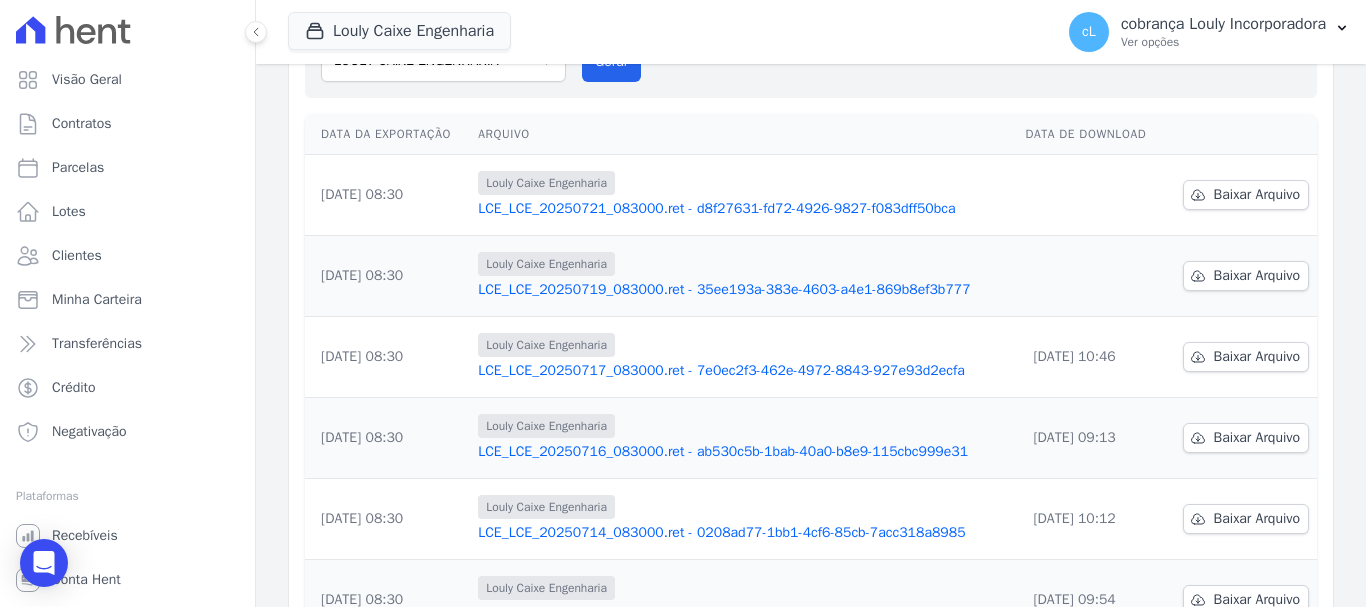 scroll, scrollTop: 200, scrollLeft: 0, axis: vertical 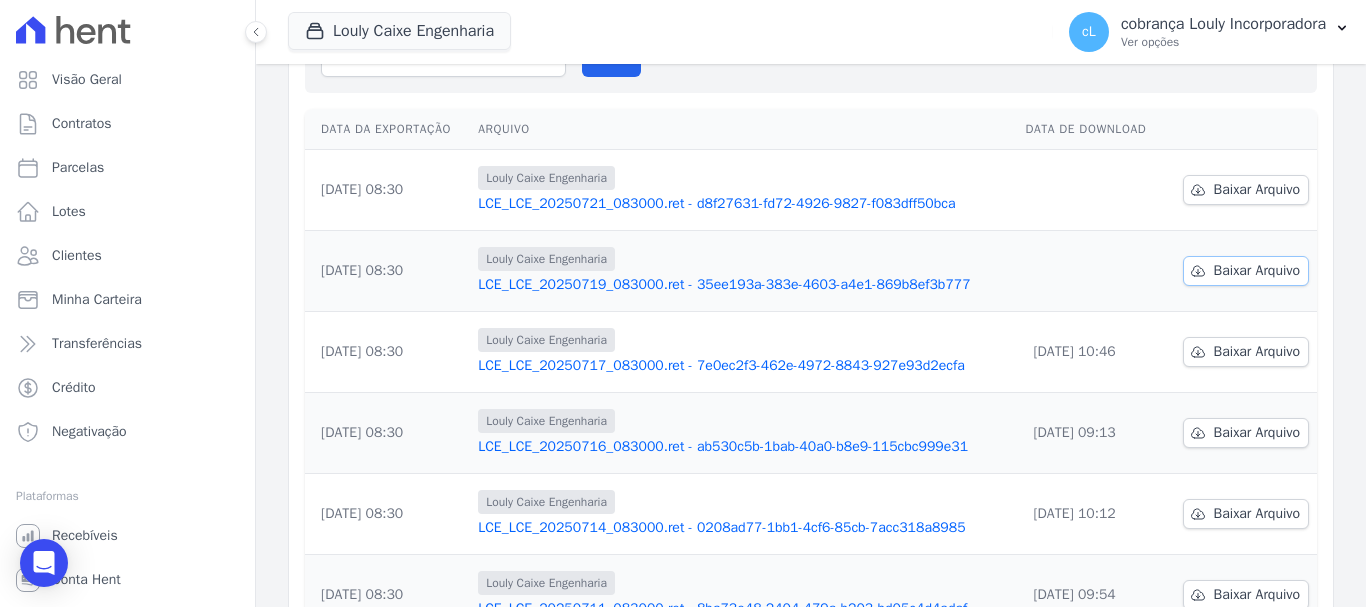 click on "Baixar Arquivo" at bounding box center (1257, 271) 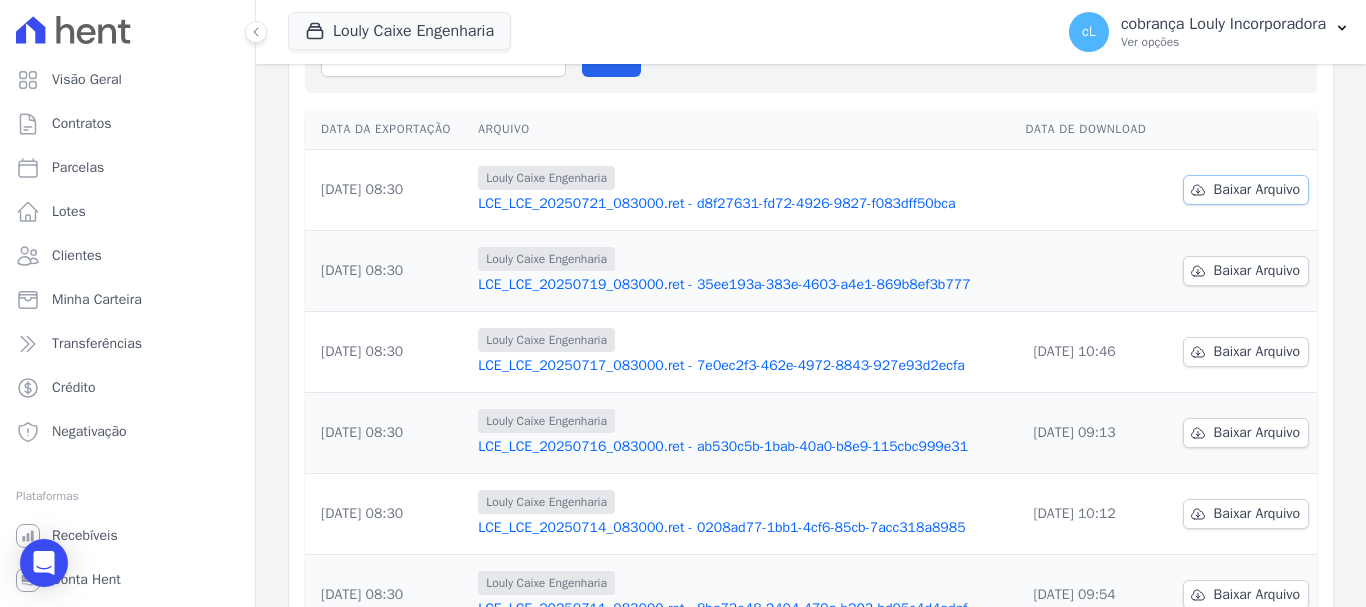 click on "Baixar Arquivo" at bounding box center [1257, 190] 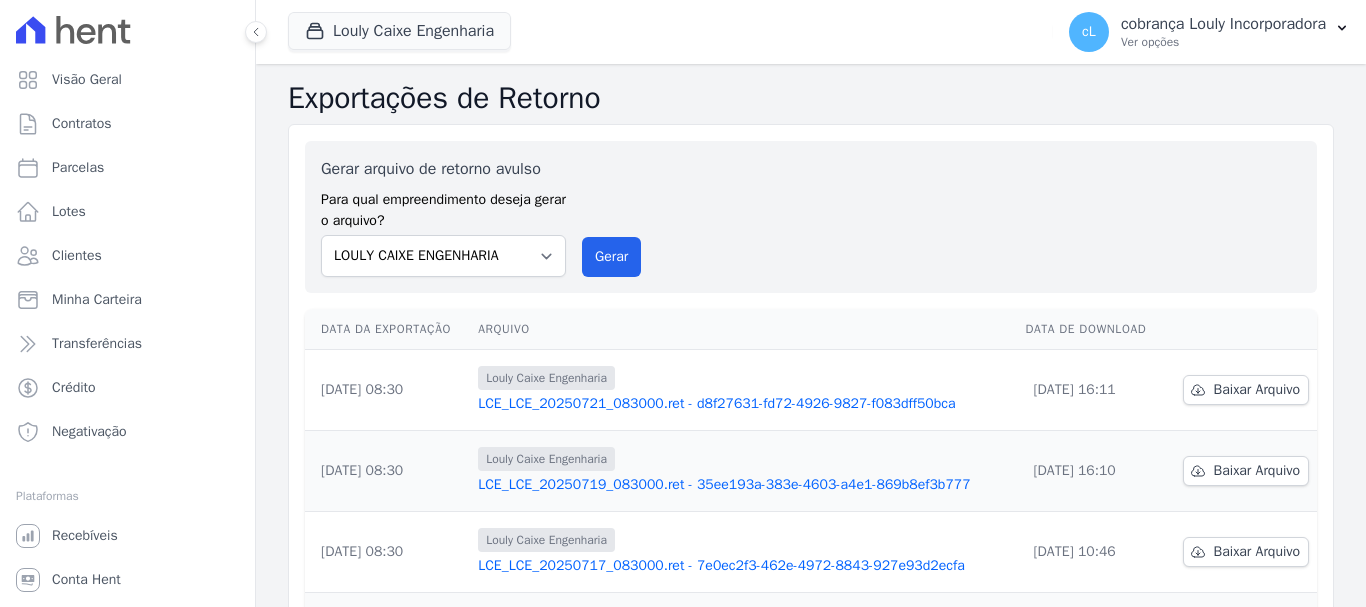scroll, scrollTop: 0, scrollLeft: 0, axis: both 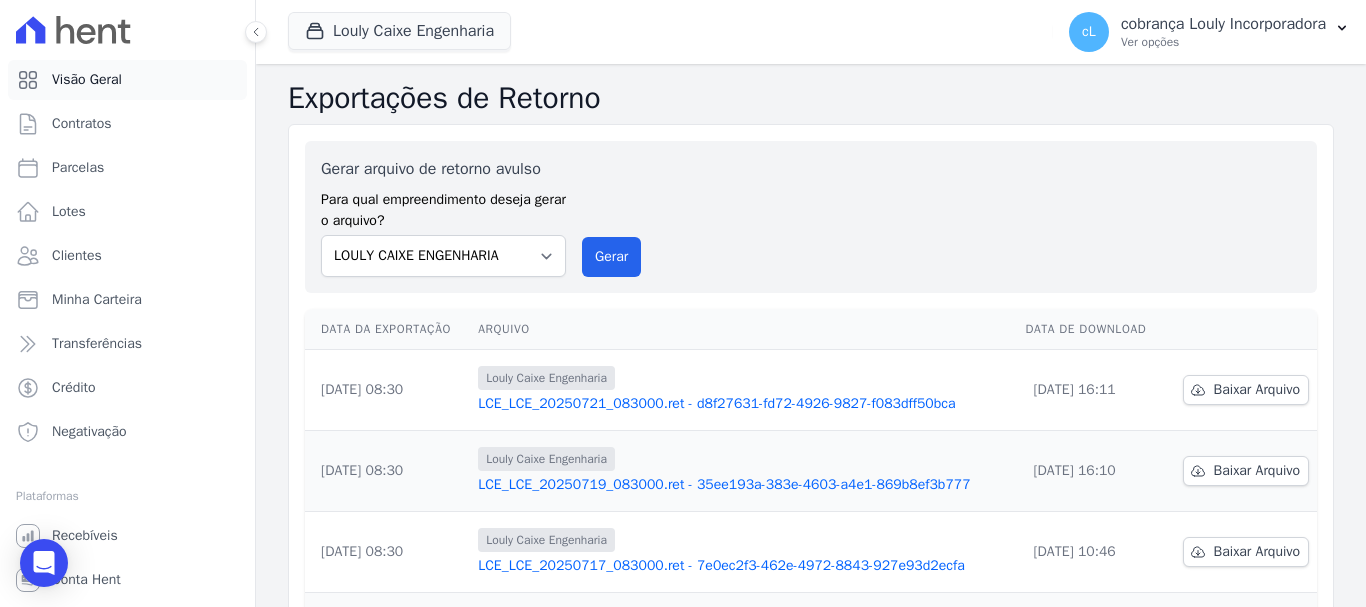 click on "Visão Geral" at bounding box center [87, 80] 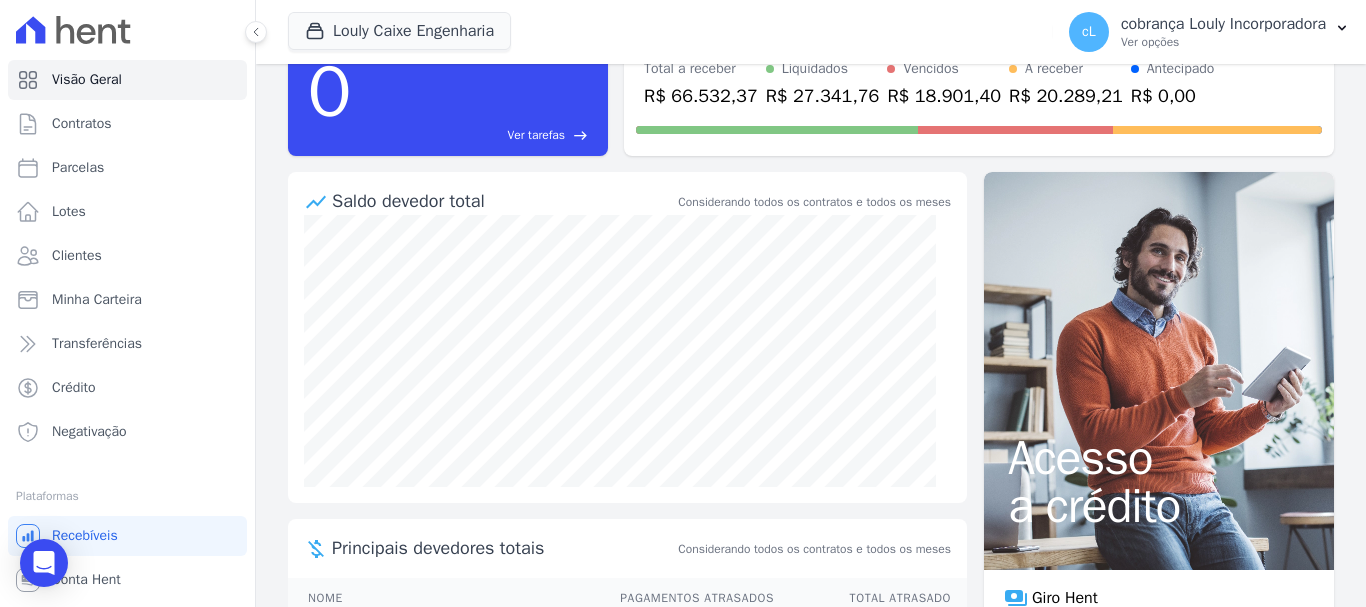 scroll, scrollTop: 0, scrollLeft: 0, axis: both 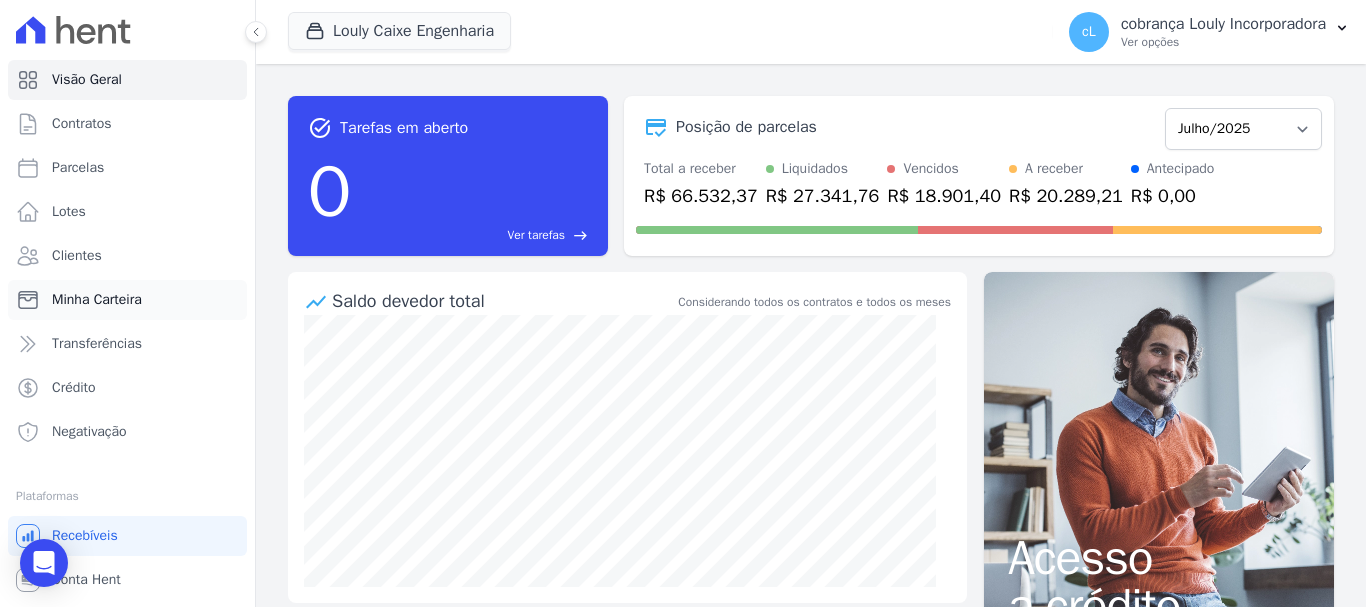 click on "Minha Carteira" at bounding box center [97, 300] 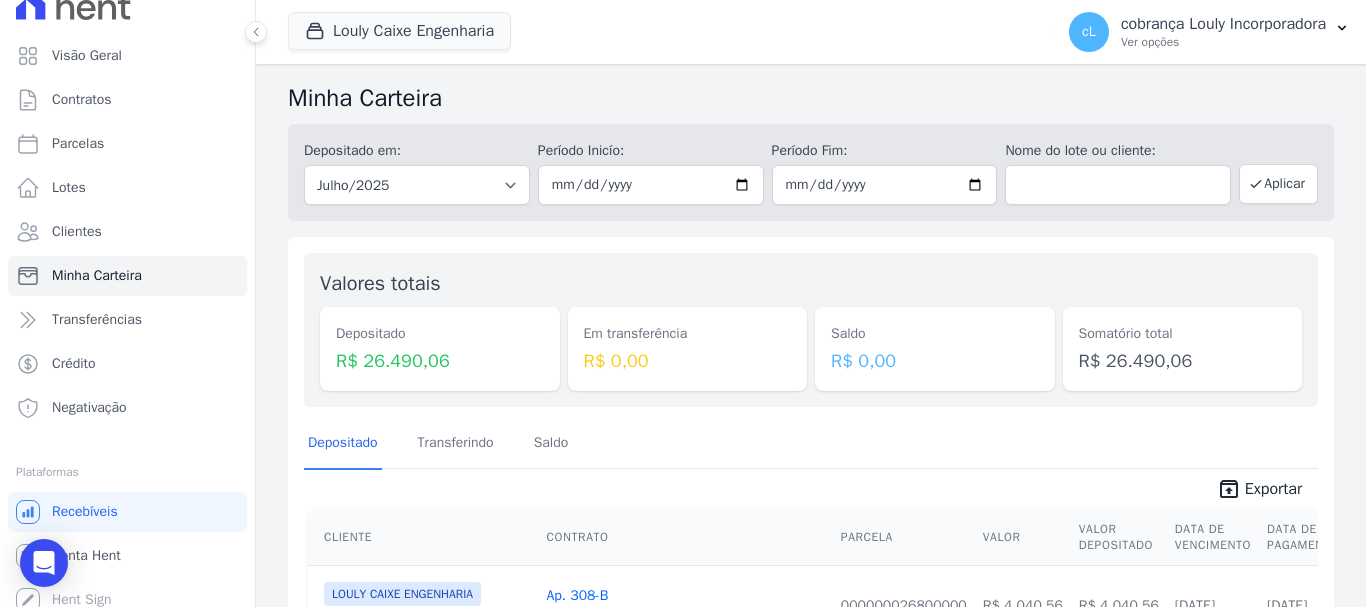 scroll, scrollTop: 37, scrollLeft: 0, axis: vertical 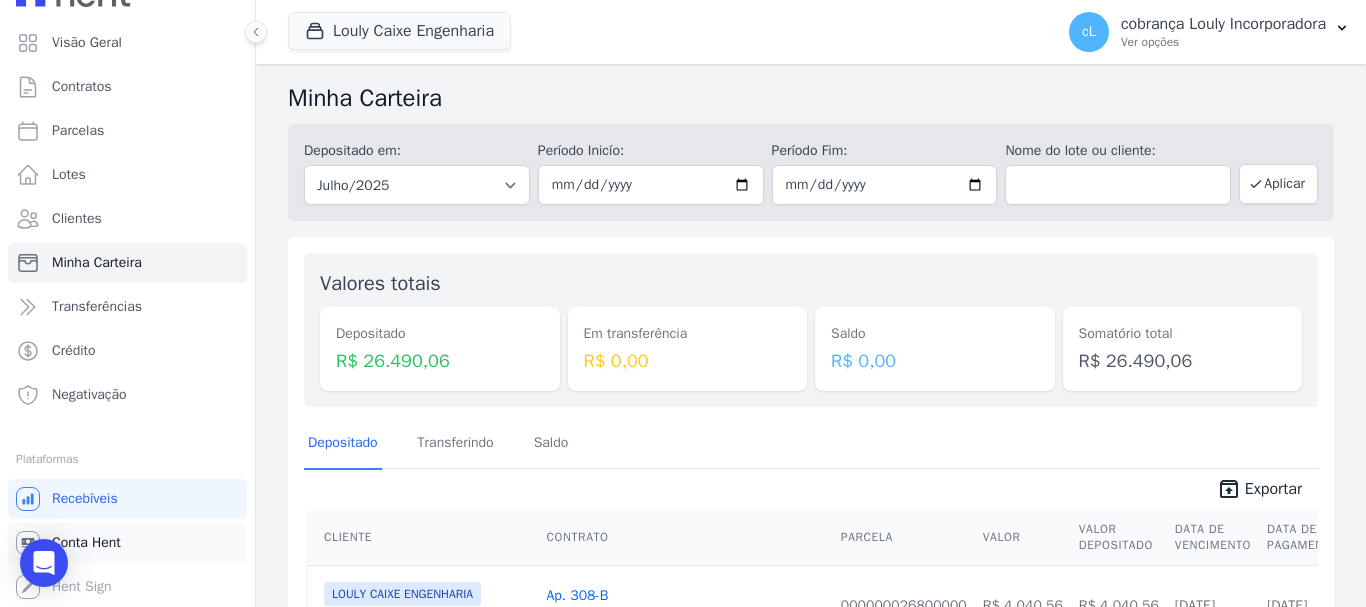 click on "Conta Hent" at bounding box center [86, 543] 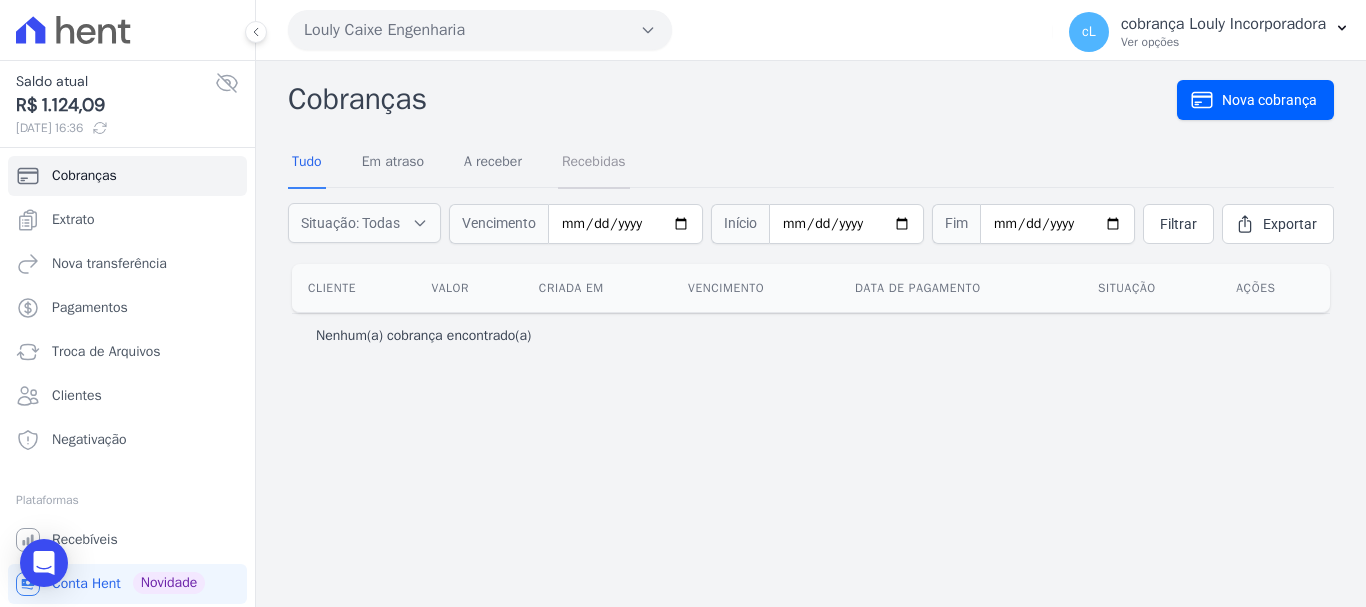 click on "Recebidas" at bounding box center (594, 163) 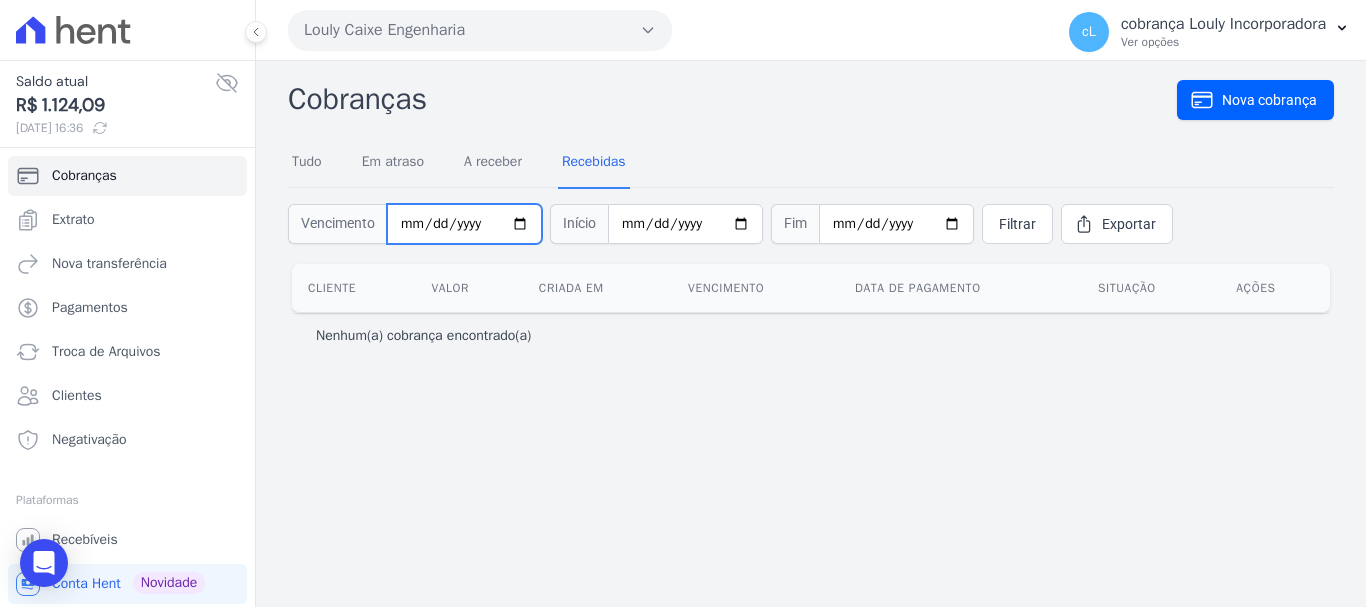click at bounding box center (464, 224) 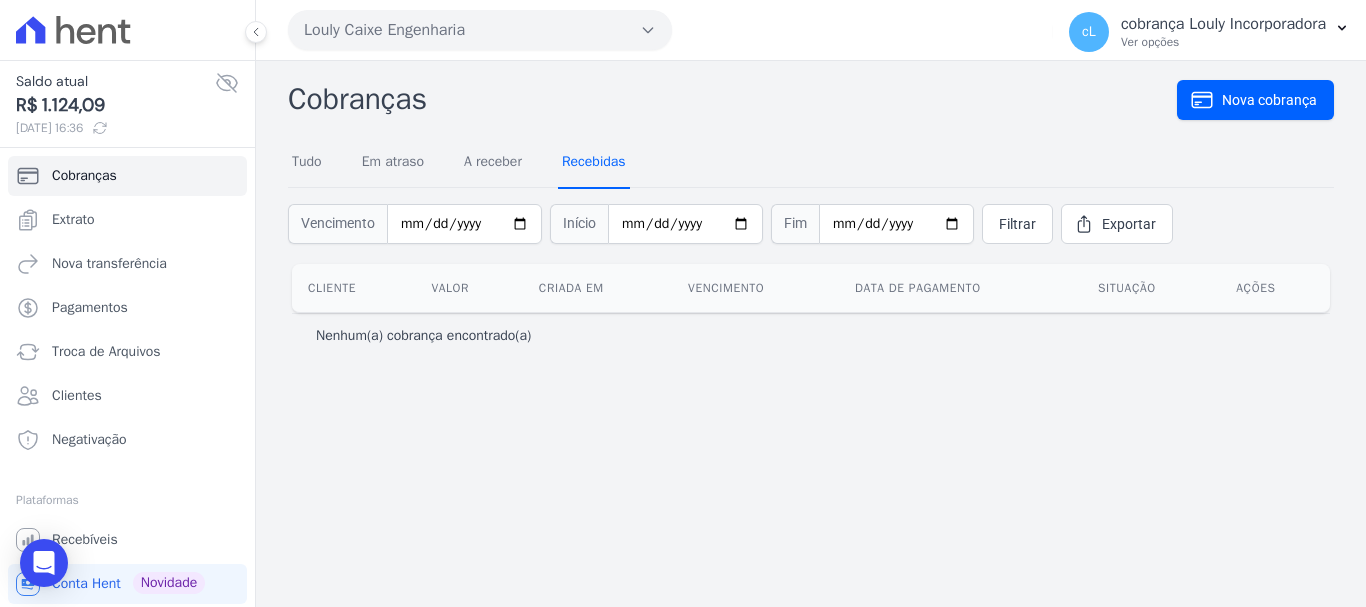 click on "Recebidas" at bounding box center (594, 163) 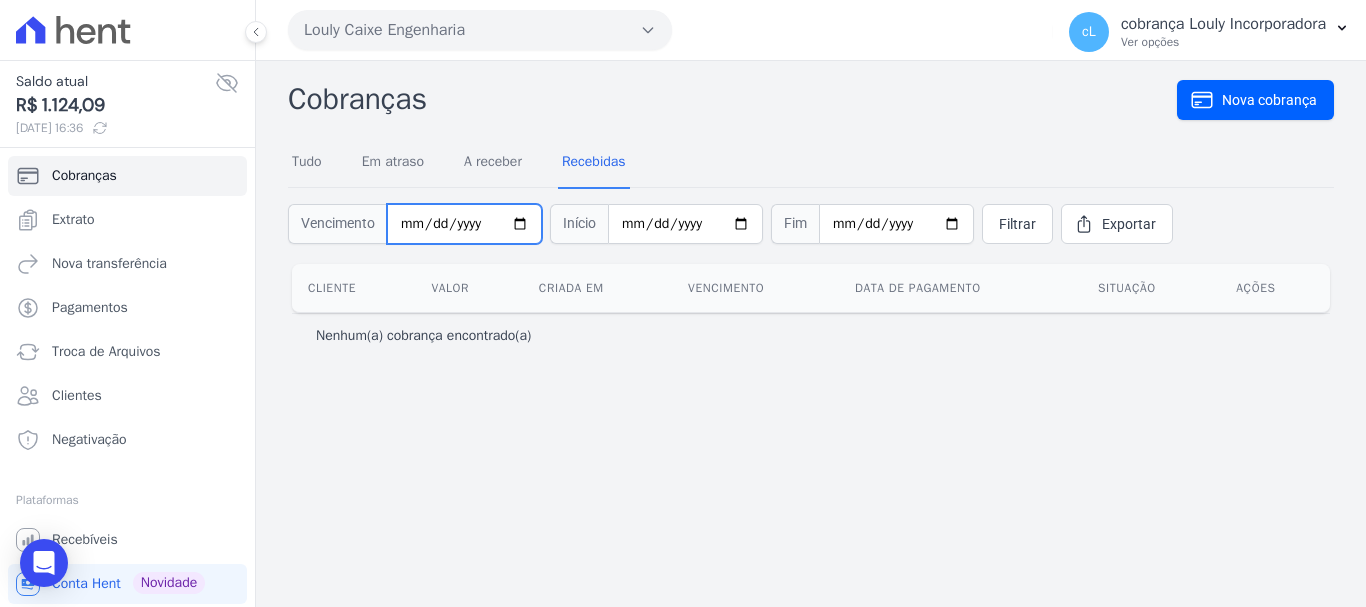 click at bounding box center (464, 224) 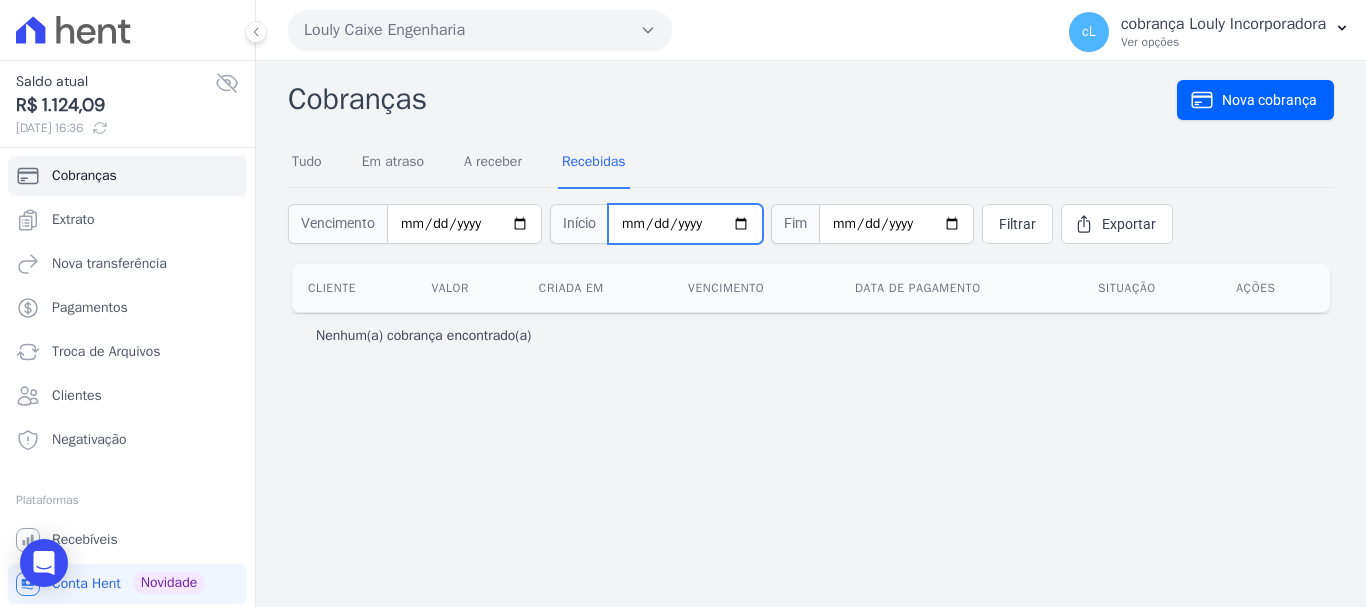 click at bounding box center (685, 224) 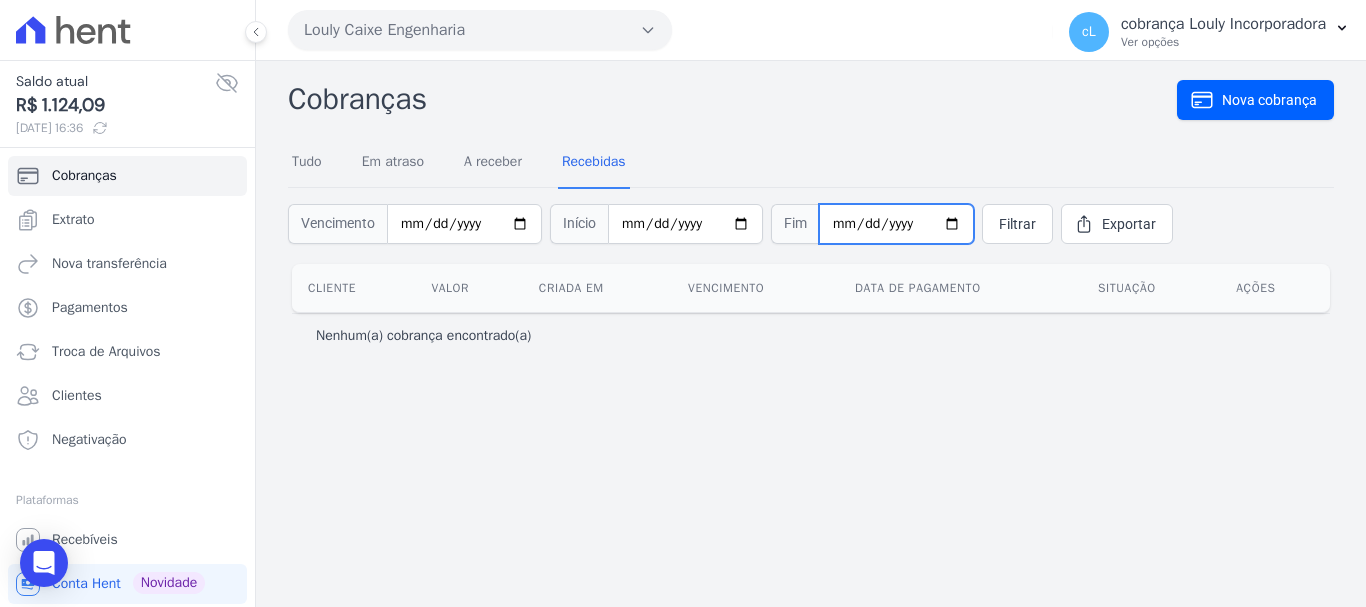 click at bounding box center (896, 224) 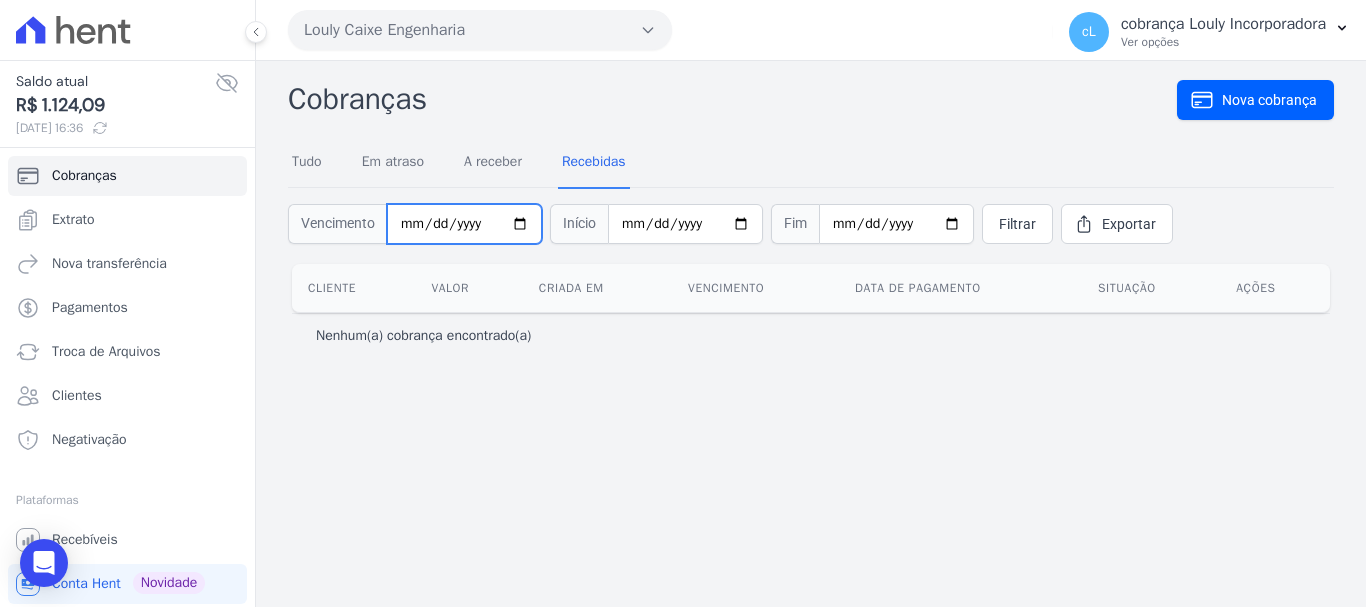 click on "[DATE]" at bounding box center (464, 224) 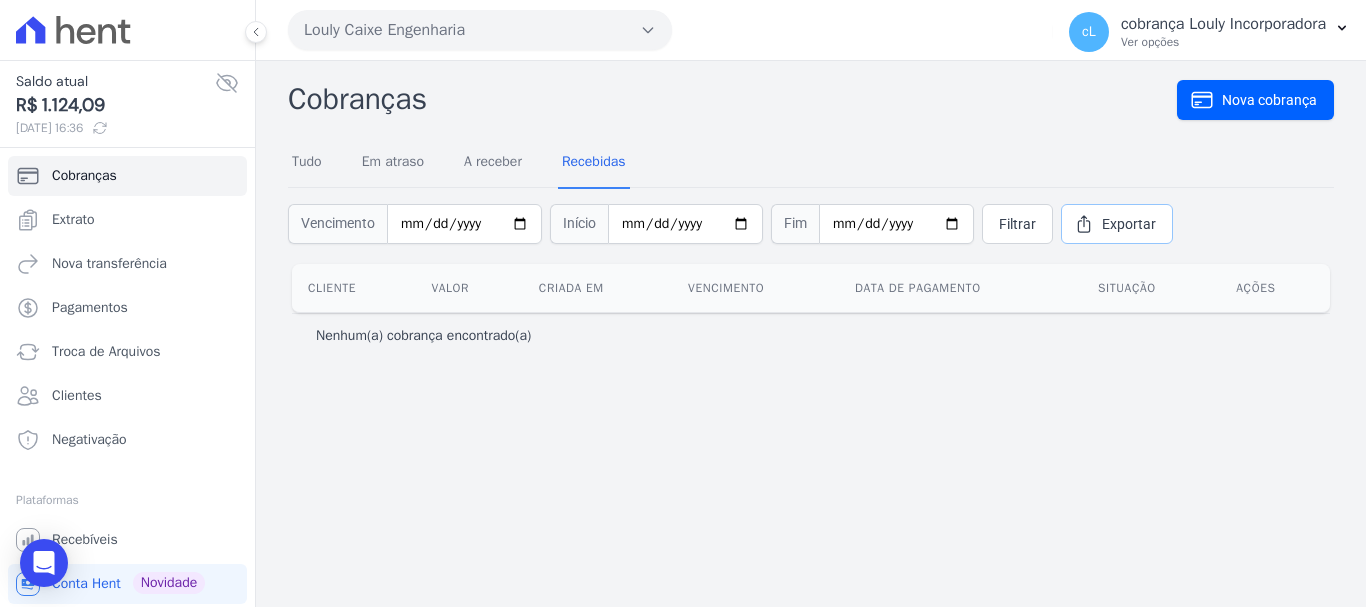drag, startPoint x: 1102, startPoint y: 221, endPoint x: 716, endPoint y: 283, distance: 390.94757 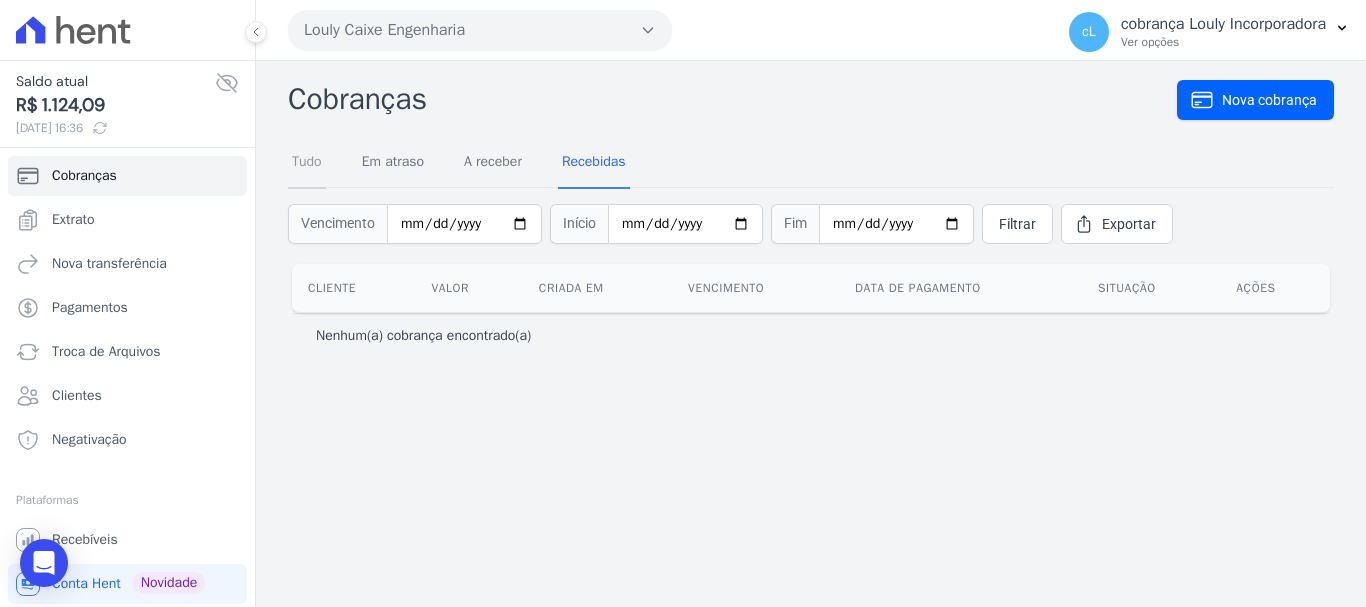 click on "Tudo" at bounding box center [307, 163] 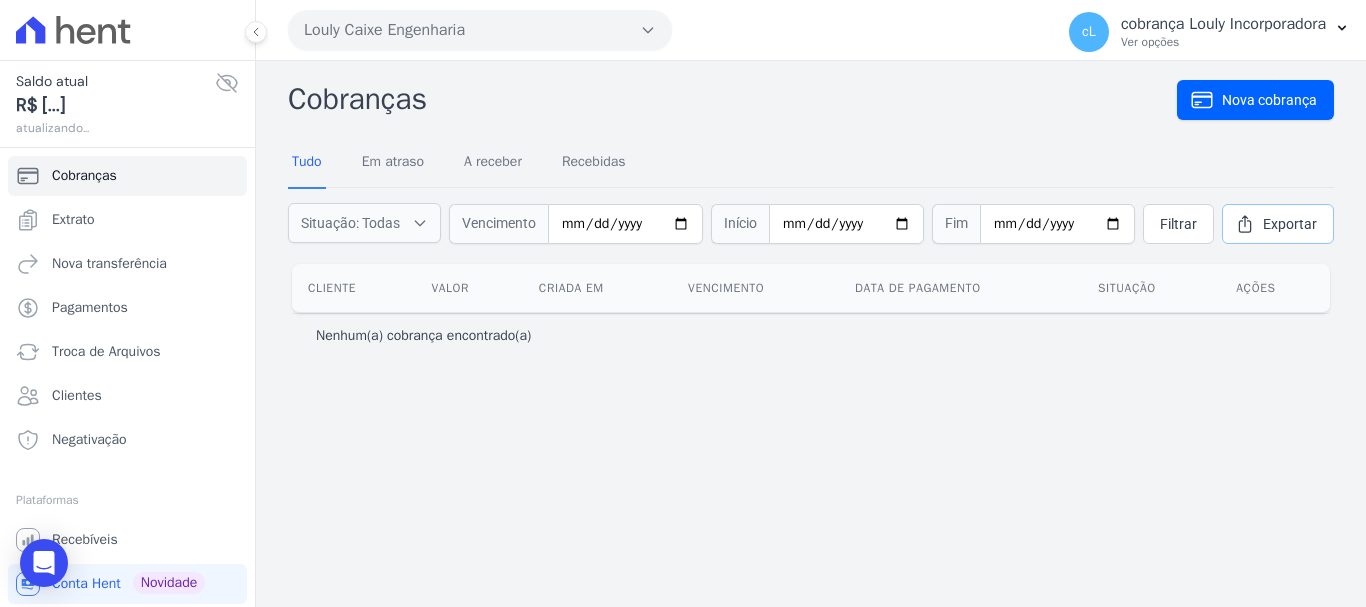 drag, startPoint x: 1268, startPoint y: 226, endPoint x: 932, endPoint y: 234, distance: 336.0952 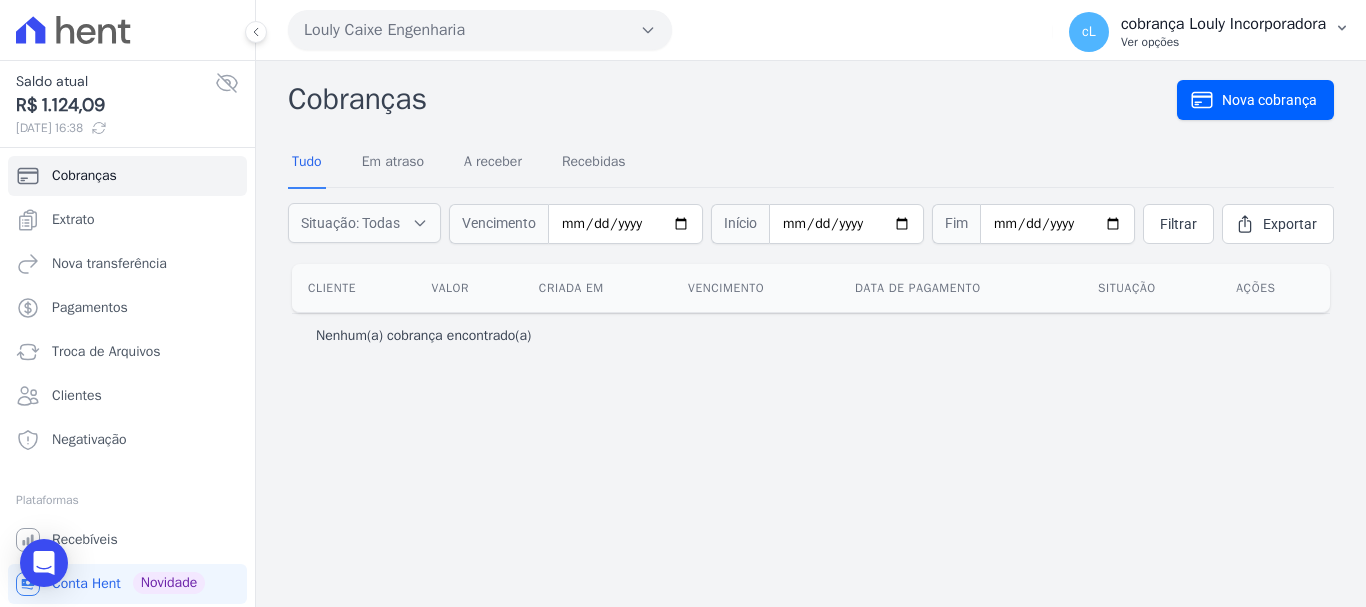 click 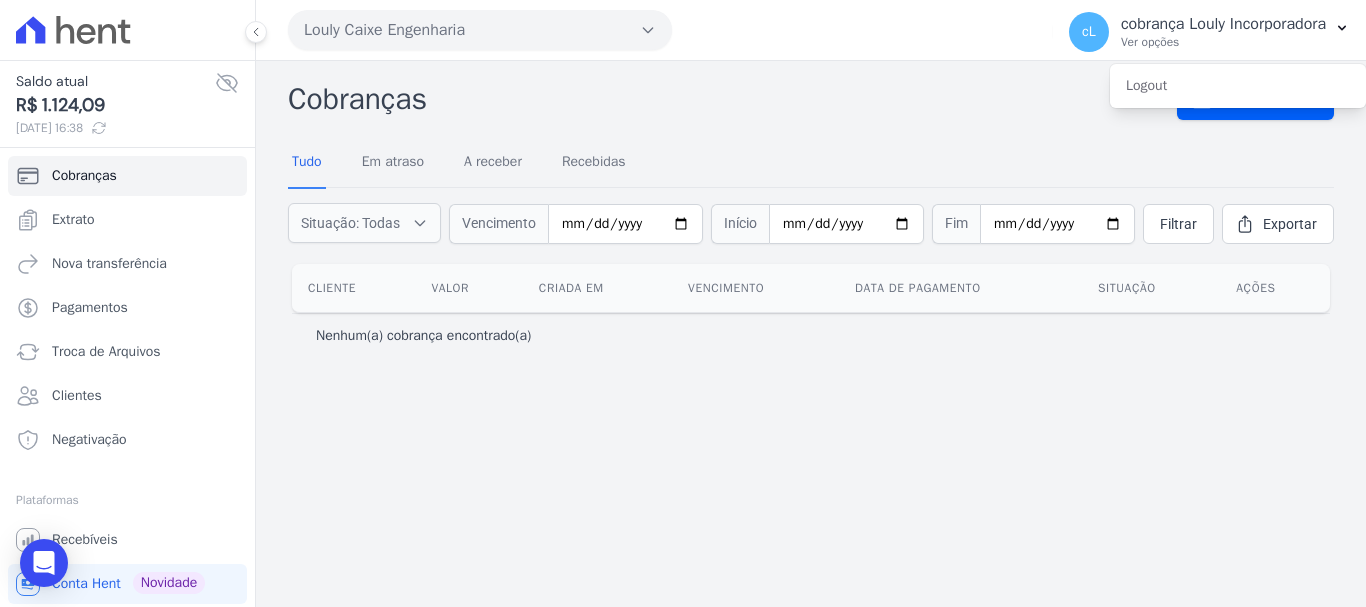 click on "Cobranças" at bounding box center [732, 99] 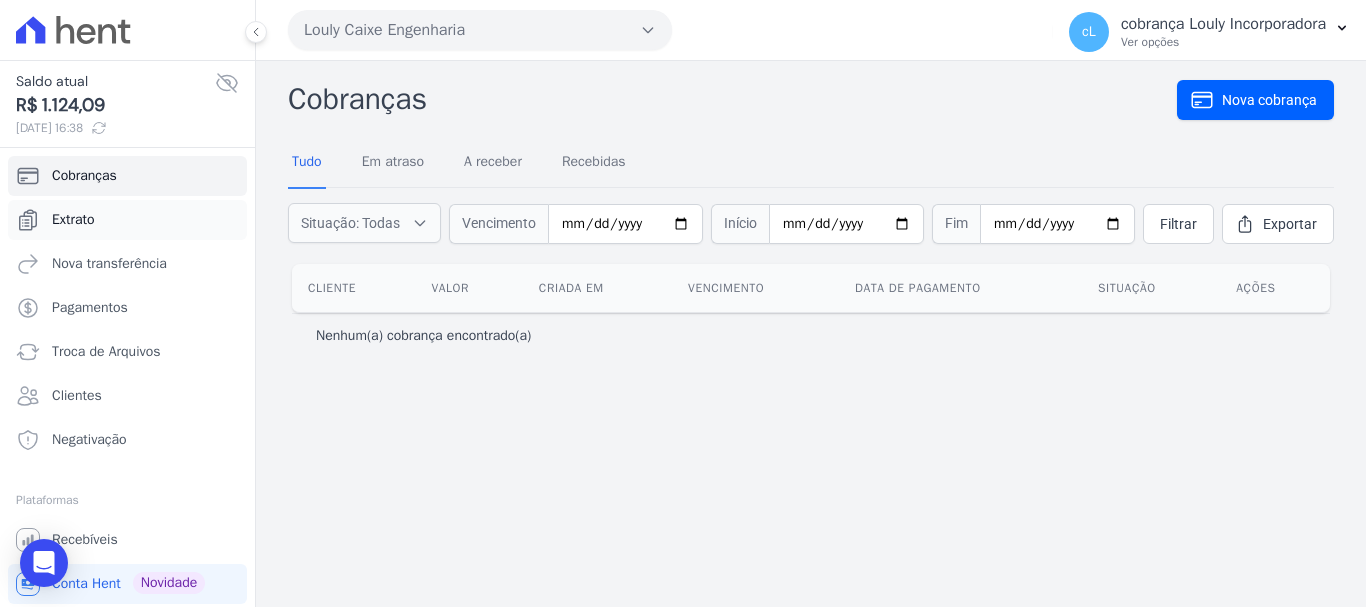click on "Extrato" at bounding box center (127, 220) 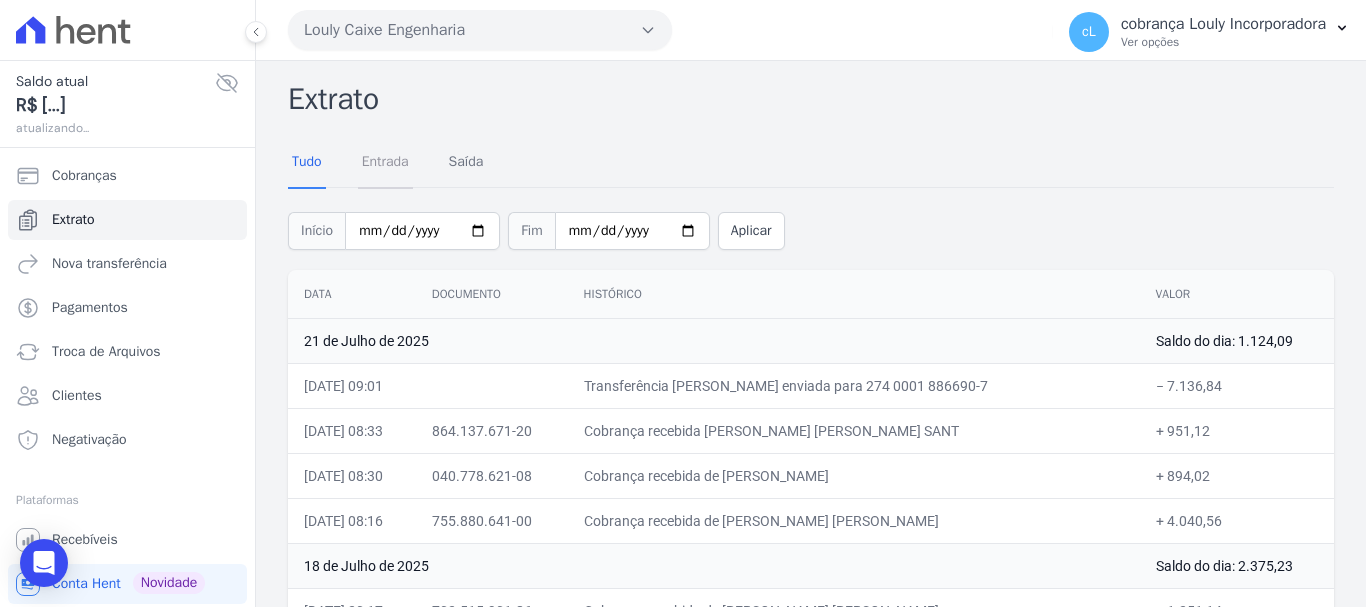 click on "Entrada" at bounding box center [385, 163] 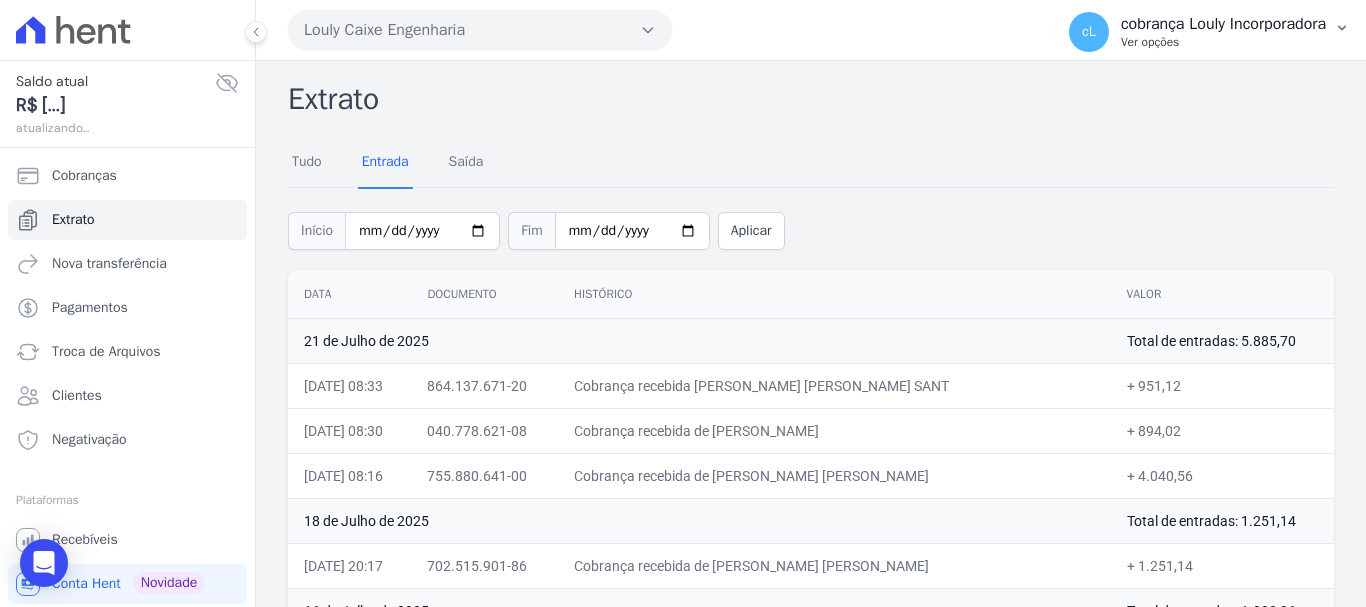 click on "cobrança Louly Incorporadora" at bounding box center [1223, 24] 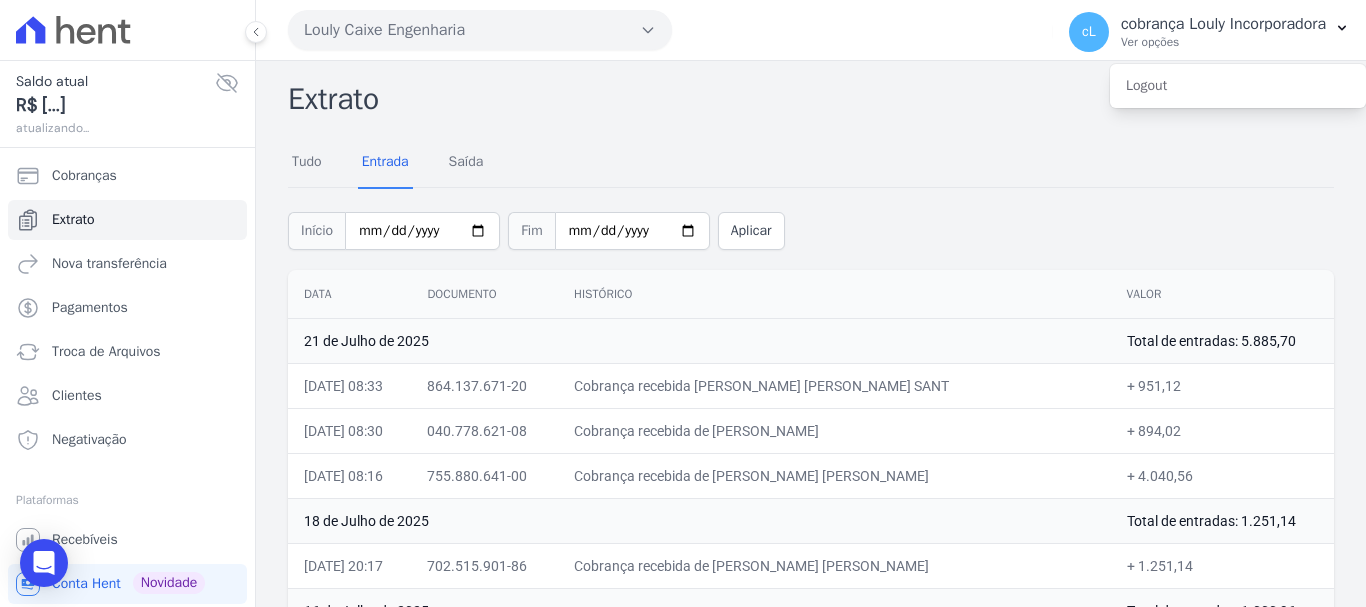drag, startPoint x: 1167, startPoint y: 415, endPoint x: 1154, endPoint y: 449, distance: 36.40055 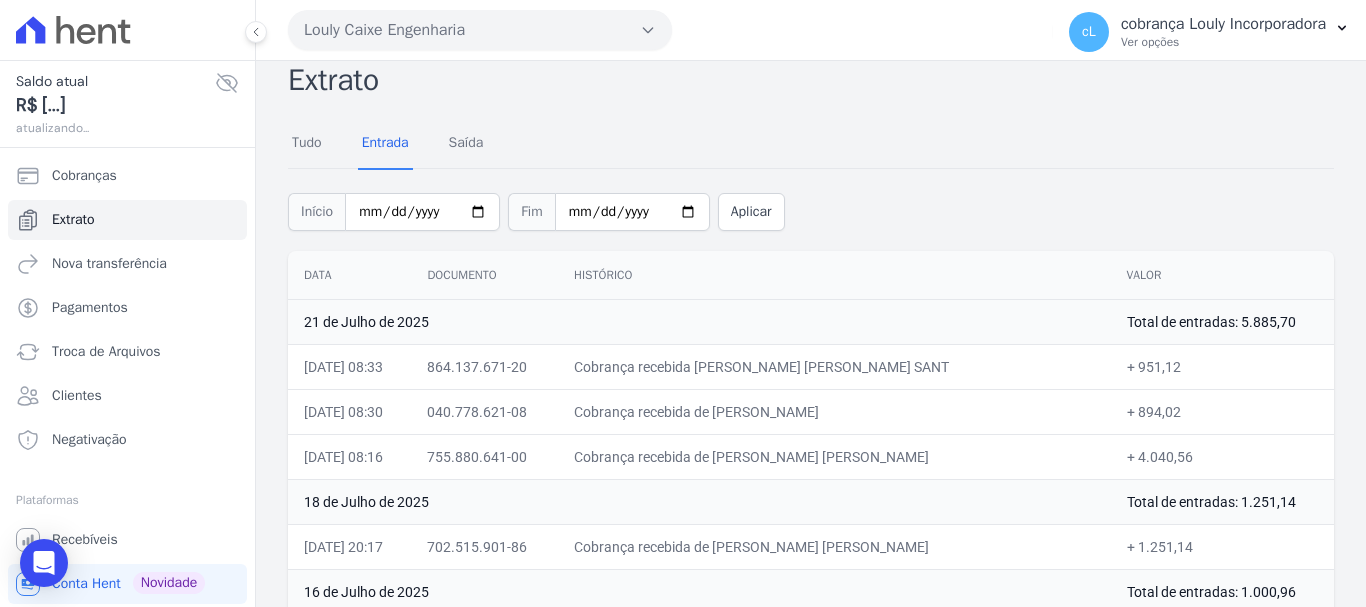 scroll, scrollTop: 0, scrollLeft: 0, axis: both 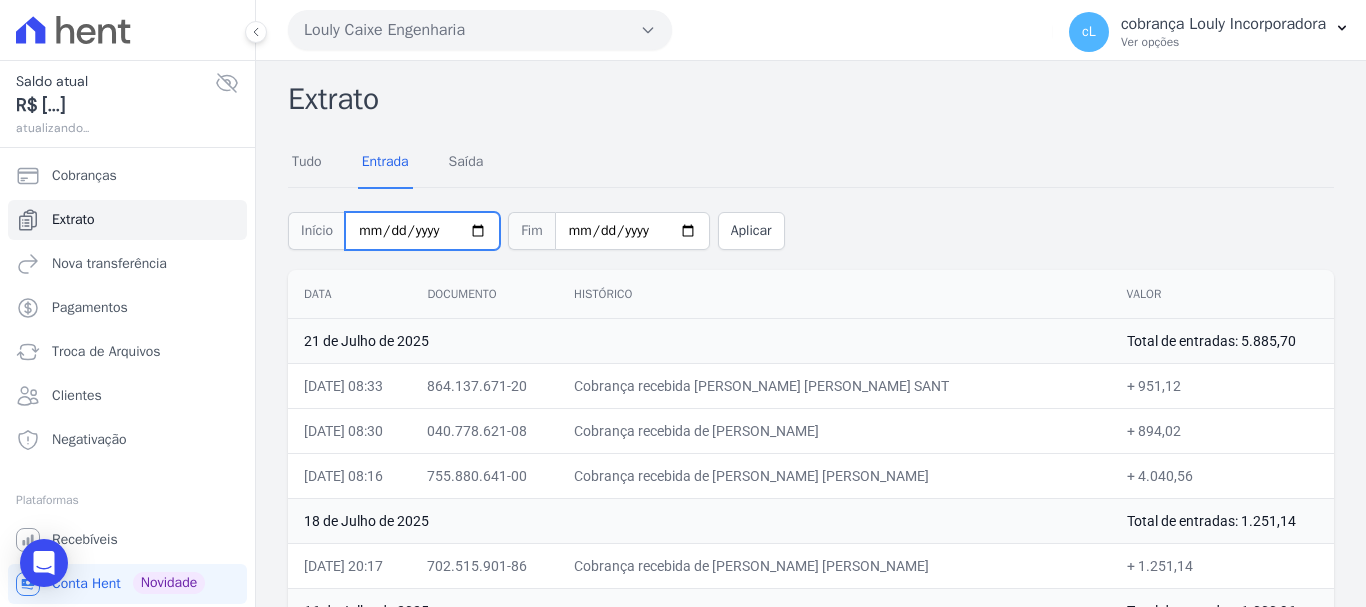 click on "2025-07-01" at bounding box center (422, 231) 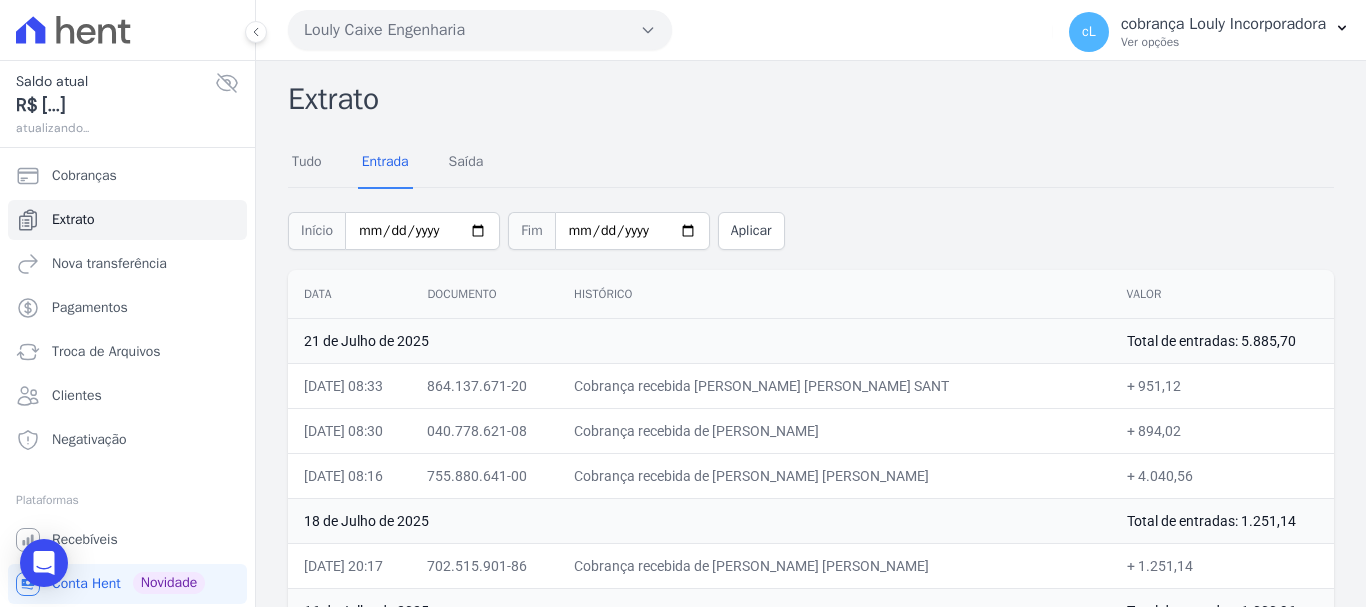 drag, startPoint x: 848, startPoint y: 338, endPoint x: 849, endPoint y: 372, distance: 34.0147 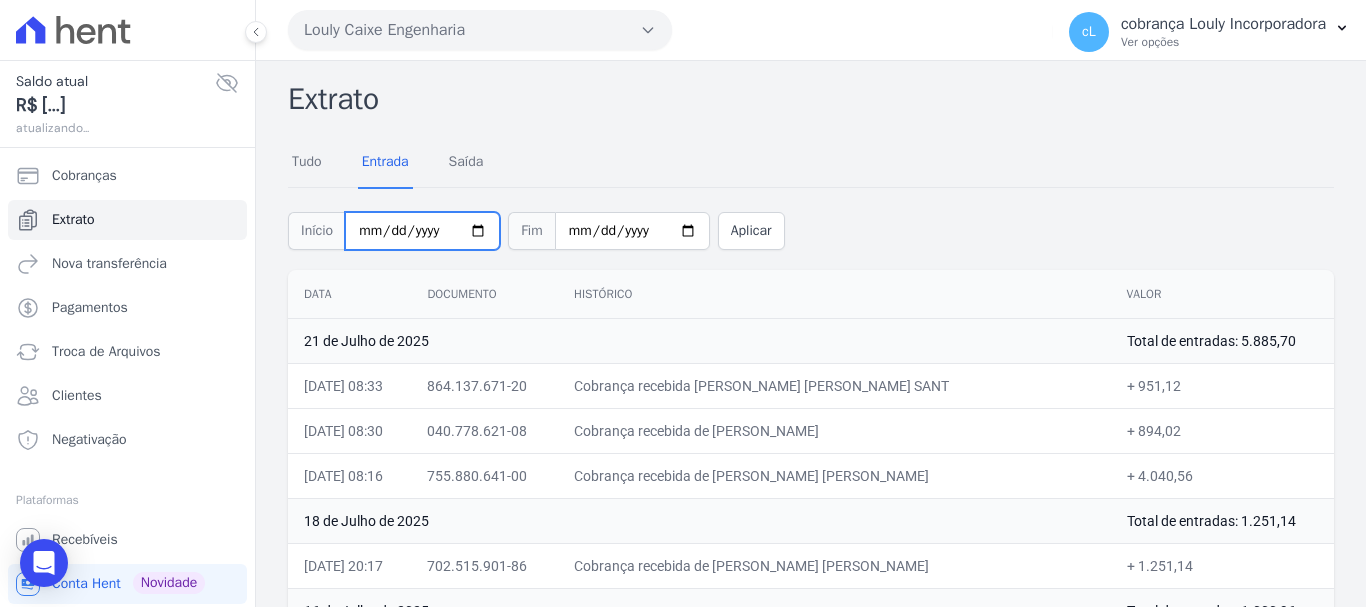 click on "2025-07-01" at bounding box center [422, 231] 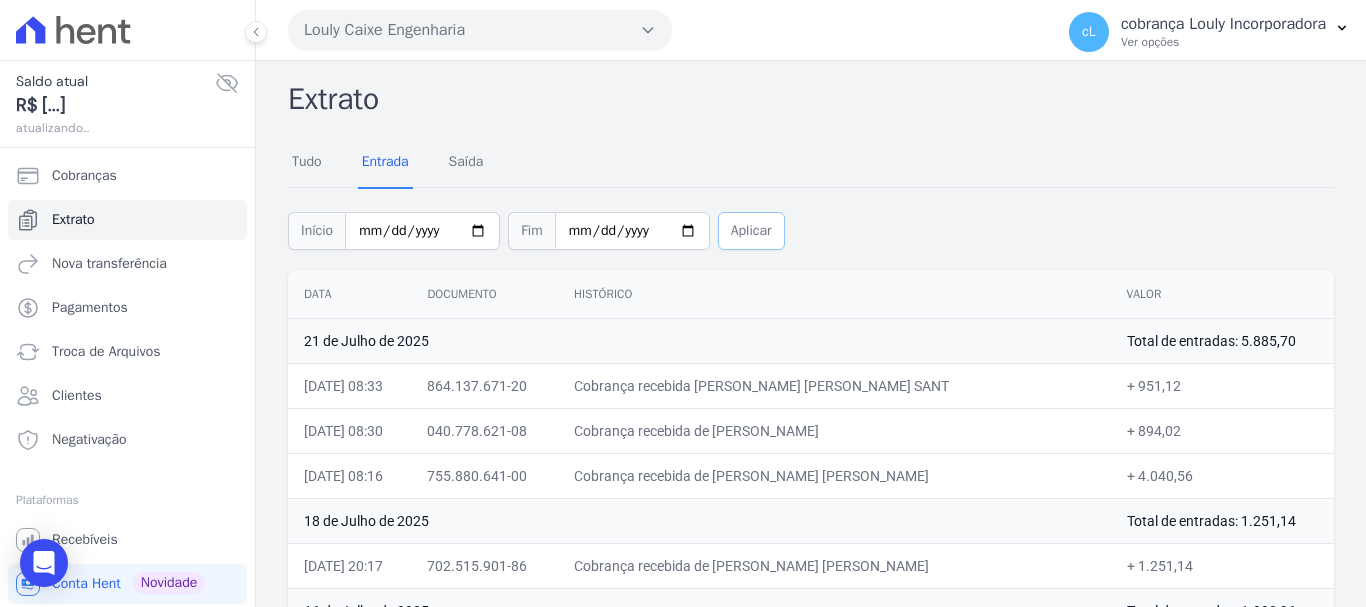 click on "Aplicar" at bounding box center (751, 231) 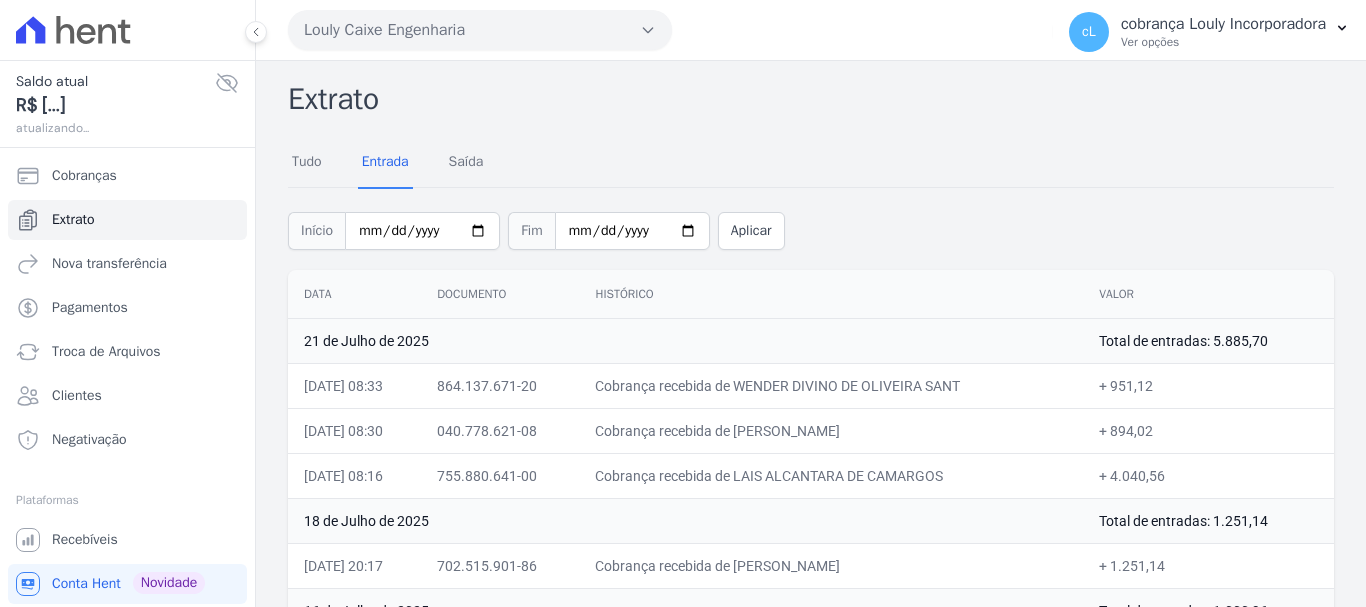scroll, scrollTop: 0, scrollLeft: 0, axis: both 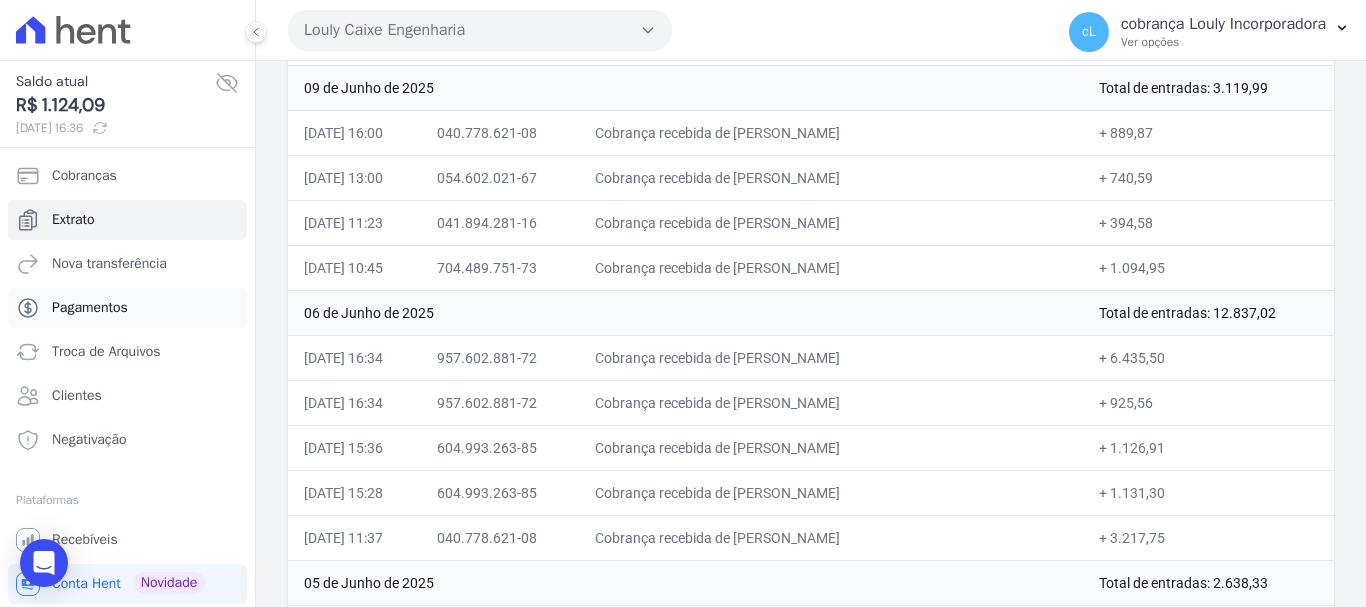 click on "Pagamentos" at bounding box center (90, 308) 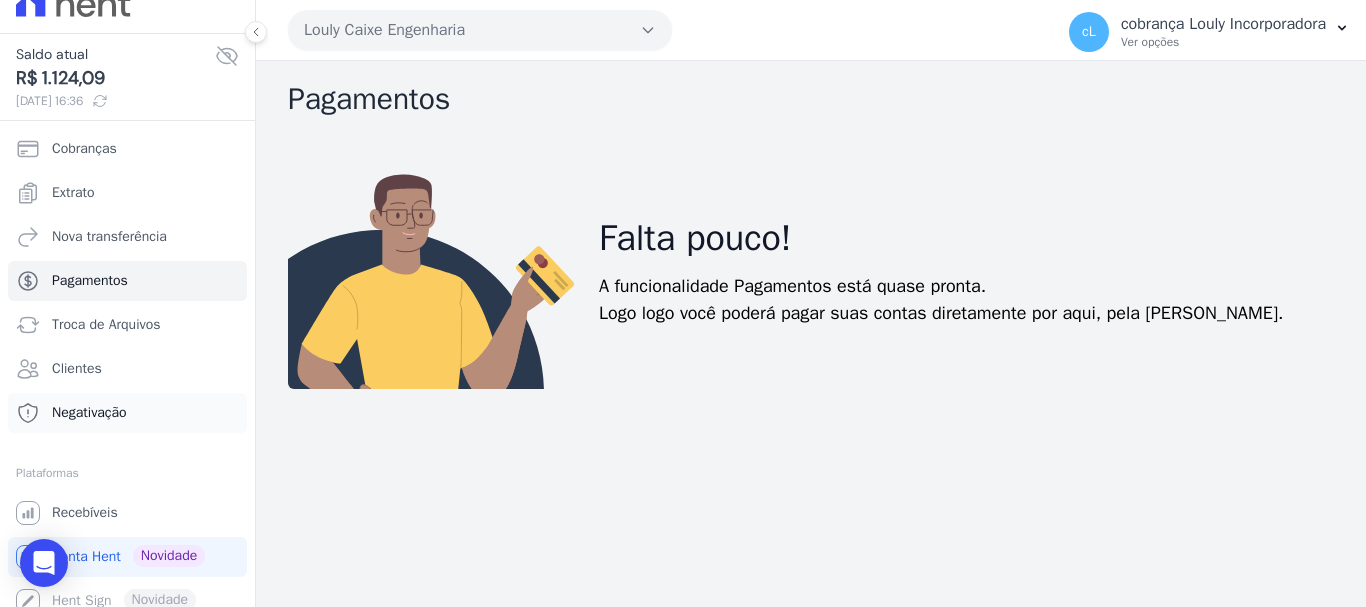 scroll, scrollTop: 41, scrollLeft: 0, axis: vertical 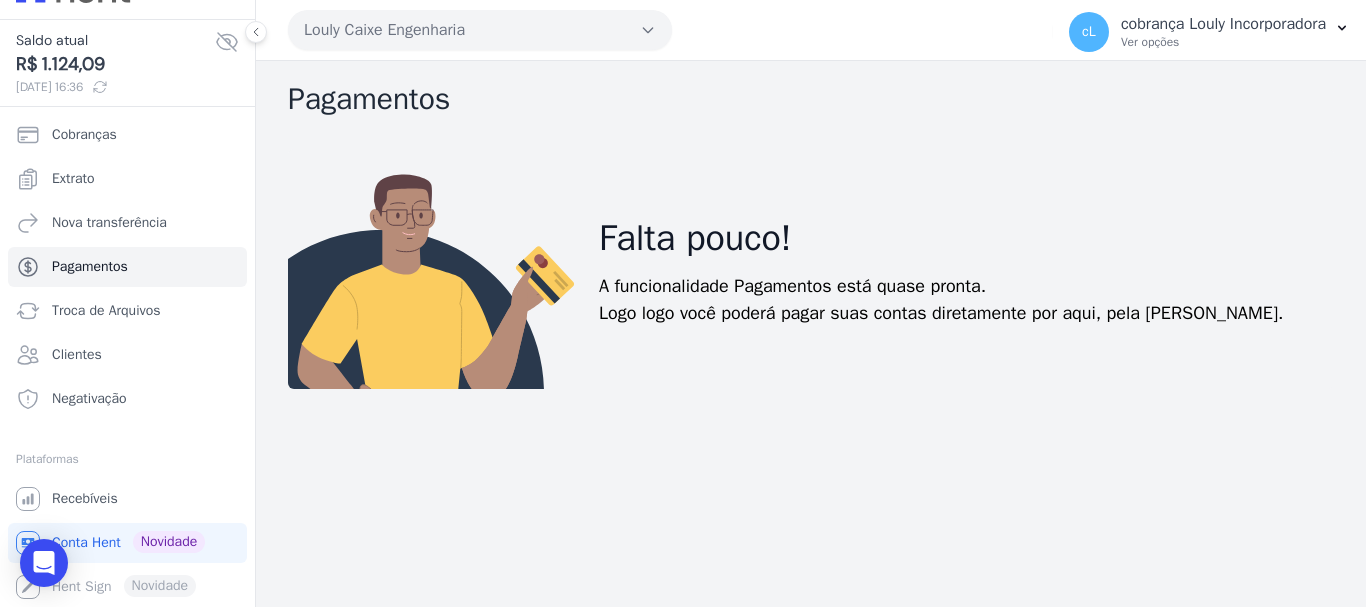 click on "Você não possui Hent Sign ativado. Para saber mais, fale com a equipe Hent.
Recebíveis
Você não possui Hent Sign ativado. Para saber mais, fale com a equipe Hent.
Conta Hent
Novidade
Você não possui Hent Sign ativado. Para saber mais, fale com a equipe Hent.
Hent Sign
Novidade" at bounding box center (127, 543) 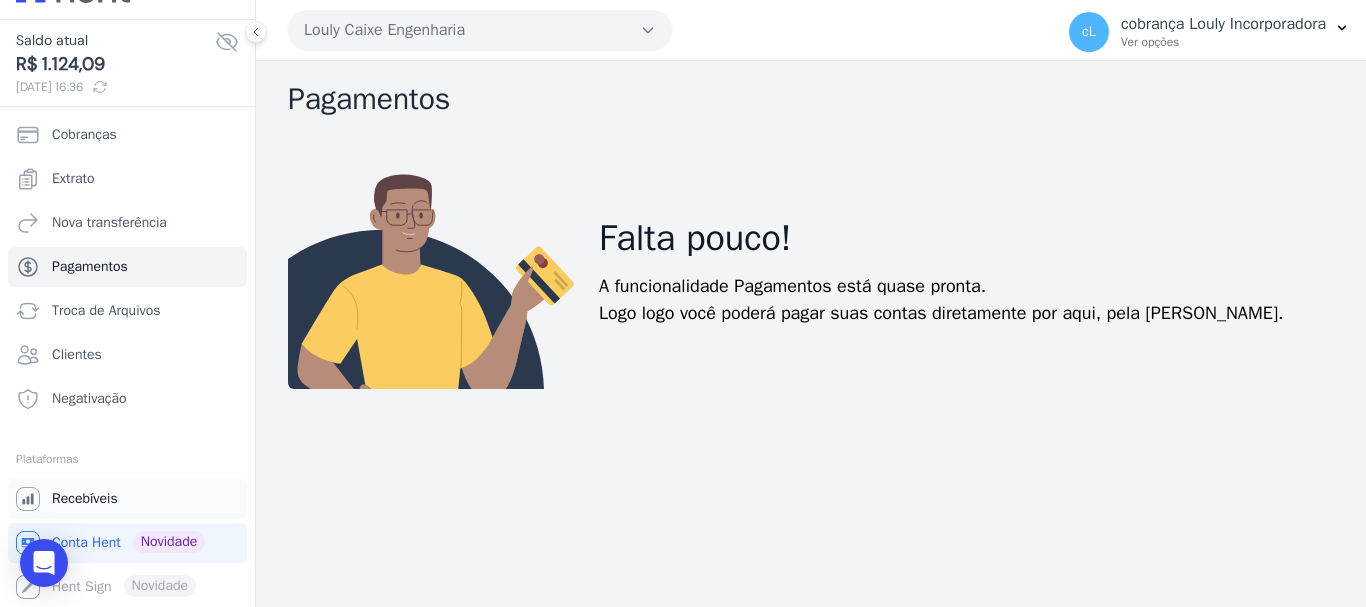 click on "Recebíveis" at bounding box center (85, 499) 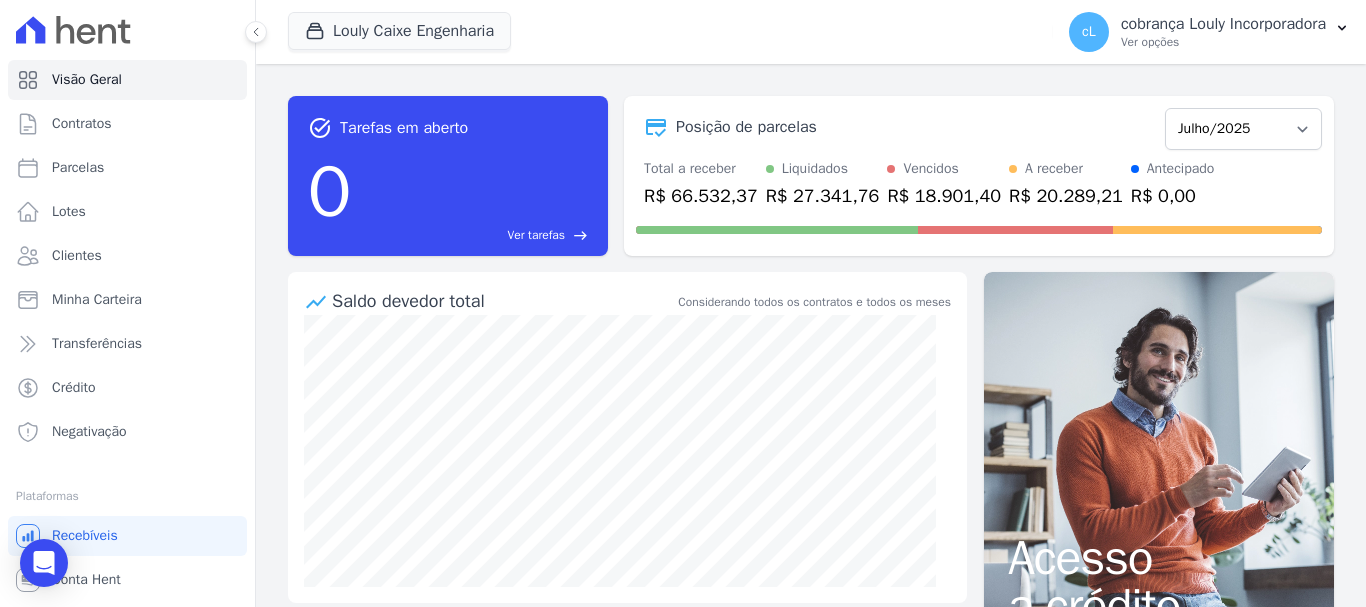 click on "R$ 27.341,76" at bounding box center (823, 196) 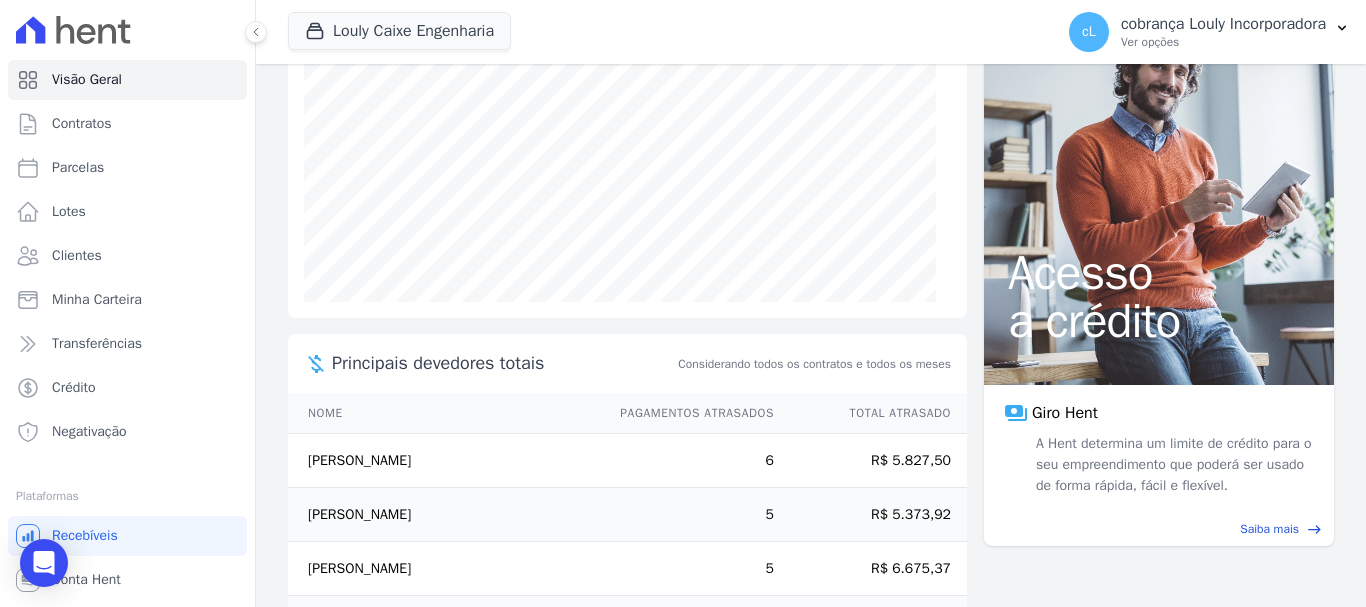 scroll, scrollTop: 14, scrollLeft: 0, axis: vertical 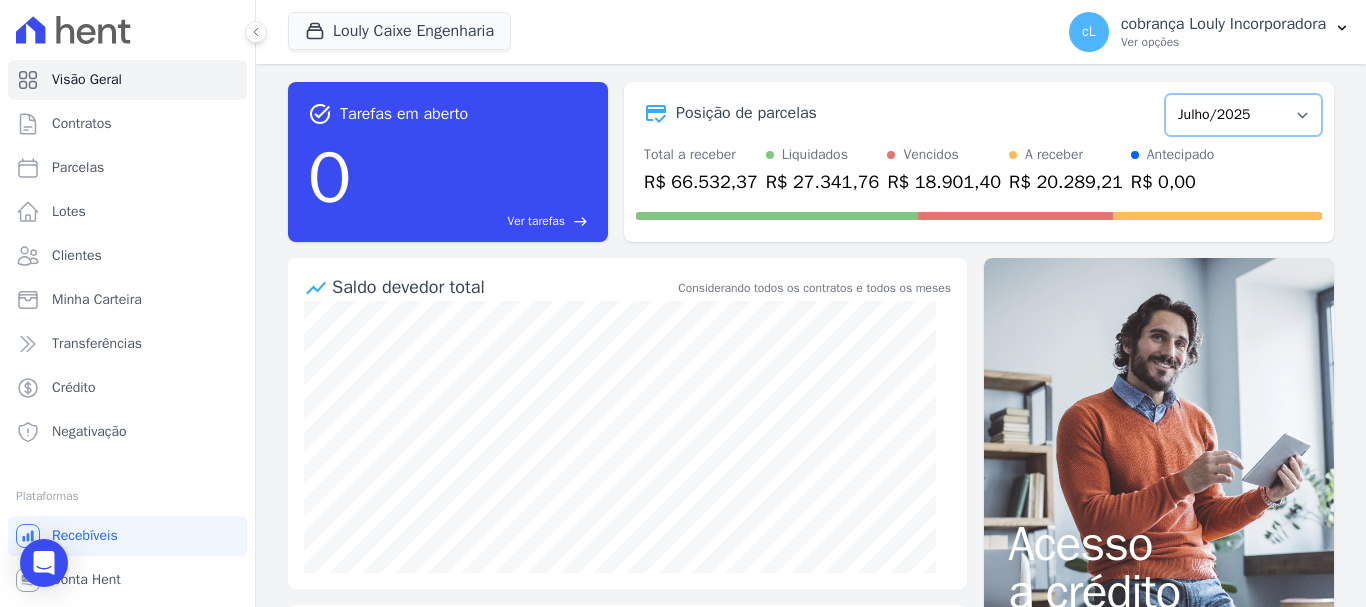 click on "Setembro/2024
Outubro/2024
Novembro/2024
Dezembro/2024
Janeiro/2025
Fevereiro/2025
Março/2025
Abril/2025
Maio/2025
Junho/2025
Julho/2025
Agosto/2025
Setembro/2025
Outubro/2025
Novembro/2025
Dezembro/2025
Janeiro/2026
Fevereiro/2026
Março/2026
Abril/2026
Maio/2026
Junho/2026
Julho/2026
Agosto/2026
Setembro/2026
Outubro/2026
Novembro/2026
Dezembro/2026
Janeiro/2027
Fevereiro/2027
Março/2027
Abril/2027
Maio/2027
Junho/2027
Julho/2027
Agosto/2027
Setembro/2027
Outubro/2027
Novembro/2027
Dezembro/2027
Janeiro/2028
Fevereiro/2028
Março/2028
Abril/2028
Maio/2028
Junho/2028
Julho/2028
Agosto/2028
Setembro/2028
Outubro/2028
Novembro/2028
Dezembro/2028
Janeiro/2029
Fevereiro/2029
Março/2029
Abril/2029
Maio/2029
Junho/2029
Julho/2029
Agosto/2029
Setembro/2029
Outubro/2029
Novembro/2029
Dezembro/2029
Janeiro/2030
Fevereiro/2030
Março/2030
Abril/2030
Maio/2030
Junho/2030" at bounding box center [1243, 115] 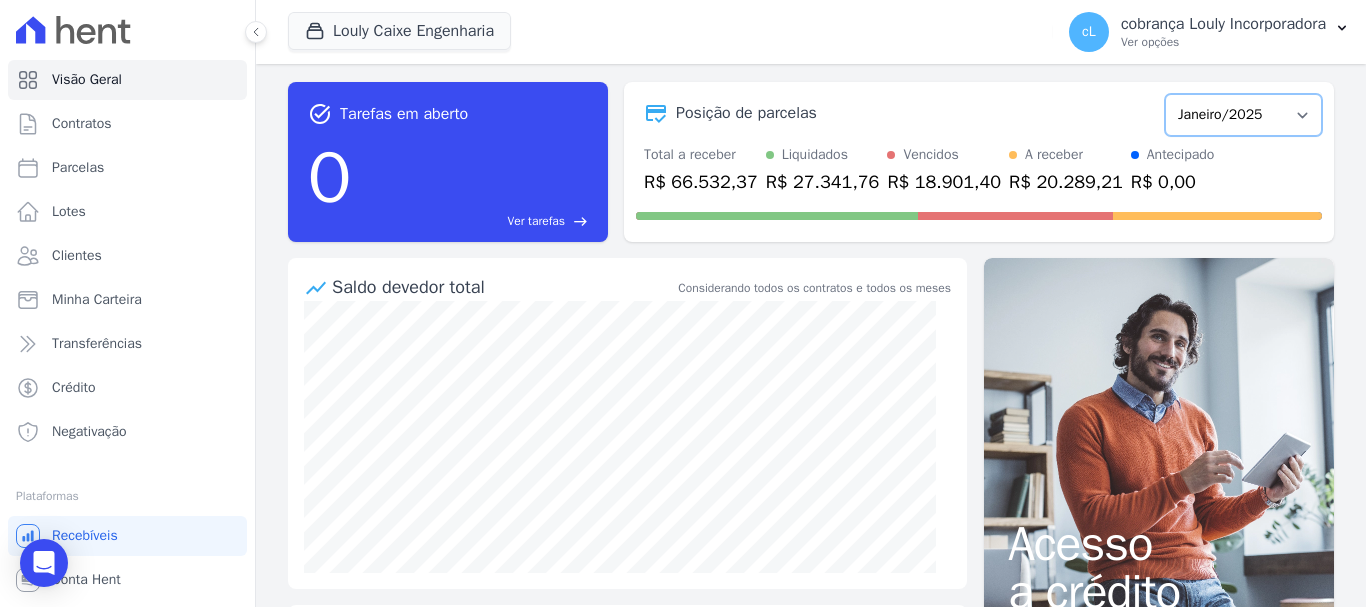 click on "Setembro/2024
Outubro/2024
Novembro/2024
Dezembro/2024
Janeiro/2025
Fevereiro/2025
Março/2025
Abril/2025
Maio/2025
Junho/2025
Julho/2025
Agosto/2025
Setembro/2025
Outubro/2025
Novembro/2025
Dezembro/2025
Janeiro/2026
Fevereiro/2026
Março/2026
Abril/2026
Maio/2026
Junho/2026
Julho/2026
Agosto/2026
Setembro/2026
Outubro/2026
Novembro/2026
Dezembro/2026
Janeiro/2027
Fevereiro/2027
Março/2027
Abril/2027
Maio/2027
Junho/2027
Julho/2027
Agosto/2027
Setembro/2027
Outubro/2027
Novembro/2027
Dezembro/2027
Janeiro/2028
Fevereiro/2028
Março/2028
Abril/2028
Maio/2028
Junho/2028
Julho/2028
Agosto/2028
Setembro/2028
Outubro/2028
Novembro/2028
Dezembro/2028
Janeiro/2029
Fevereiro/2029
Março/2029
Abril/2029
Maio/2029
Junho/2029
Julho/2029
Agosto/2029
Setembro/2029
Outubro/2029
Novembro/2029
Dezembro/2029
Janeiro/2030
Fevereiro/2030
Março/2030
Abril/2030
Maio/2030
Junho/2030" at bounding box center [1243, 115] 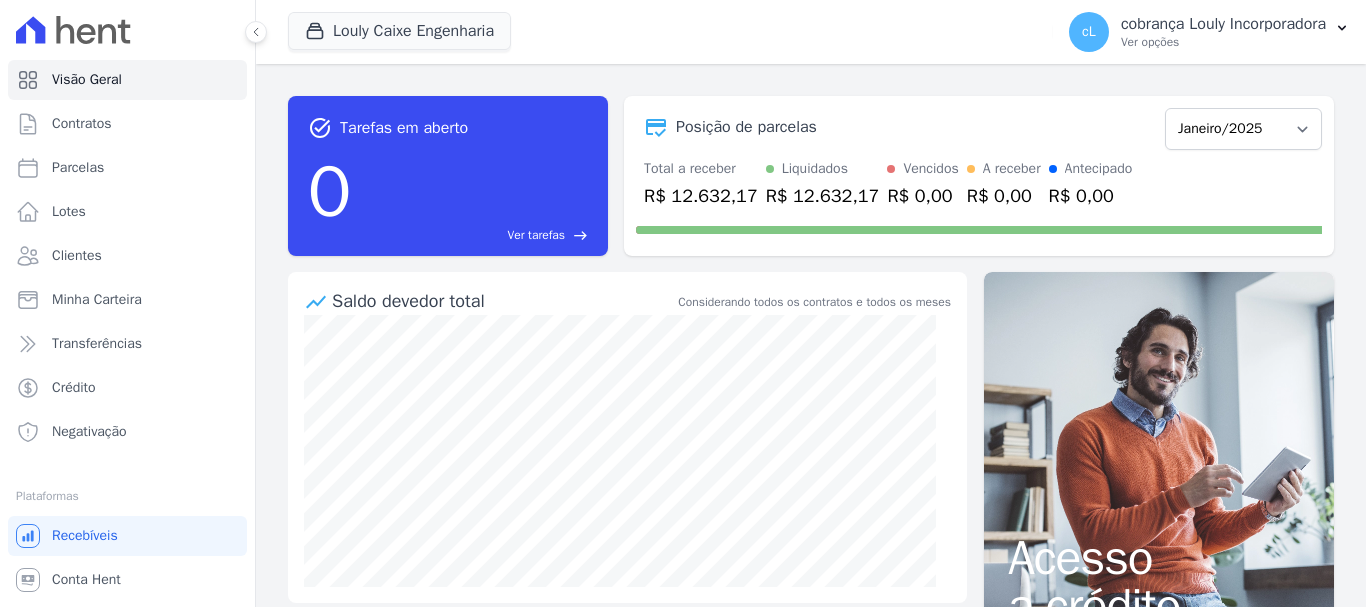 scroll, scrollTop: 0, scrollLeft: 0, axis: both 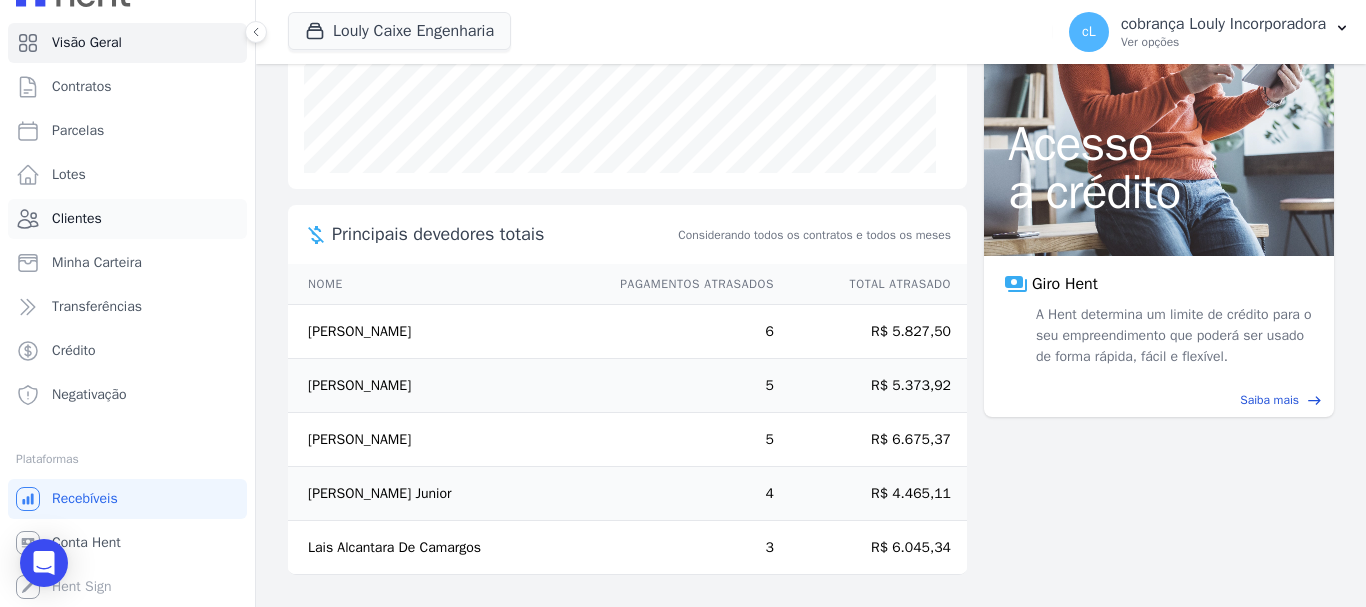 click on "Clientes" at bounding box center [77, 219] 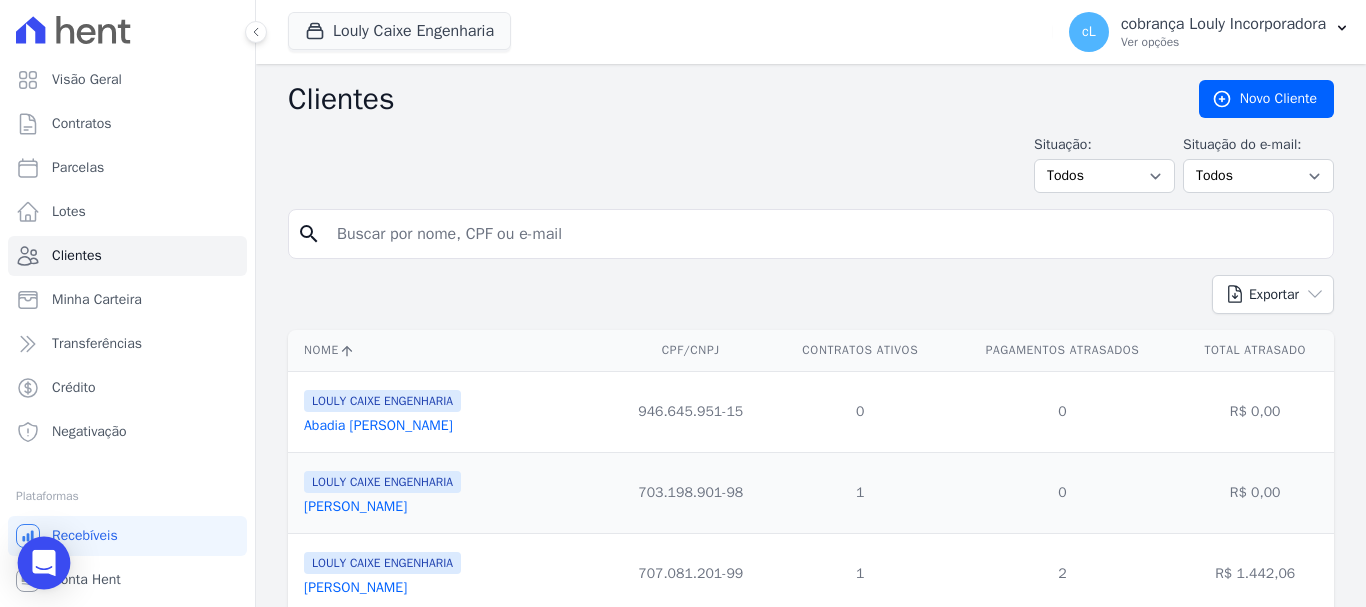 click 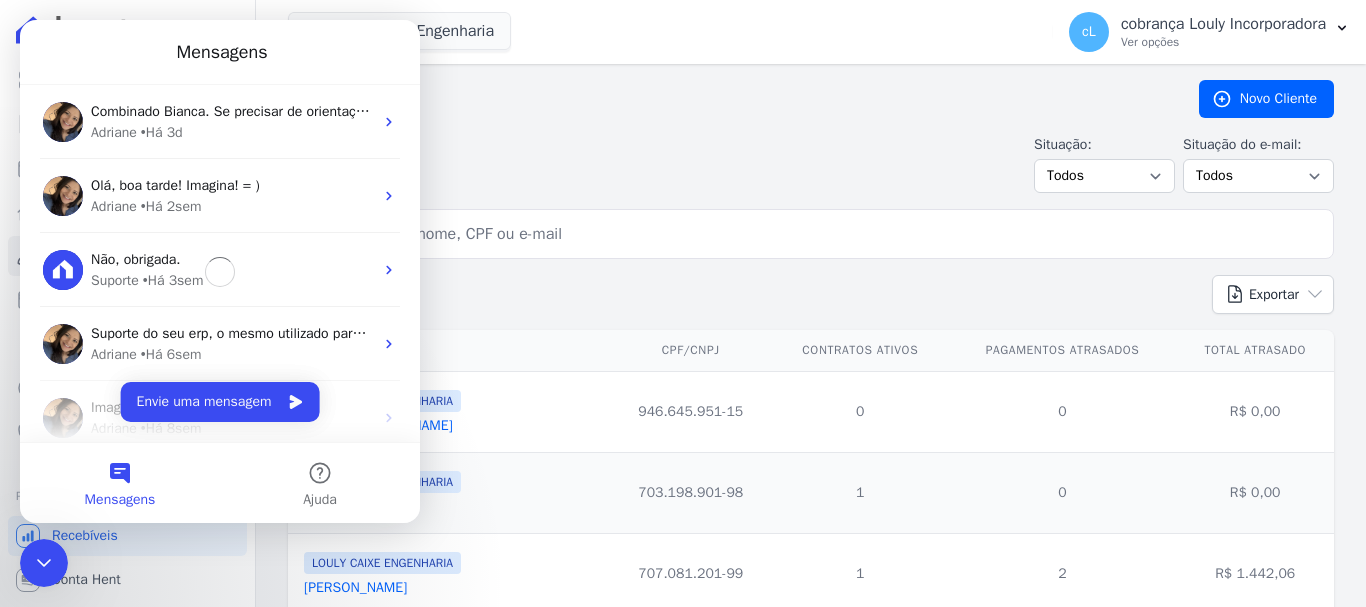 scroll, scrollTop: 0, scrollLeft: 0, axis: both 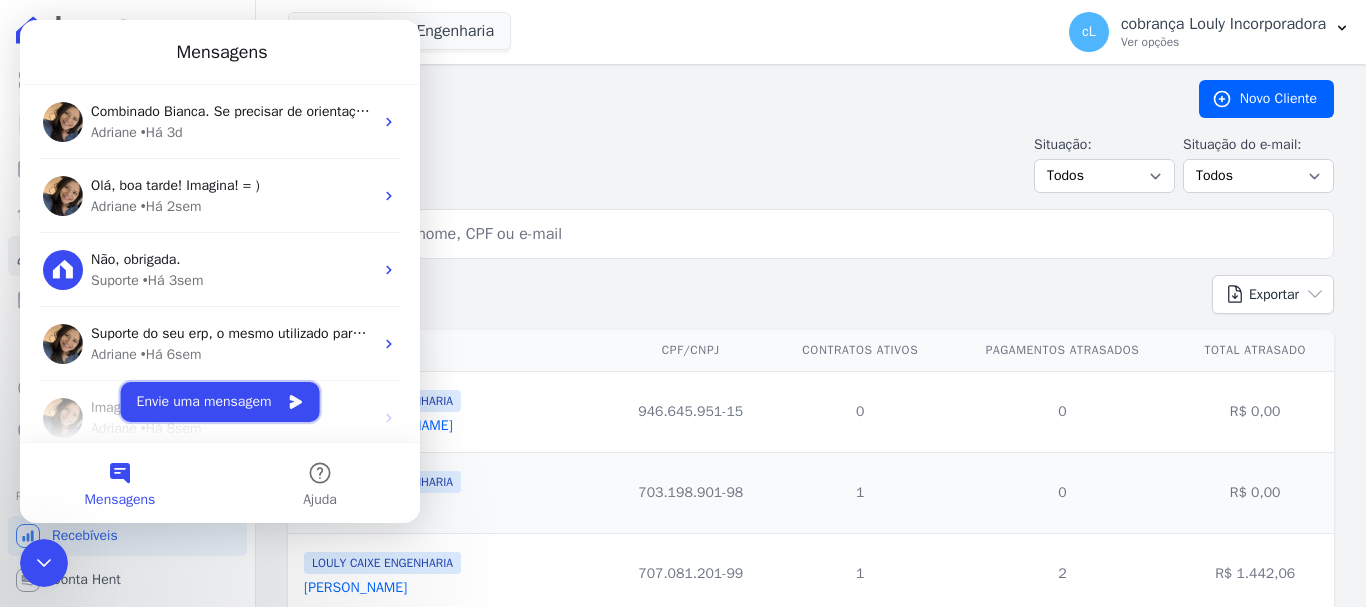 click on "Envie uma mensagem" at bounding box center [220, 402] 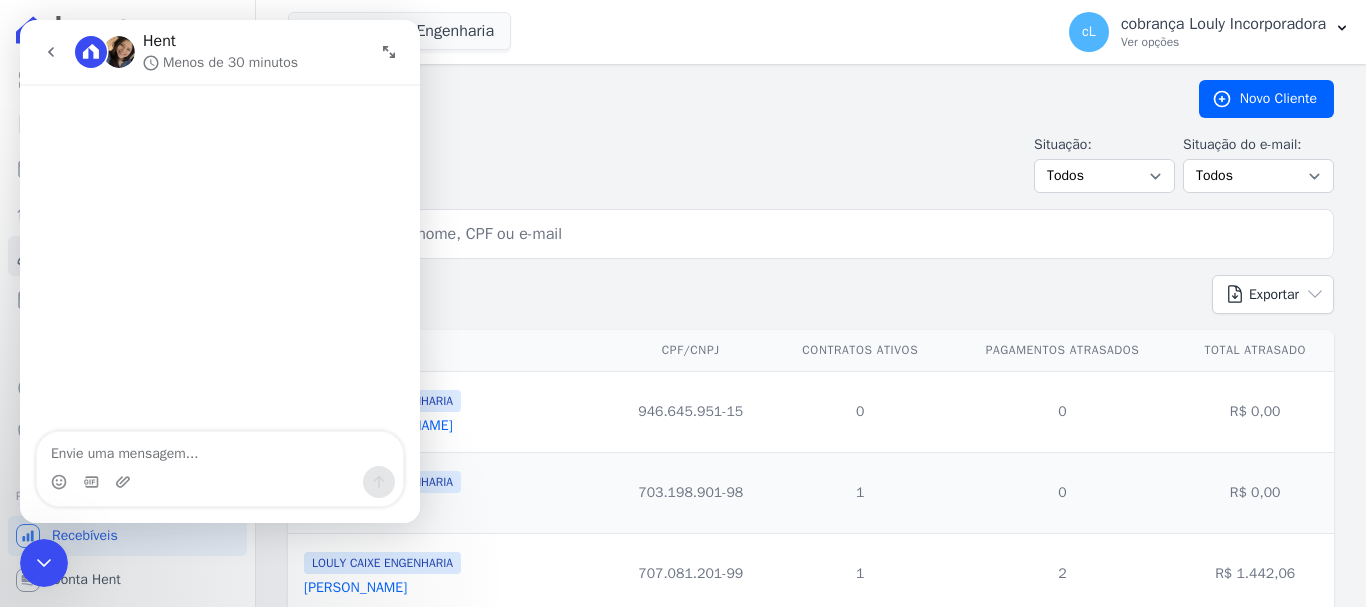 click at bounding box center (220, 449) 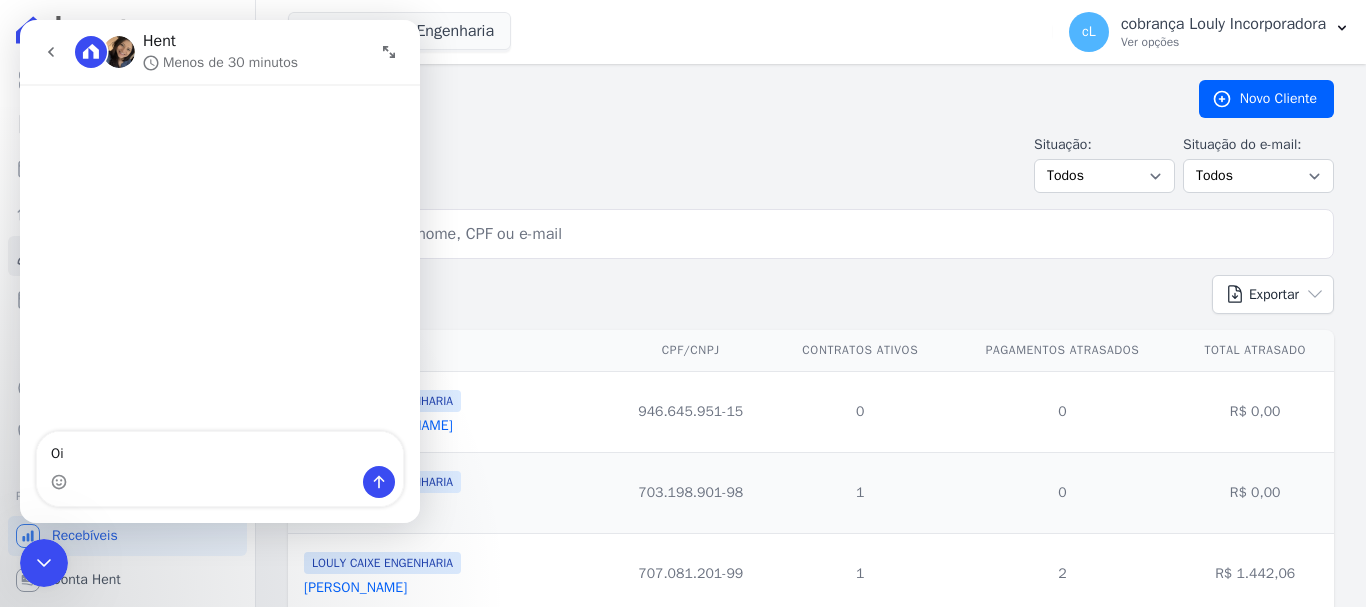 type on "Oie" 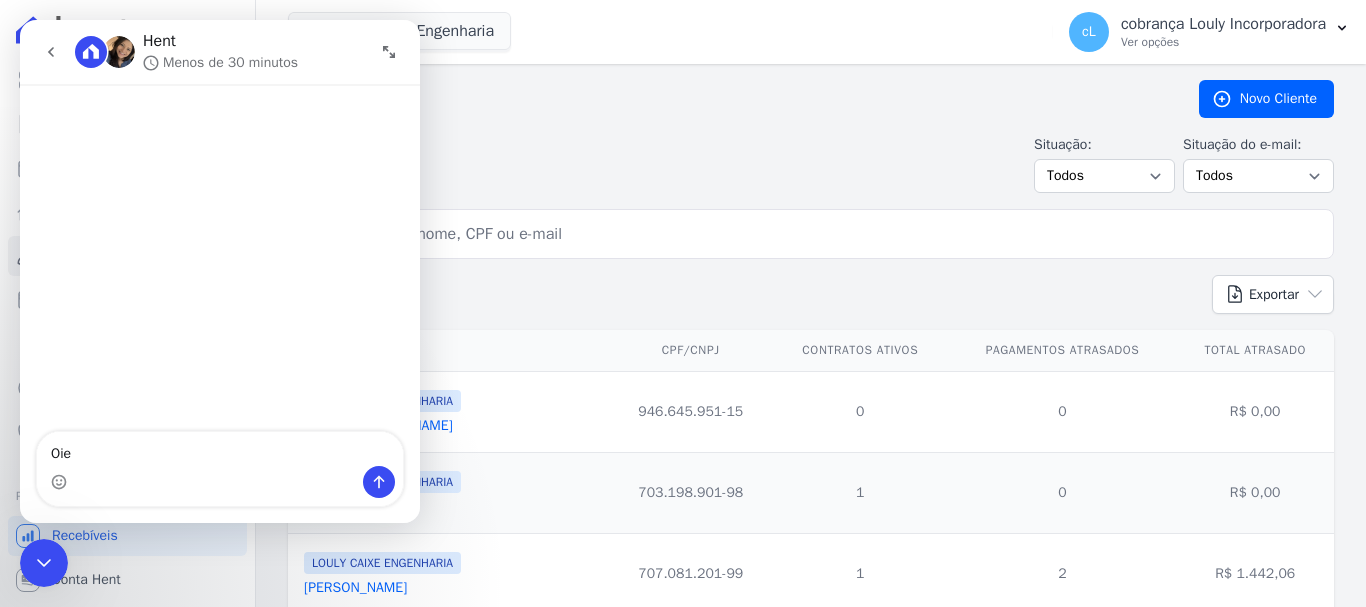 type 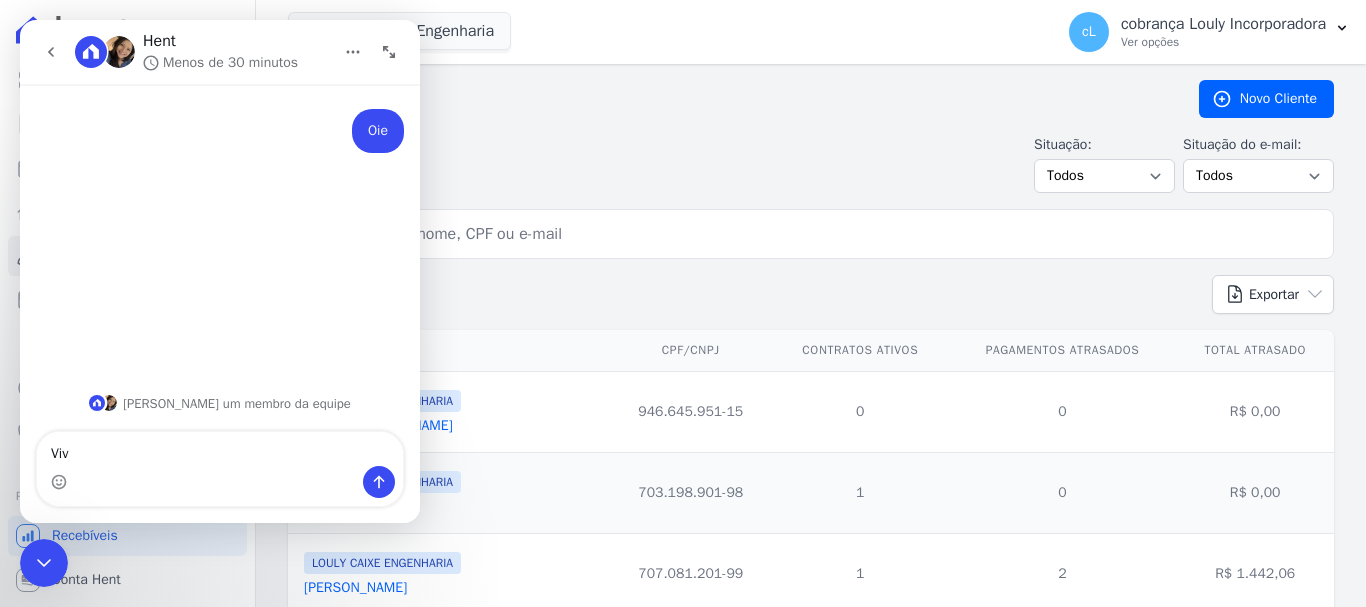 type on "Vivi" 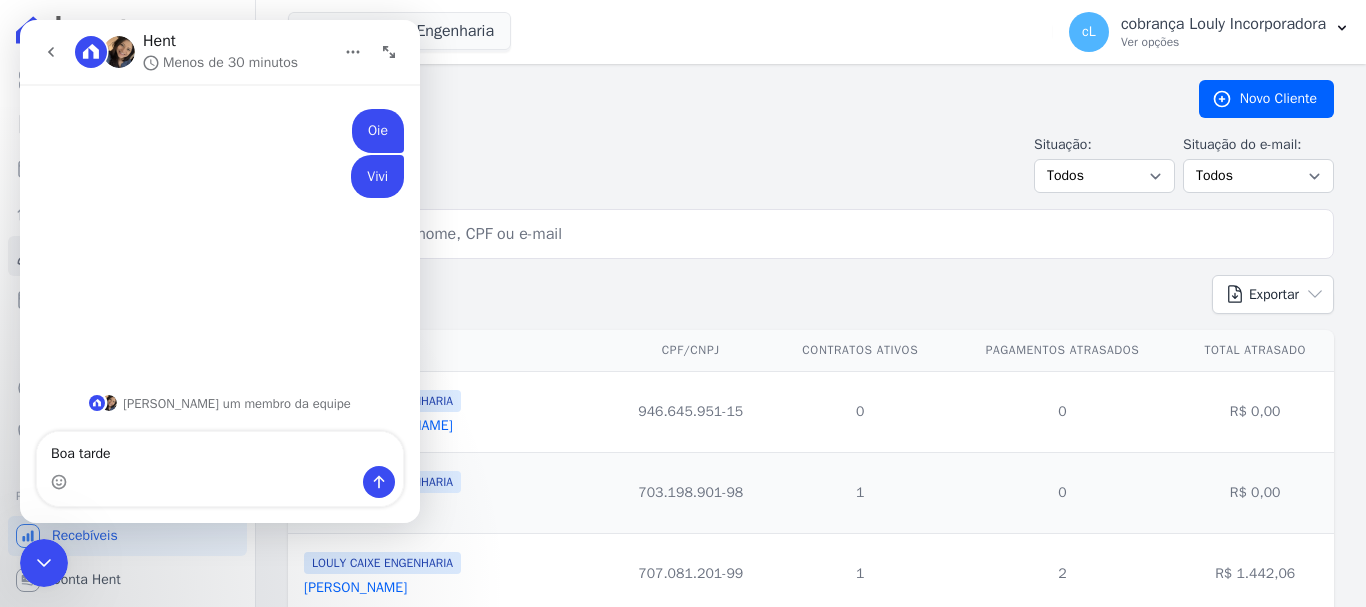 type on "Boa tarde" 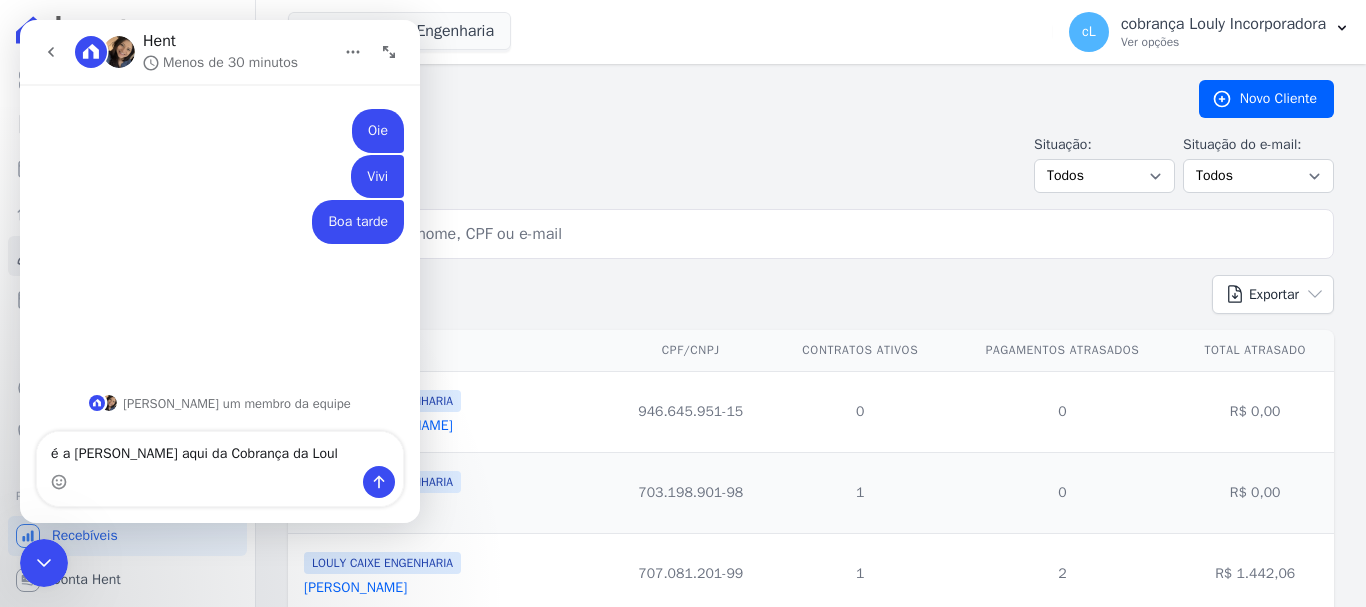 type on "é a [PERSON_NAME] aqui da Cobrança da Louly" 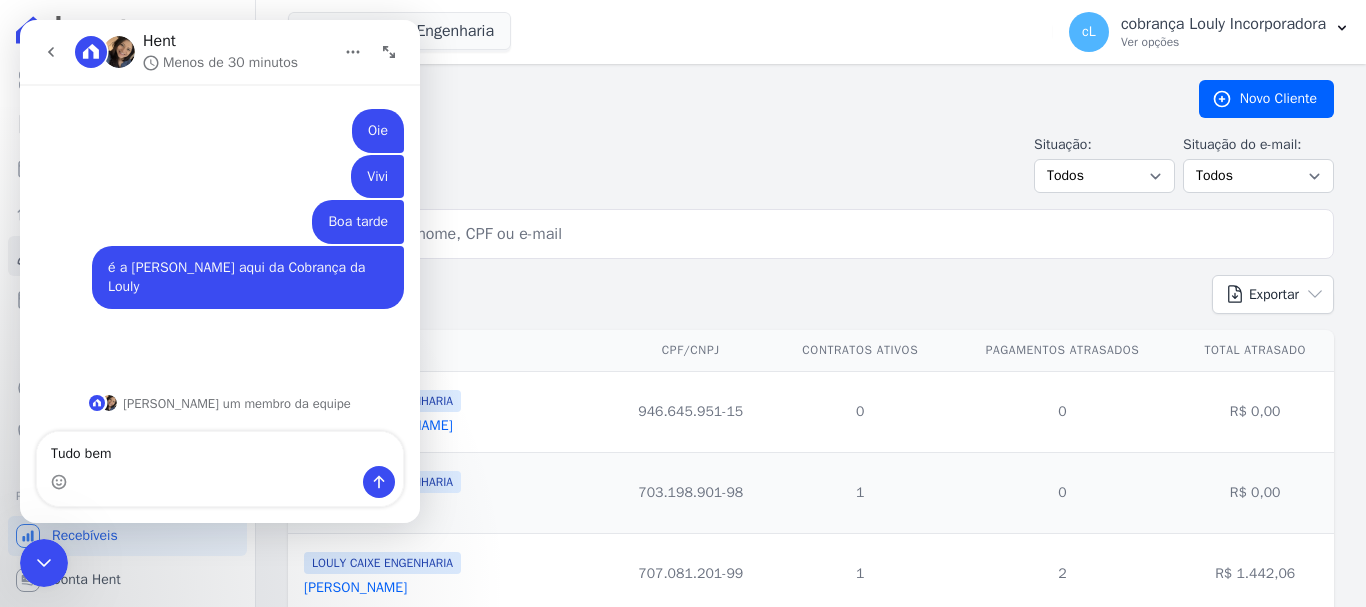 type on "Tudo bem?" 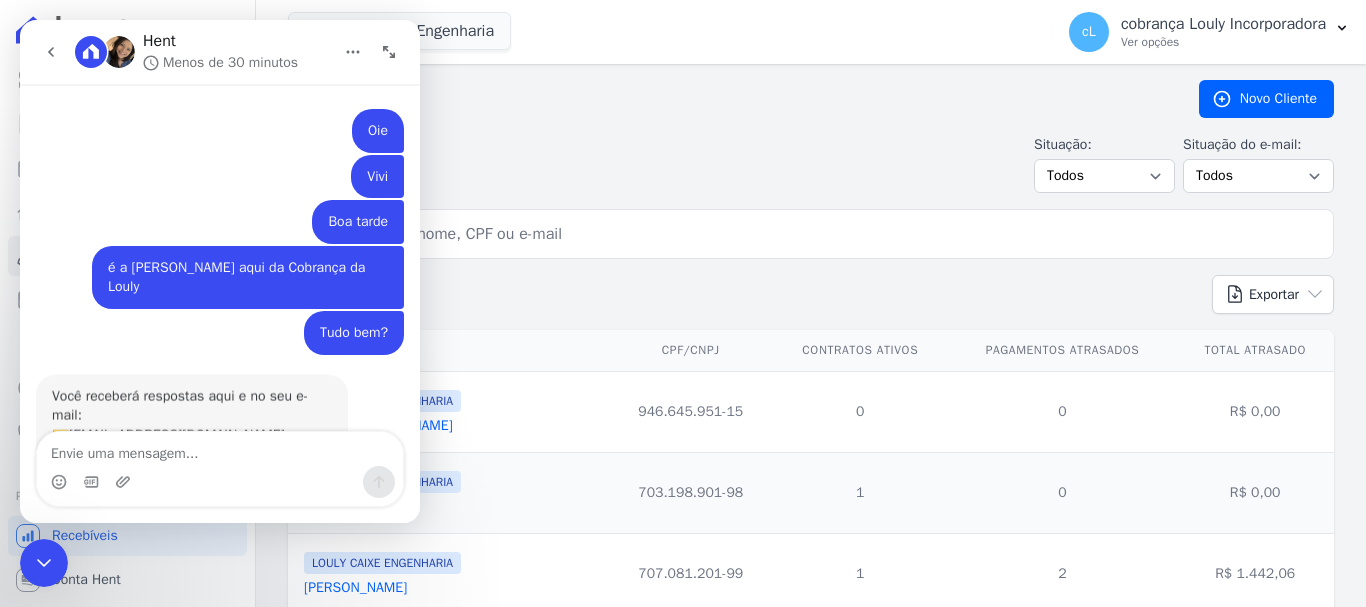 scroll, scrollTop: 149, scrollLeft: 0, axis: vertical 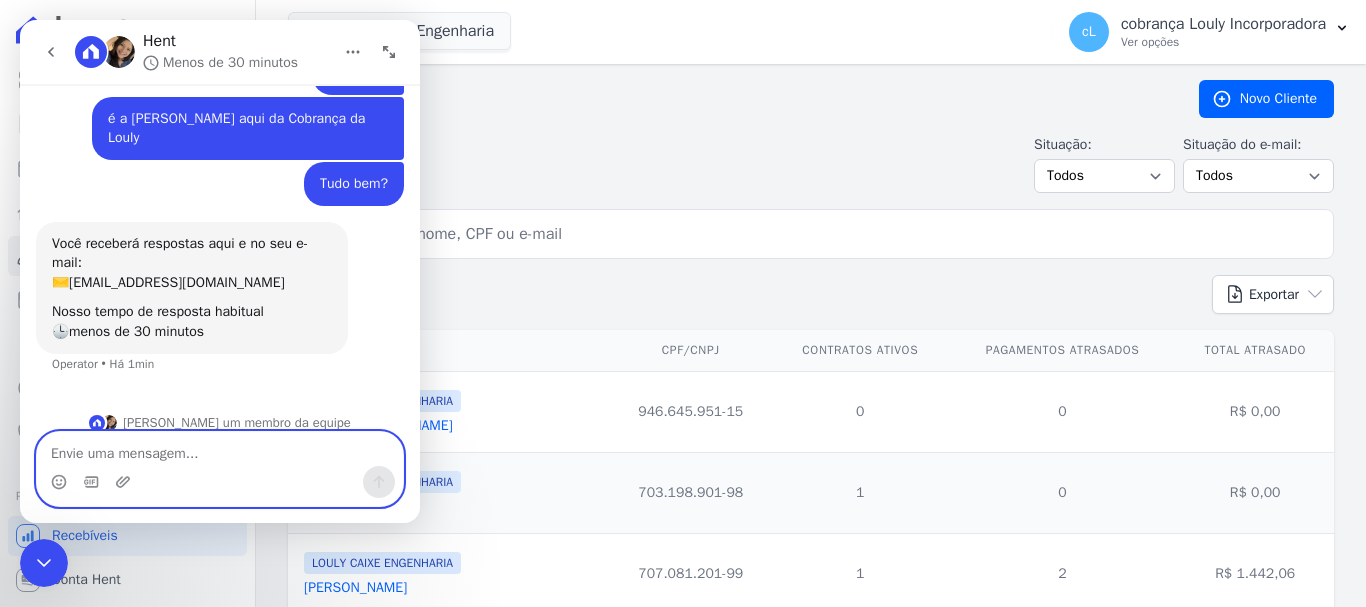 click at bounding box center (220, 449) 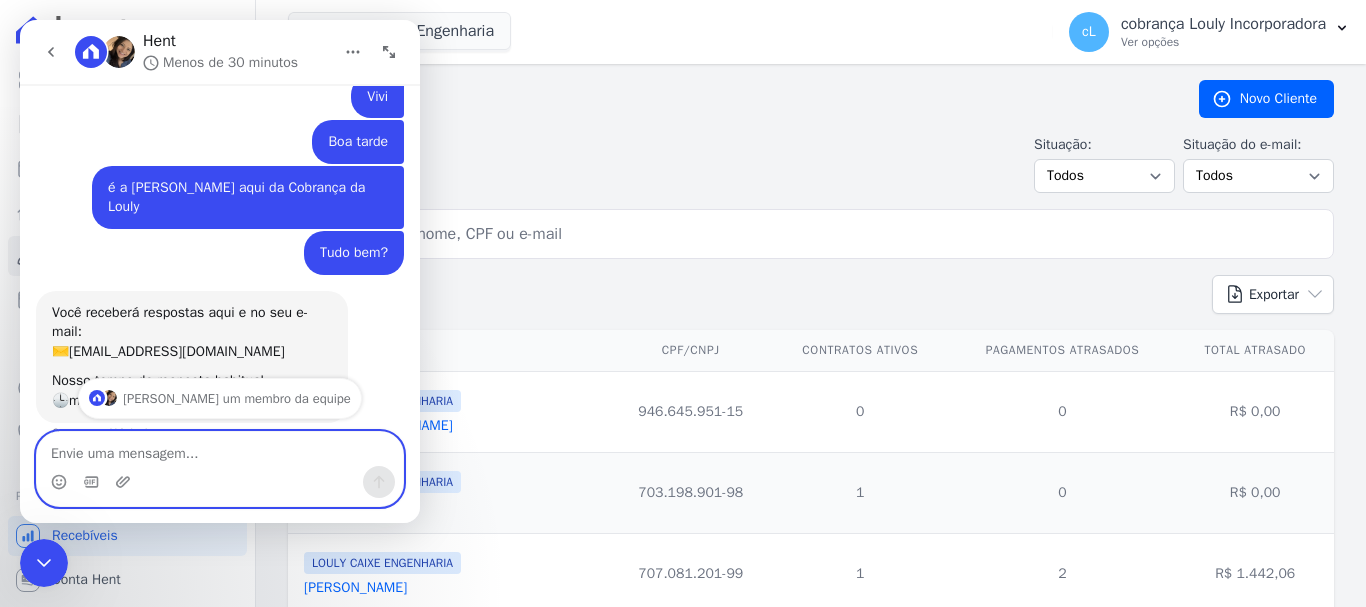 scroll, scrollTop: 149, scrollLeft: 0, axis: vertical 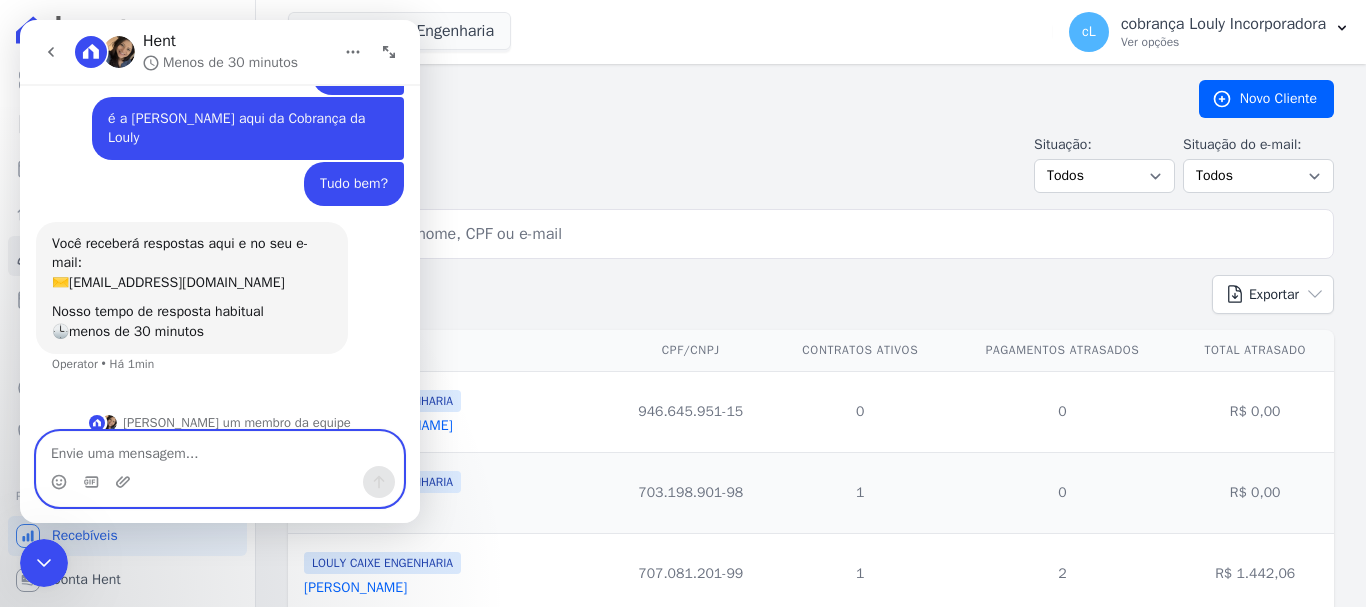 click at bounding box center [220, 449] 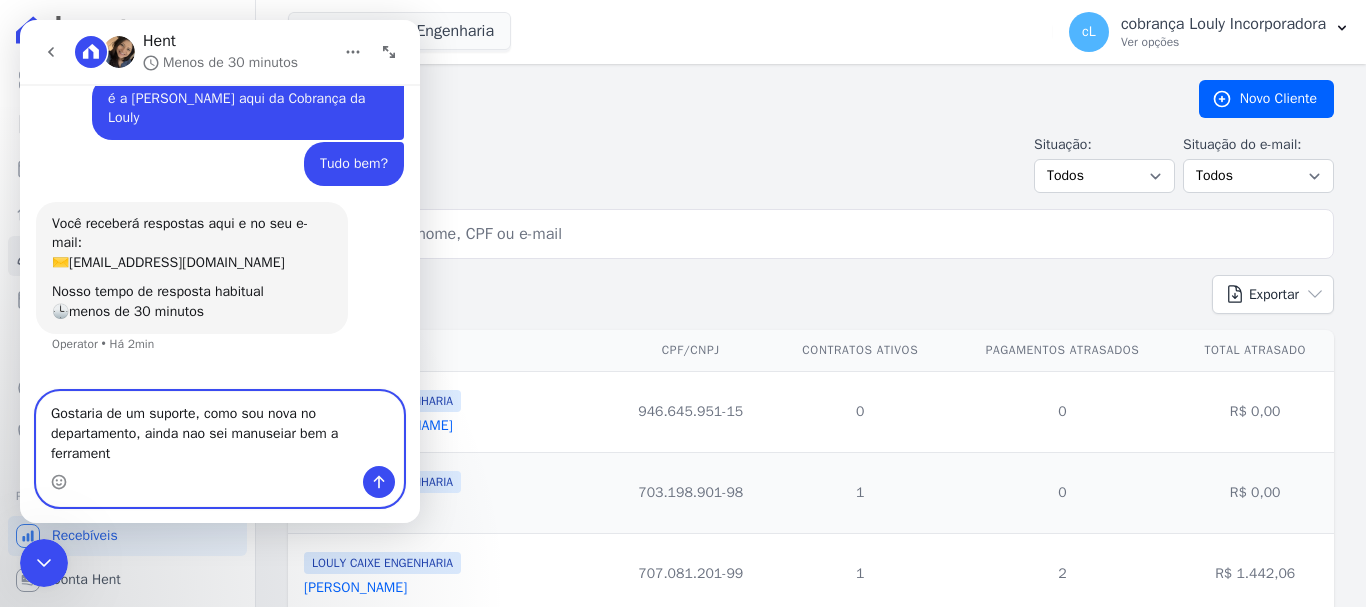 scroll, scrollTop: 189, scrollLeft: 0, axis: vertical 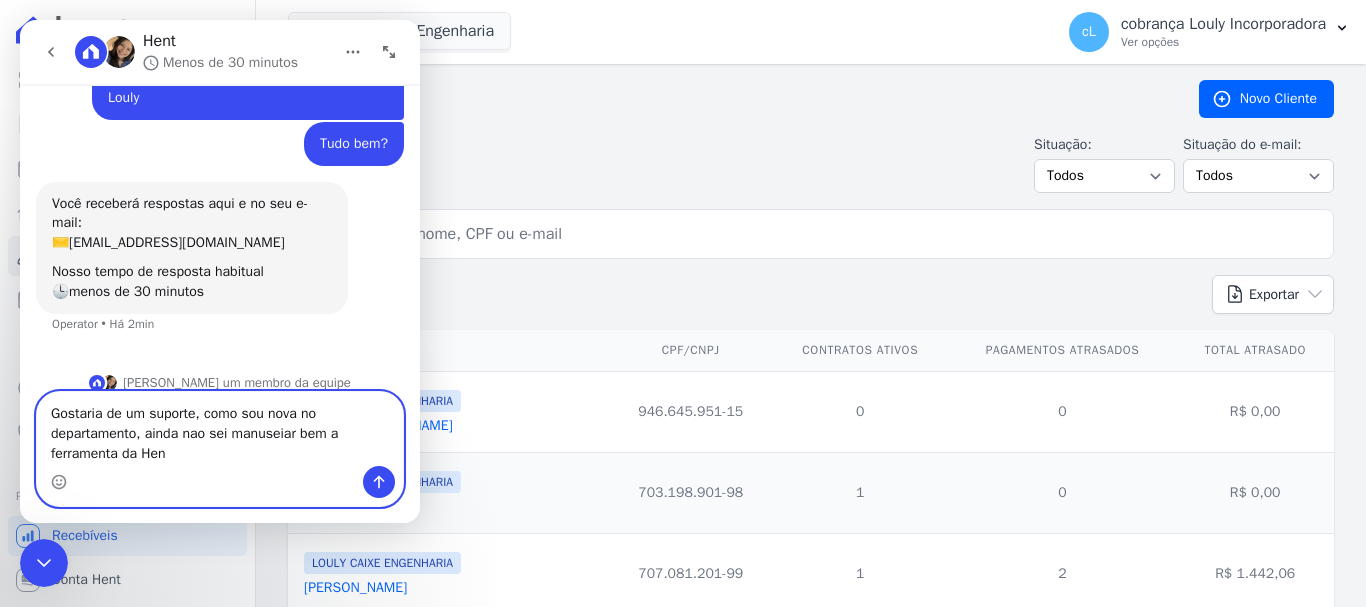 type on "Gostaria de um suporte, como sou nova no departamento, ainda nao sei manuseiar bem a ferramenta da Hent" 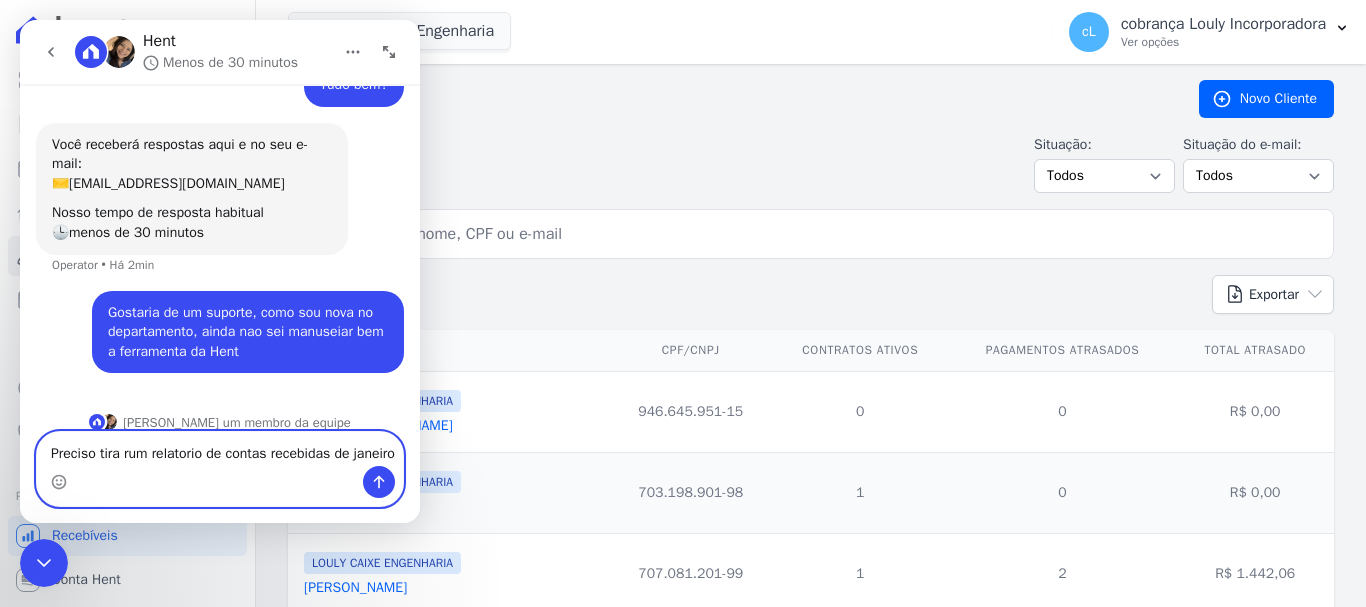 scroll, scrollTop: 268, scrollLeft: 0, axis: vertical 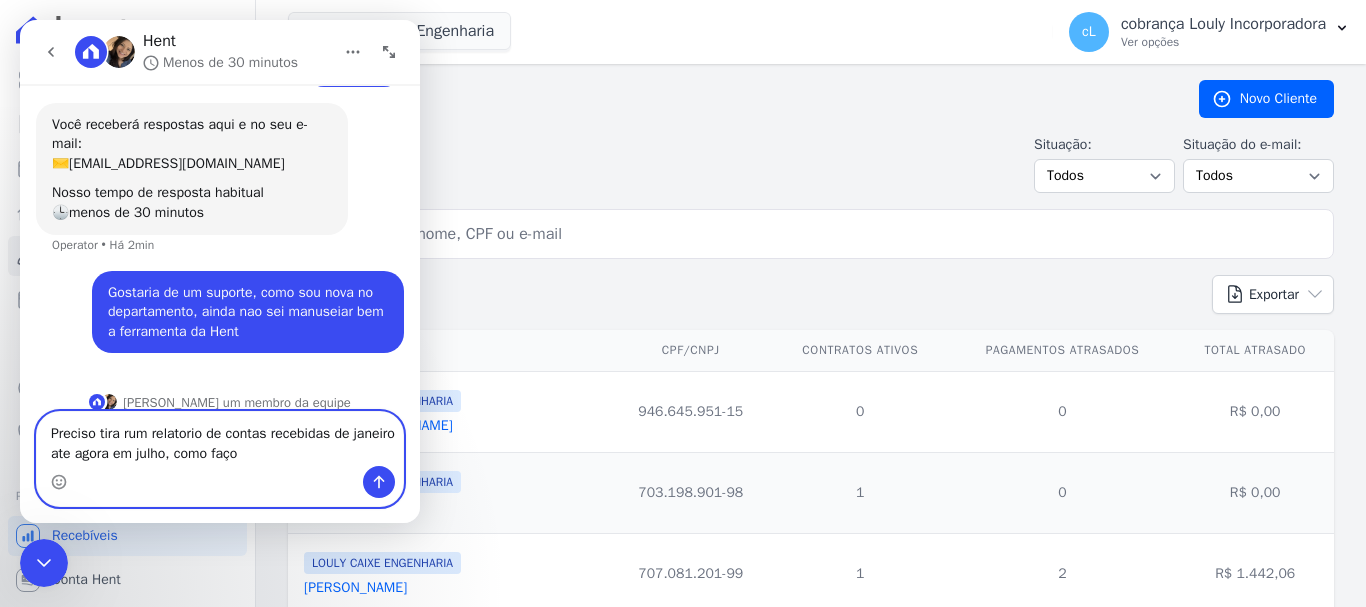 type on "[PERSON_NAME] tira rum relatorio de contas recebidas de janeiro ate agora em julho, como faço?" 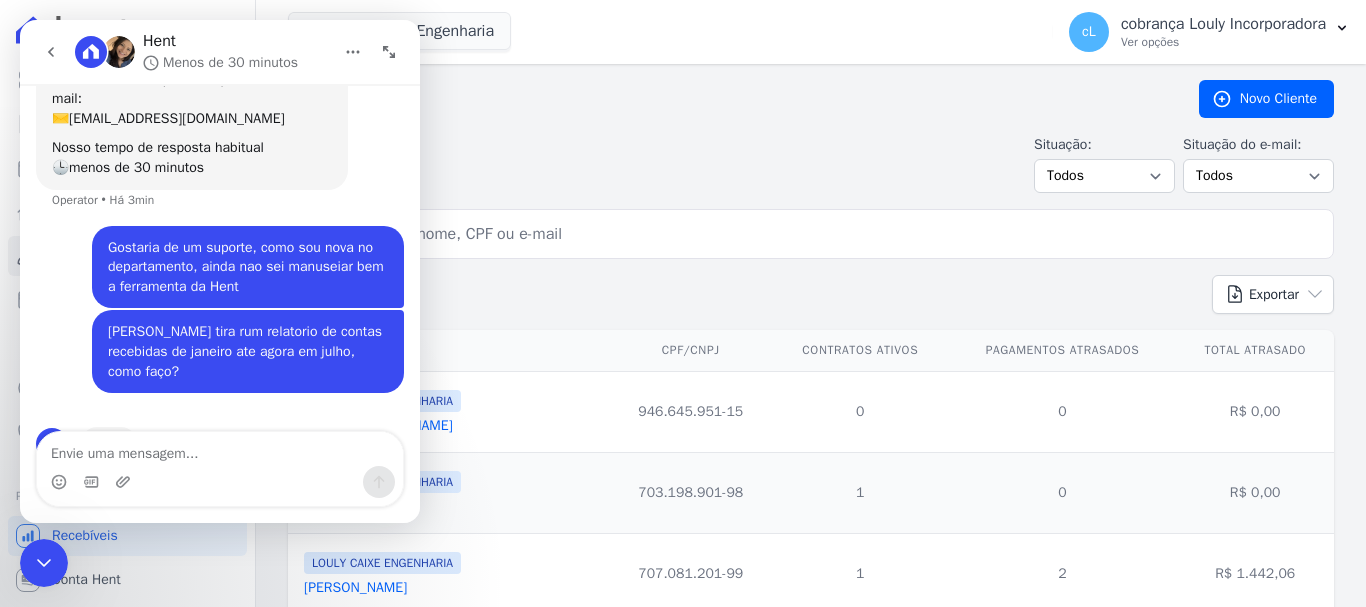 scroll, scrollTop: 390, scrollLeft: 0, axis: vertical 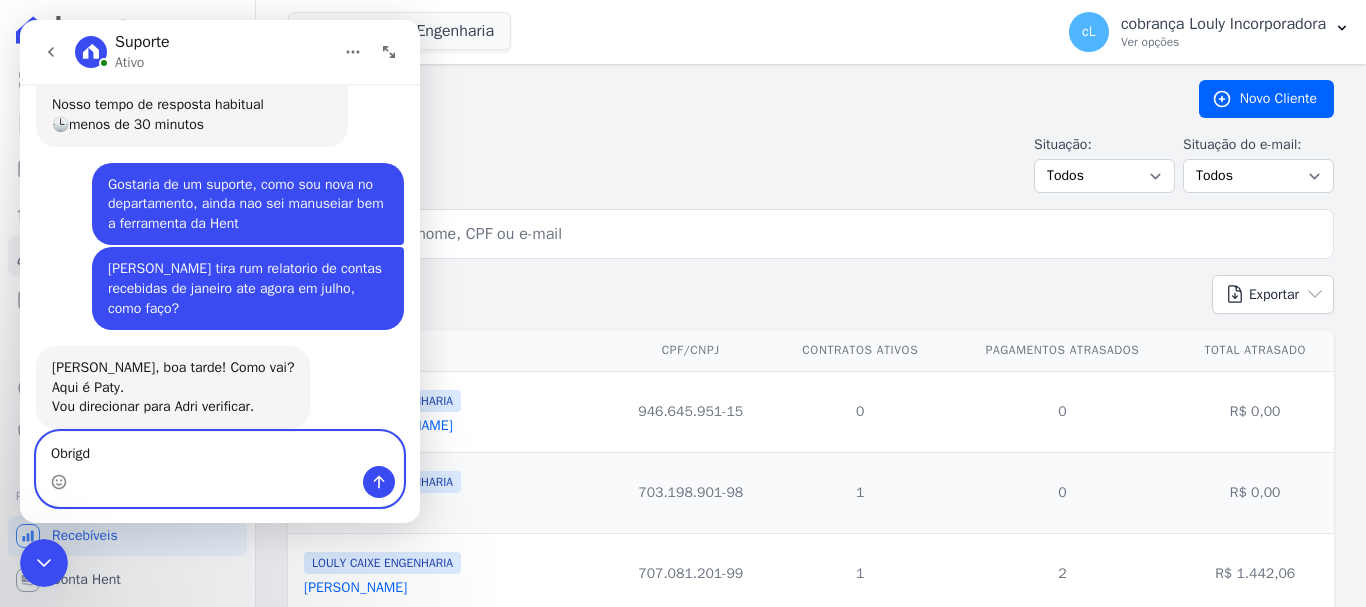 type on "Obrigda" 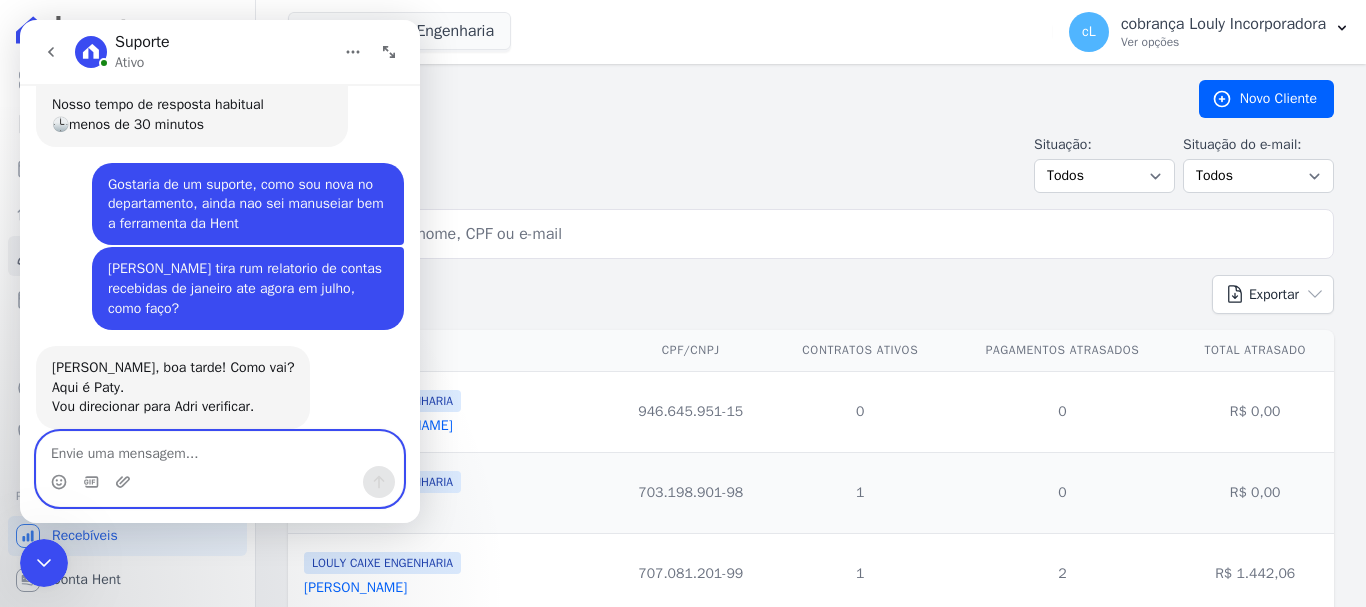 scroll, scrollTop: 415, scrollLeft: 0, axis: vertical 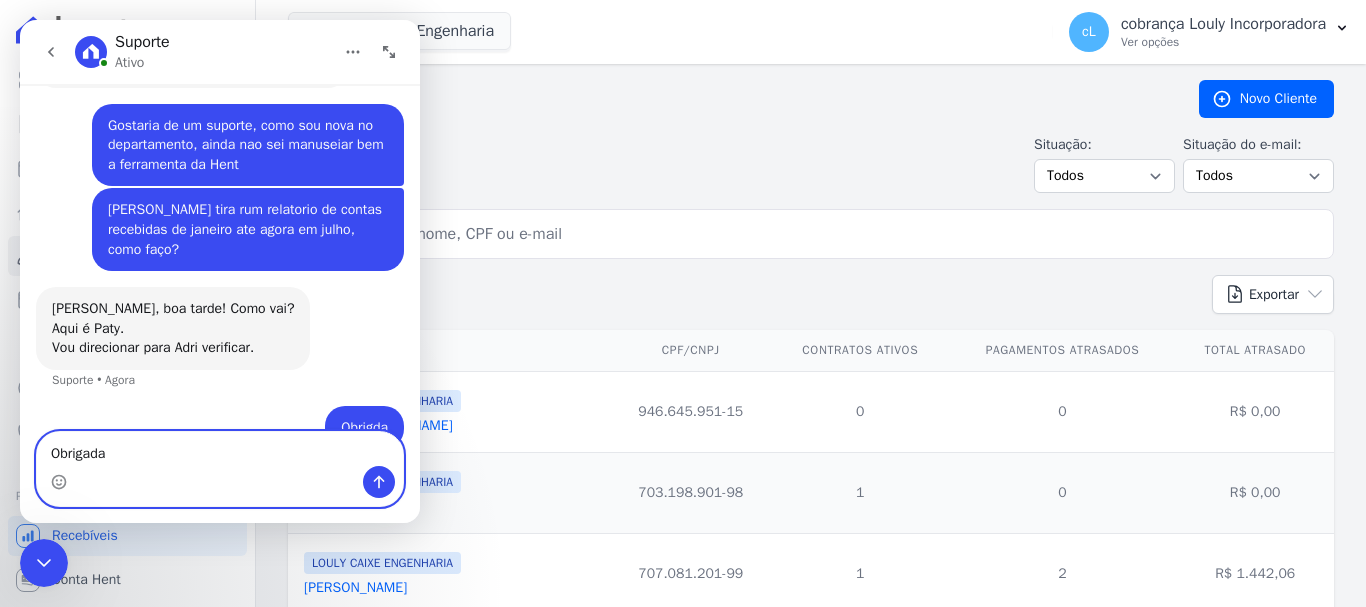 type on "Obrigada*" 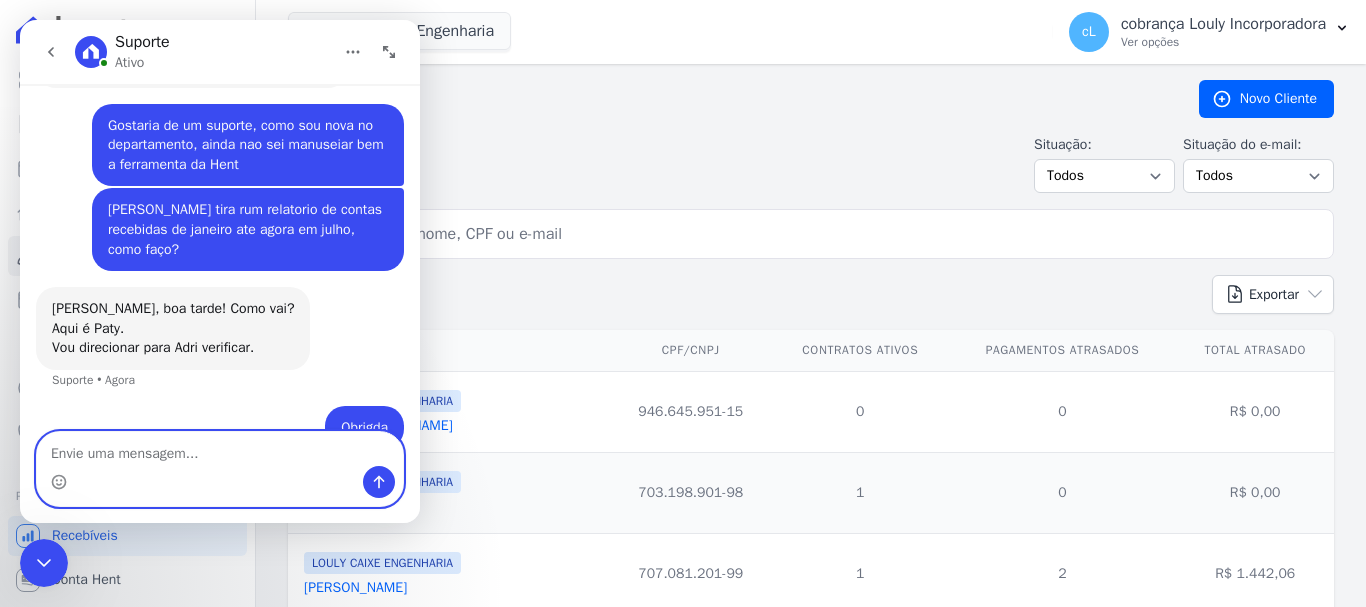 scroll, scrollTop: 461, scrollLeft: 0, axis: vertical 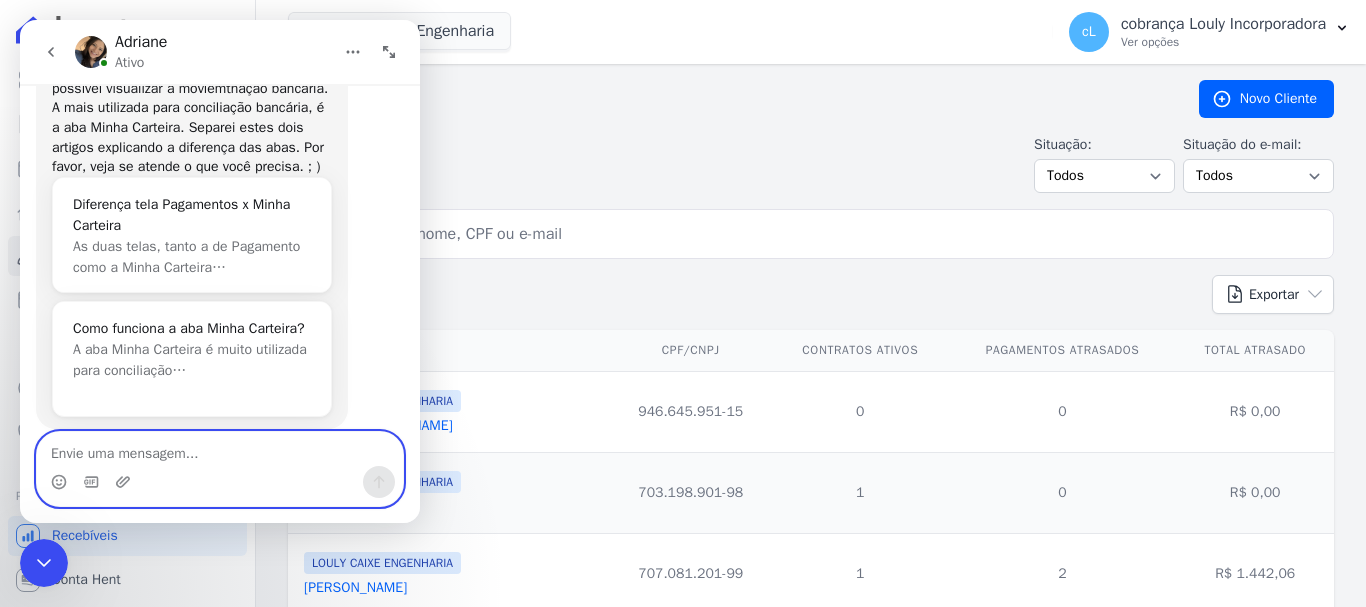 click at bounding box center (220, 449) 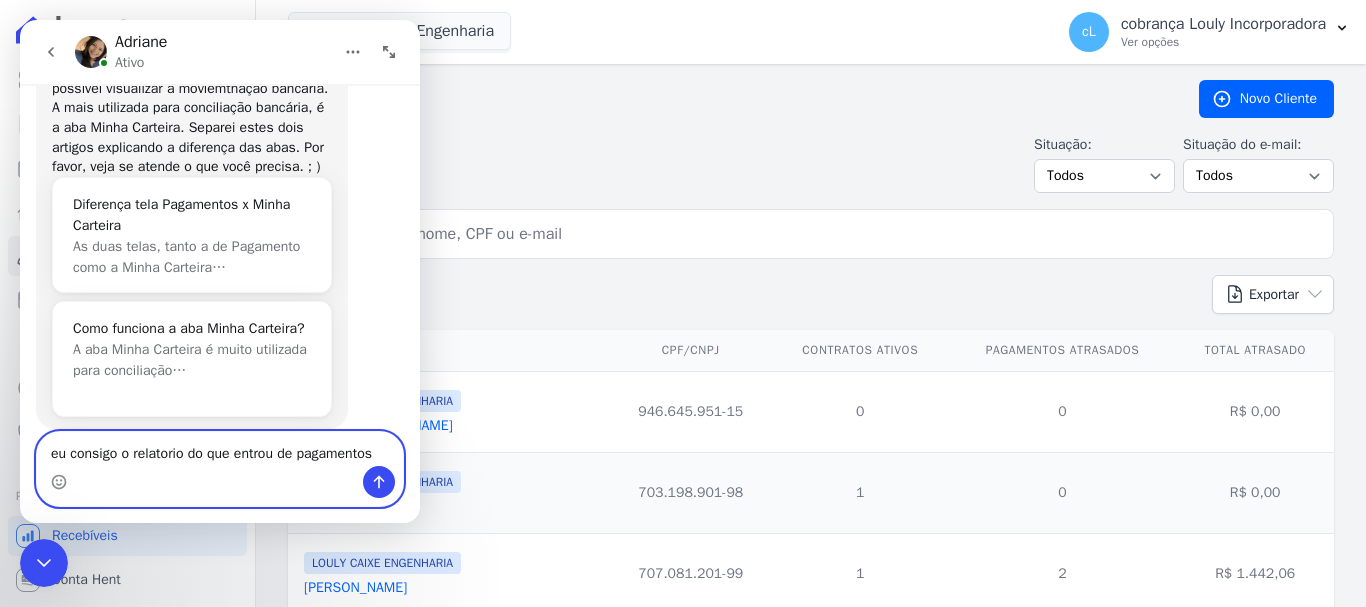 scroll, scrollTop: 918, scrollLeft: 0, axis: vertical 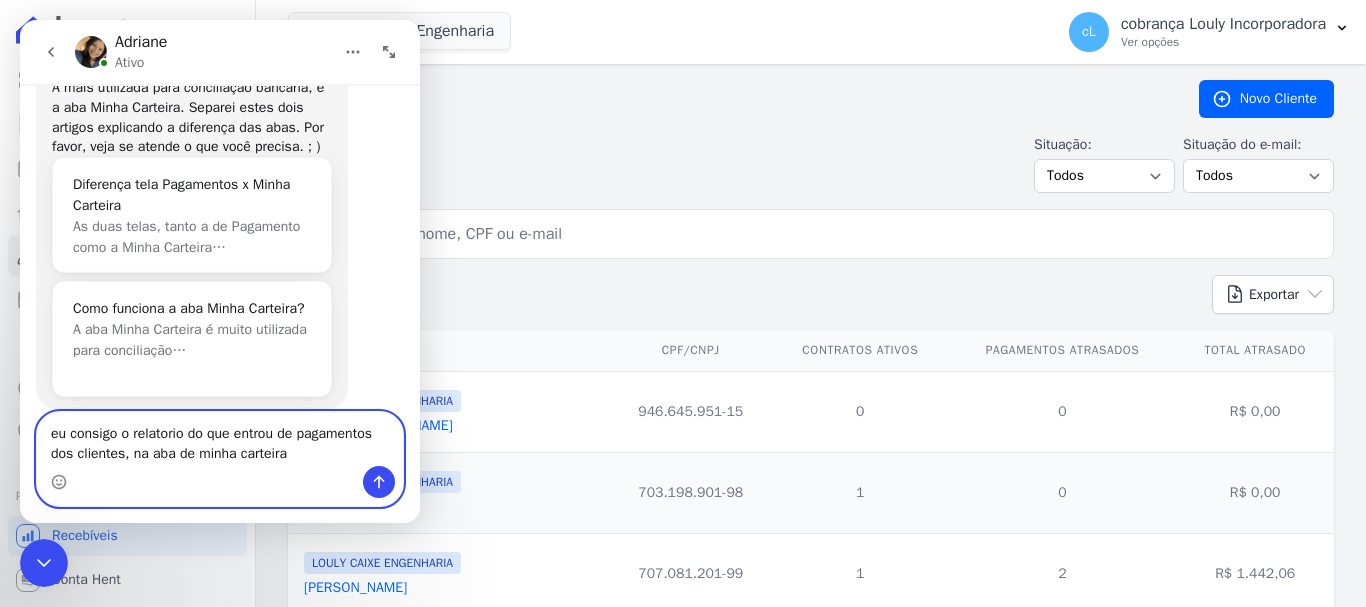 type on "eu consigo o relatorio do que entrou de pagamentos dos clientes, na aba de minha carteira?" 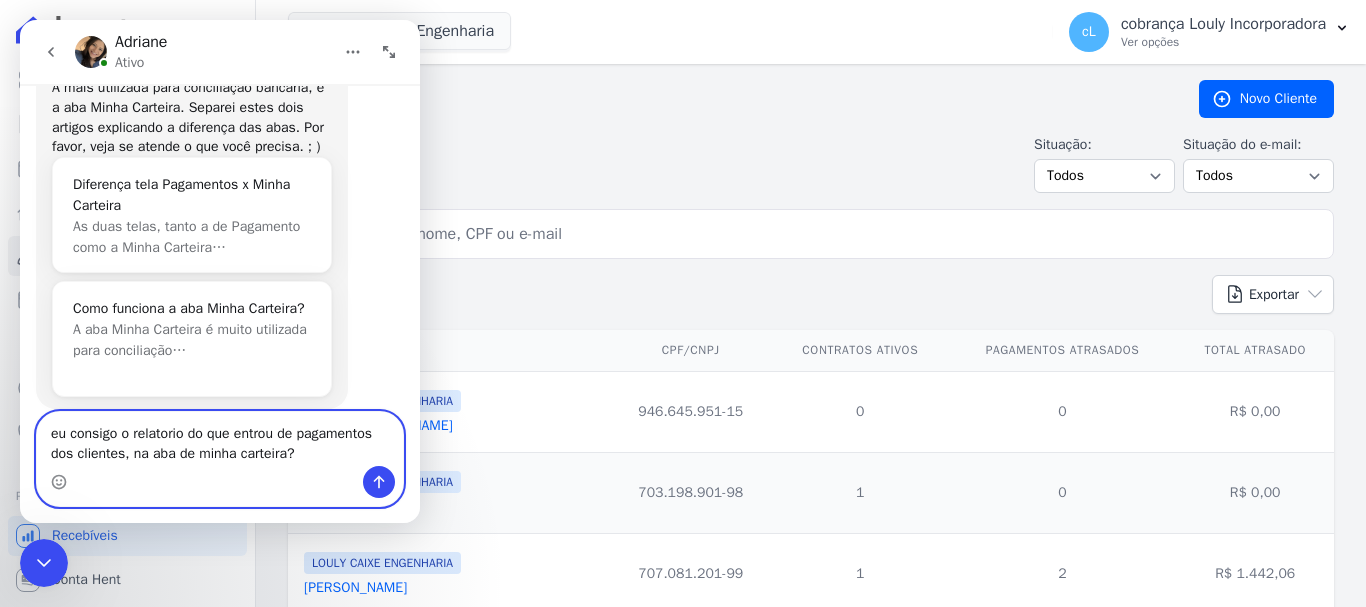 type 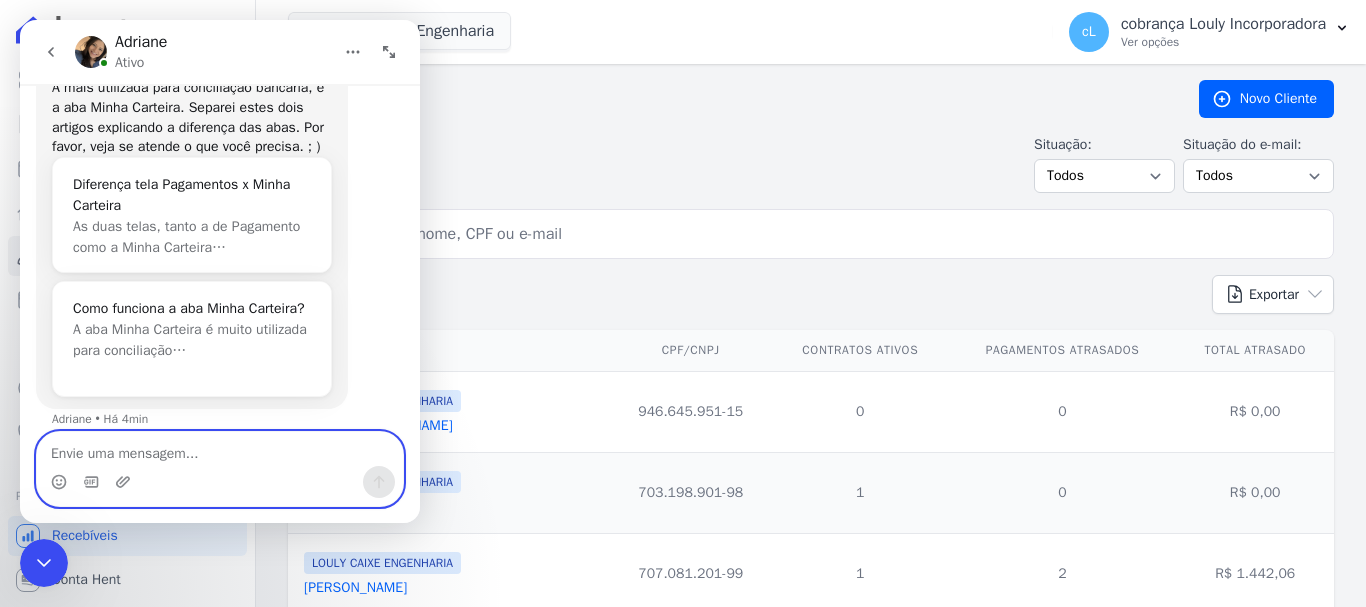 scroll, scrollTop: 996, scrollLeft: 0, axis: vertical 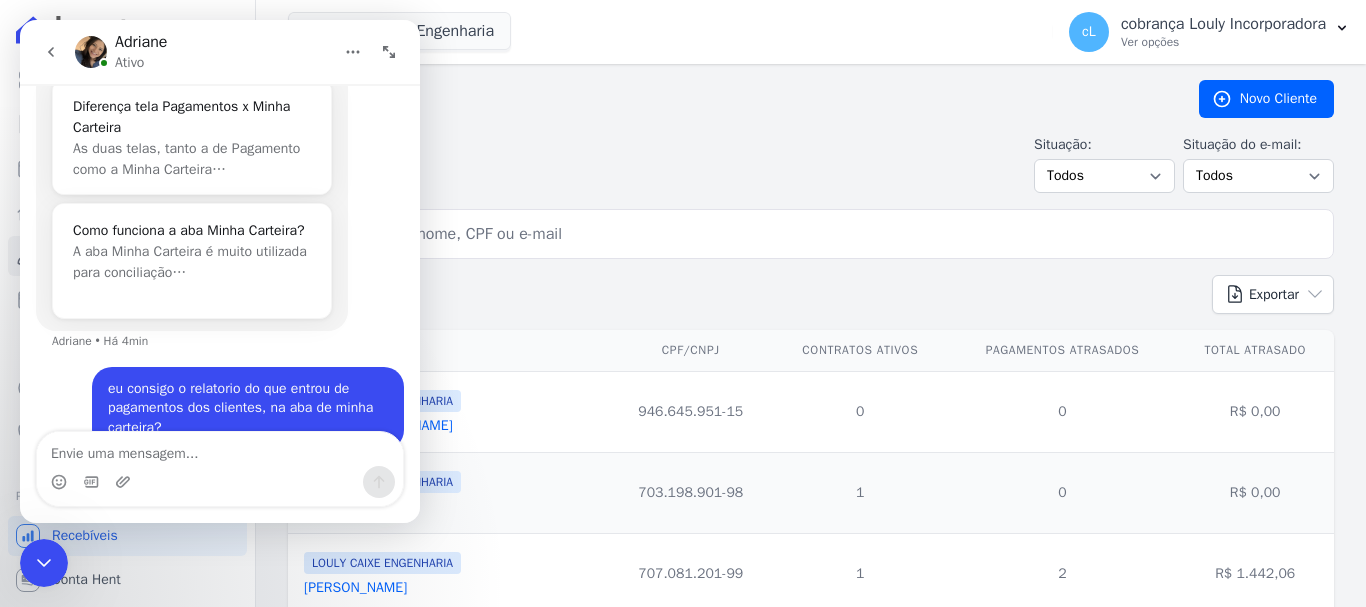 click on "Situação:
Todos
Adimplentes
Inadimplentes
Situação do e-mail:
Todos
Confirmado
Não confirmado" at bounding box center [811, 163] 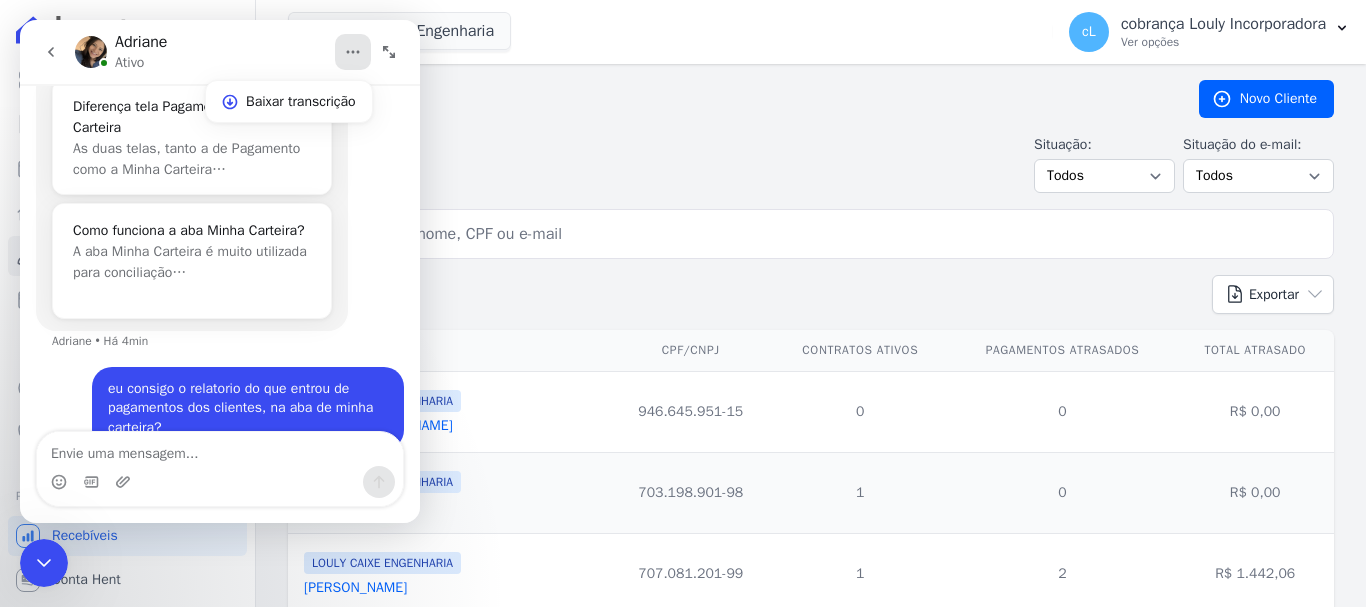click 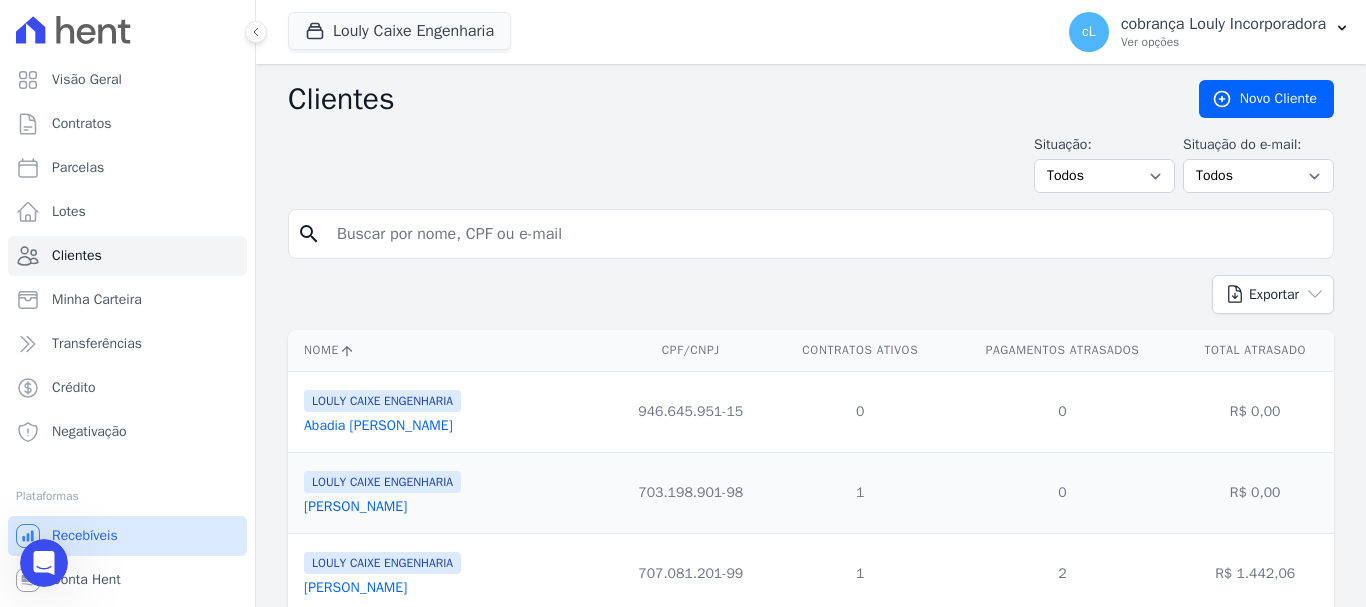 scroll, scrollTop: 0, scrollLeft: 0, axis: both 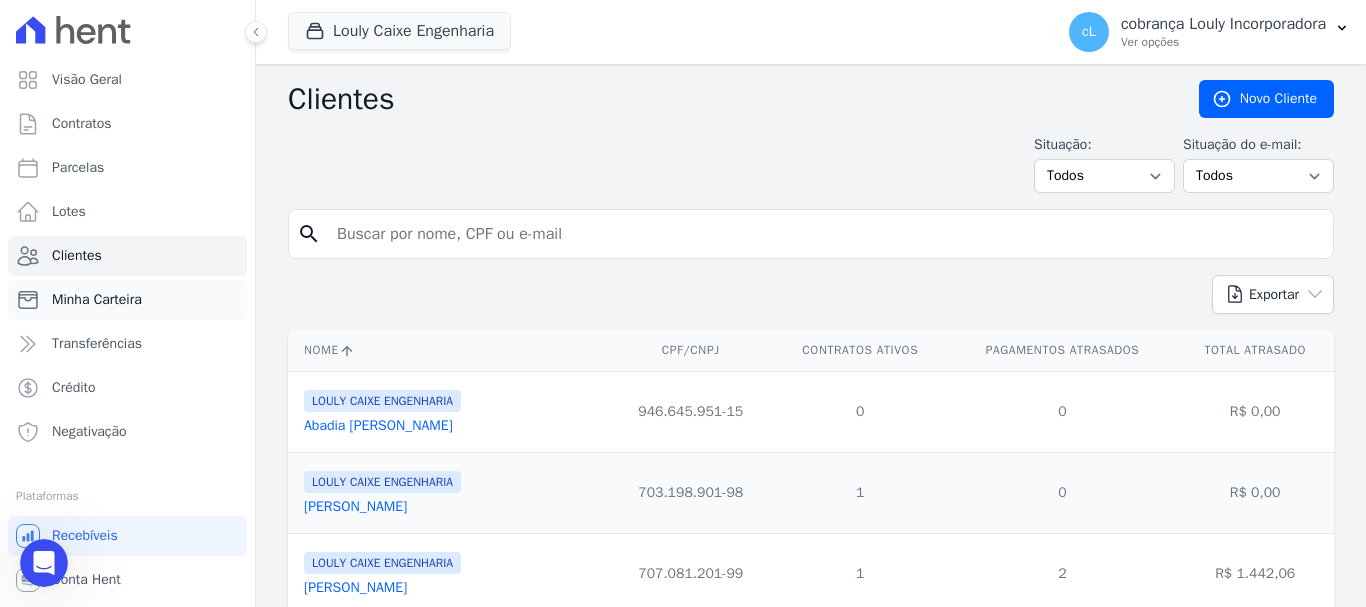click on "Minha Carteira" at bounding box center [97, 300] 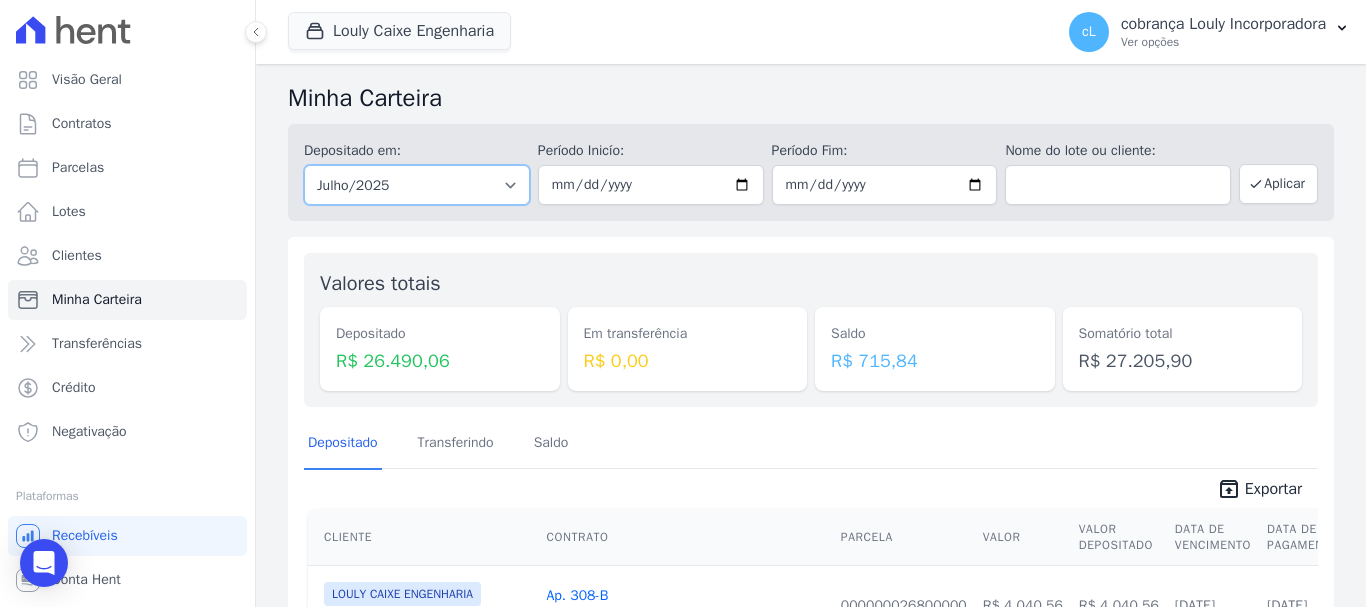 click on "Todos os meses
Setembro/2024
Outubro/2024
Novembro/2024
Dezembro/2024
Janeiro/2025
Fevereiro/2025
Março/2025
Abril/2025
Maio/2025
Junho/2025
Julho/2025
Agosto/2025
Setembro/2025
Outubro/2025
Novembro/2025
Dezembro/2025
Janeiro/2026
Fevereiro/2026
Março/2026
Abril/2026
Maio/2026
Junho/2026
Julho/2026
Agosto/2026
Setembro/2026
Outubro/2026
Novembro/2026
Dezembro/2026
Janeiro/2027
Fevereiro/2027
Março/2027
Abril/2027
Maio/2027
Junho/2027
Julho/2027
Agosto/2027
Setembro/2027
Outubro/2027
Novembro/2027
Dezembro/2027
Janeiro/2028
Fevereiro/2028
Março/2028
Abril/2028
Maio/2028
Junho/2028
Julho/2028
Agosto/2028
Setembro/2028
Outubro/2028
Novembro/2028
Dezembro/2028
Janeiro/2029
Fevereiro/2029
Março/2029
Abril/2029
Maio/2029
Junho/2029
Julho/2029
Agosto/2029
Setembro/2029
Outubro/2029
Novembro/2029
Dezembro/2029
Janeiro/2030
Fevereiro/2030
Março/2030
Abril/2030
Maio/2030" at bounding box center (417, 185) 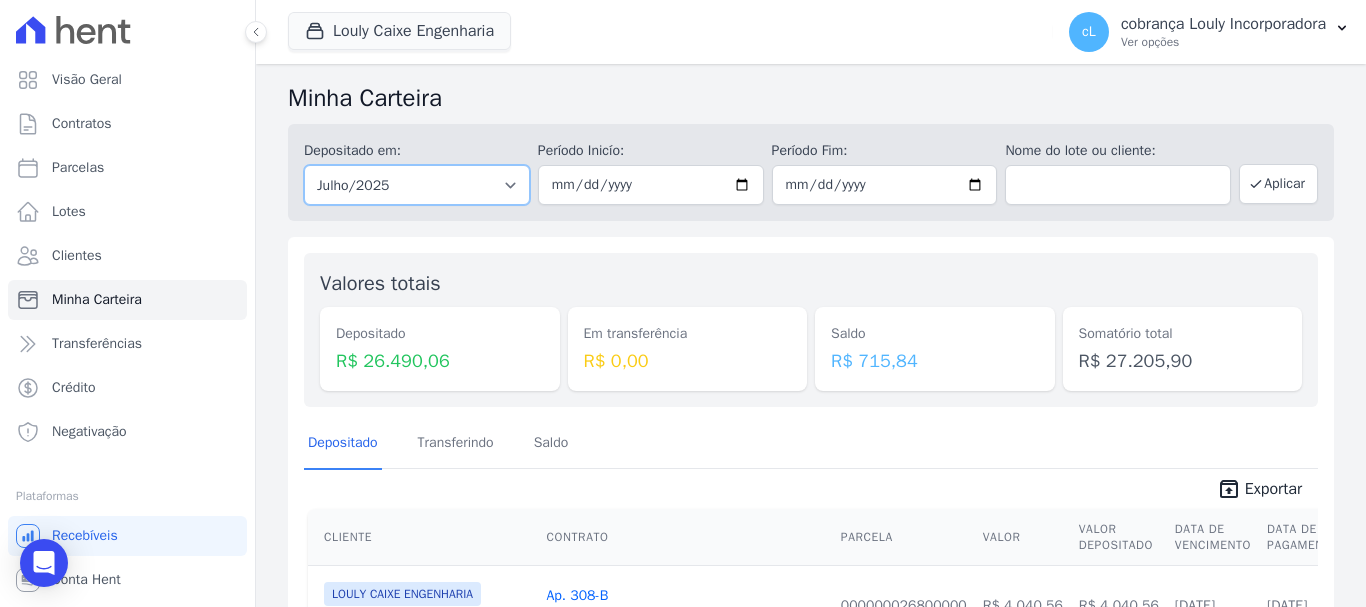 select on "01/2025" 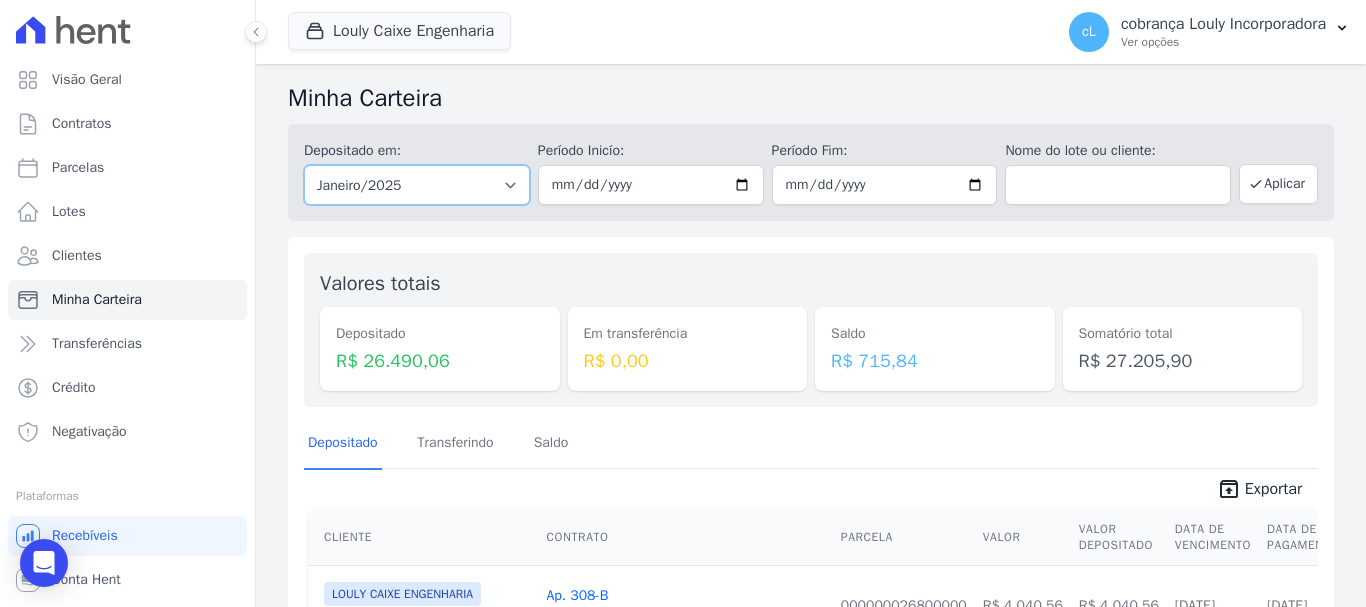 click on "Todos os meses
Setembro/2024
Outubro/2024
Novembro/2024
Dezembro/2024
Janeiro/2025
Fevereiro/2025
Março/2025
Abril/2025
Maio/2025
Junho/2025
Julho/2025
Agosto/2025
Setembro/2025
Outubro/2025
Novembro/2025
Dezembro/2025
Janeiro/2026
Fevereiro/2026
Março/2026
Abril/2026
Maio/2026
Junho/2026
Julho/2026
Agosto/2026
Setembro/2026
Outubro/2026
Novembro/2026
Dezembro/2026
Janeiro/2027
Fevereiro/2027
Março/2027
Abril/2027
Maio/2027
Junho/2027
Julho/2027
Agosto/2027
Setembro/2027
Outubro/2027
Novembro/2027
Dezembro/2027
Janeiro/2028
Fevereiro/2028
Março/2028
Abril/2028
Maio/2028
Junho/2028
Julho/2028
Agosto/2028
Setembro/2028
Outubro/2028
Novembro/2028
Dezembro/2028
Janeiro/2029
Fevereiro/2029
Março/2029
Abril/2029
Maio/2029
Junho/2029
Julho/2029
Agosto/2029
Setembro/2029
Outubro/2029
Novembro/2029
Dezembro/2029
Janeiro/2030
Fevereiro/2030
Março/2030
Abril/2030
Maio/2030" at bounding box center [417, 185] 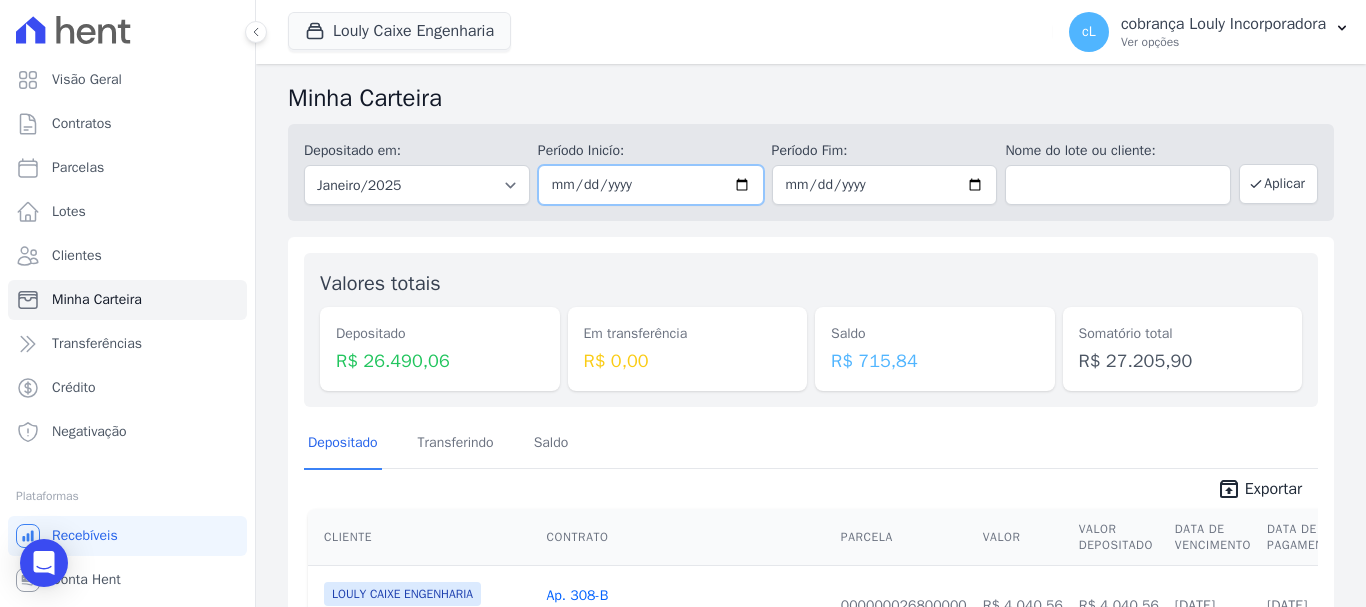 click at bounding box center (651, 185) 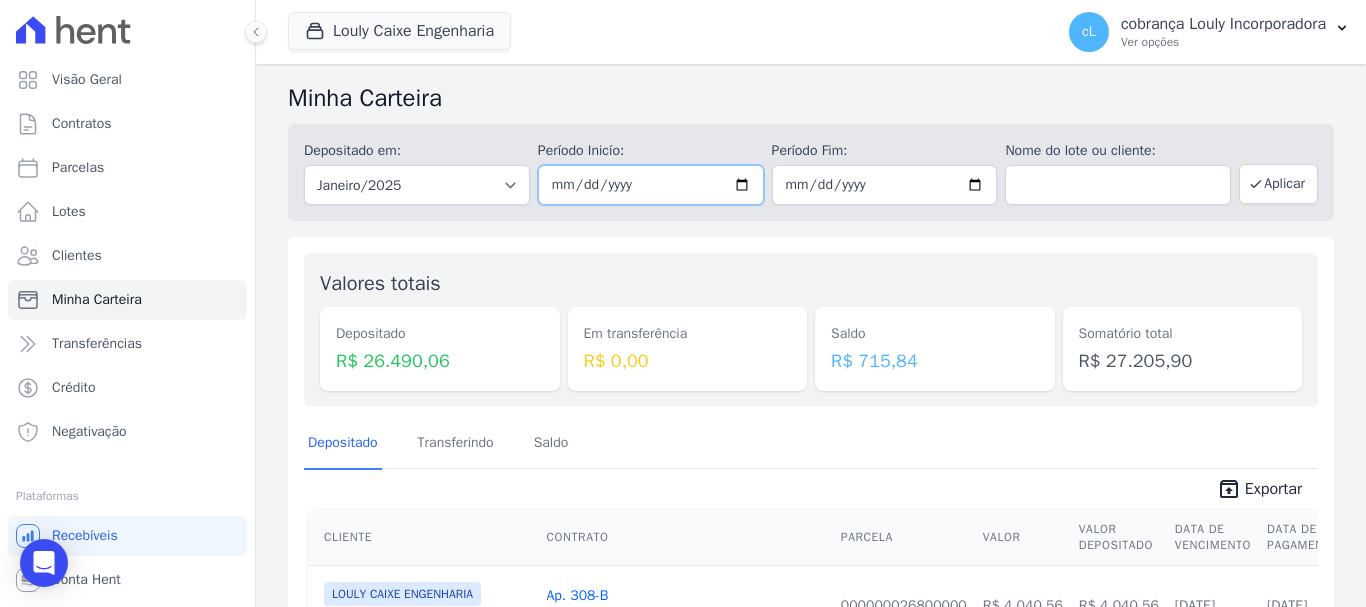 type on "[DATE]" 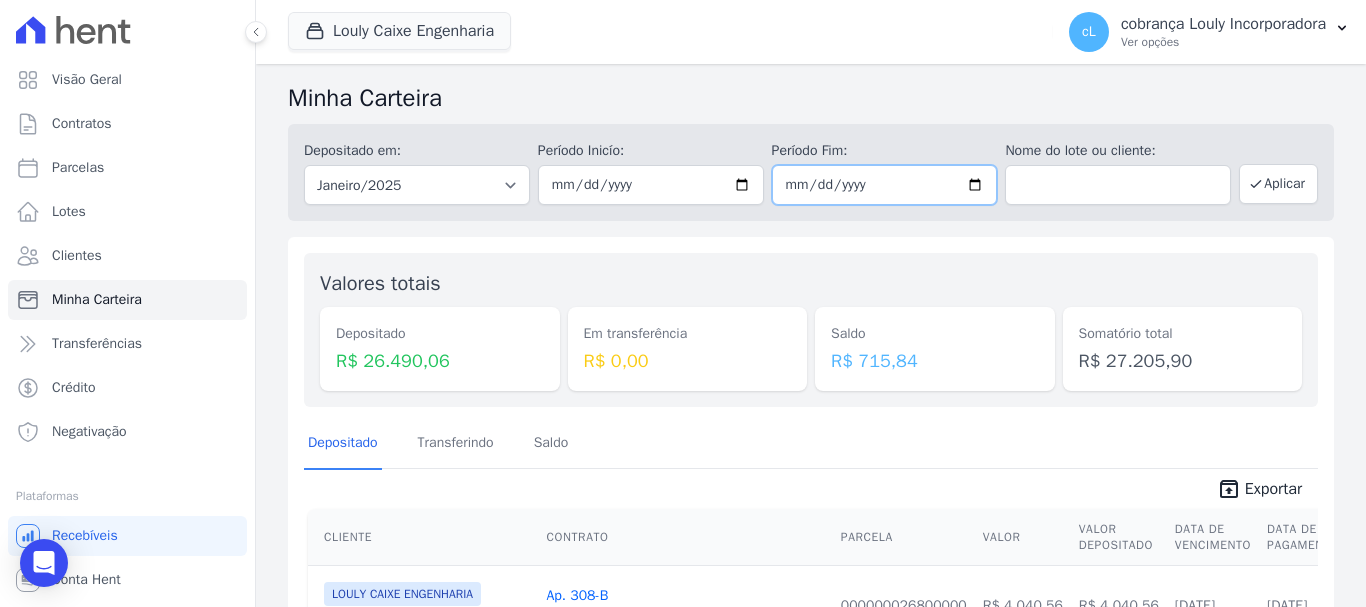 click at bounding box center (885, 185) 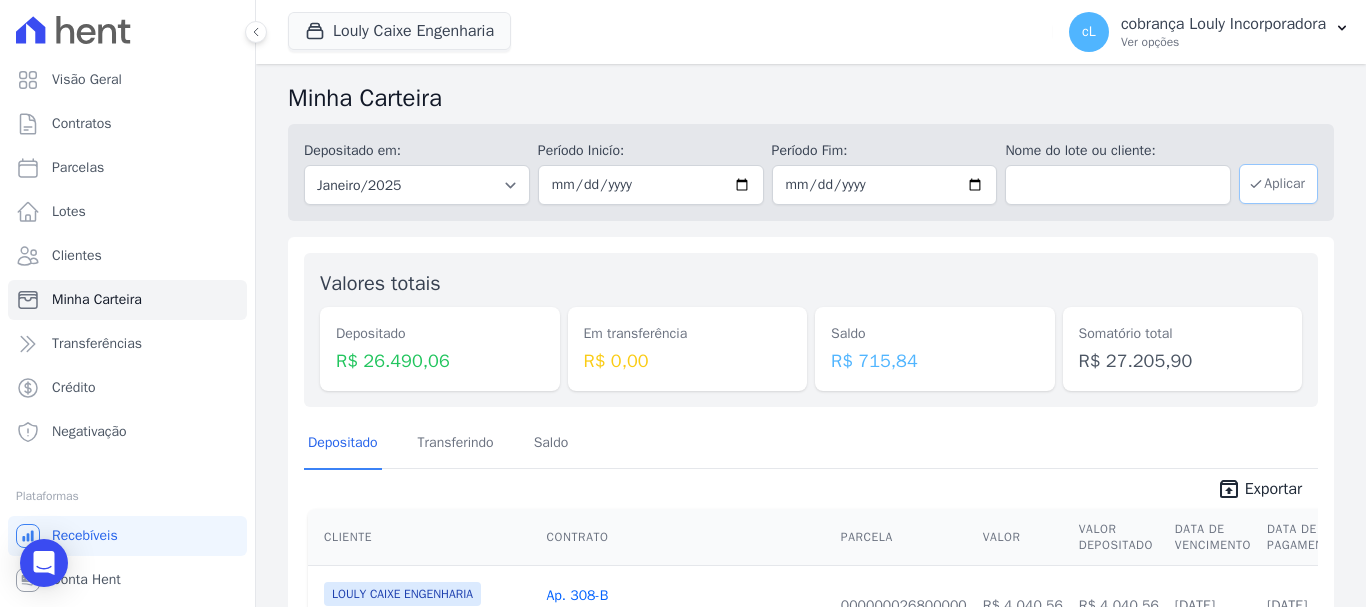 click on "Aplicar" at bounding box center [1278, 184] 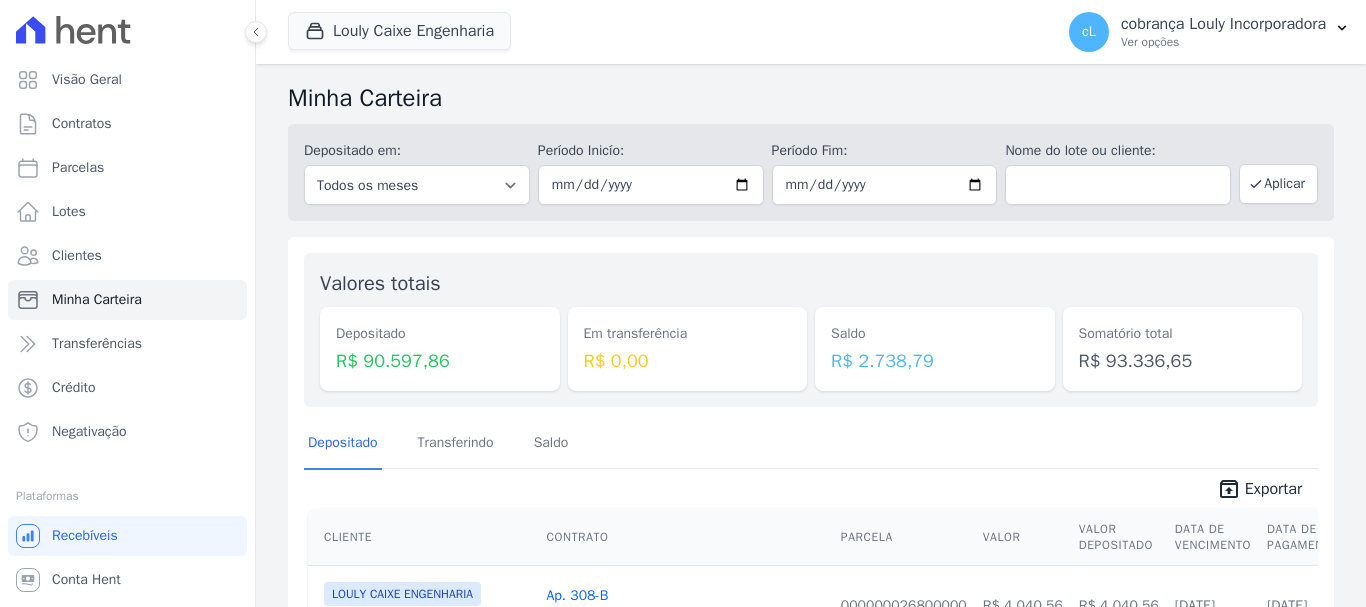 scroll, scrollTop: 0, scrollLeft: 0, axis: both 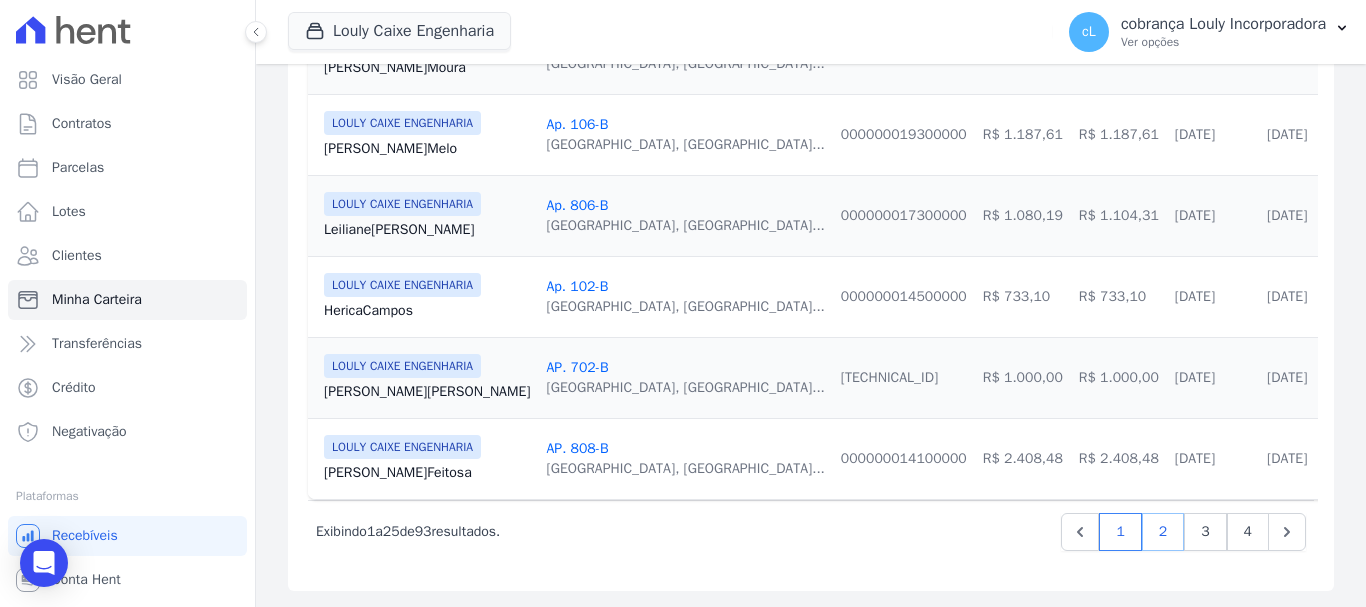 click on "2" at bounding box center [1163, 532] 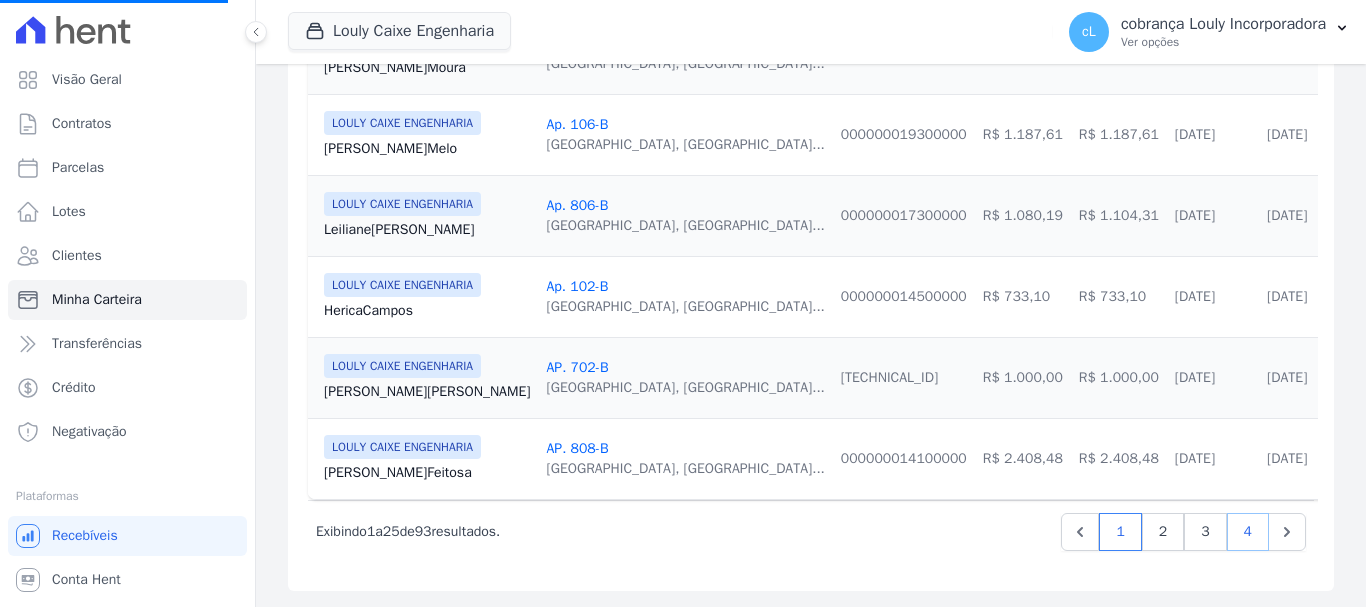 click on "4" at bounding box center [1248, 532] 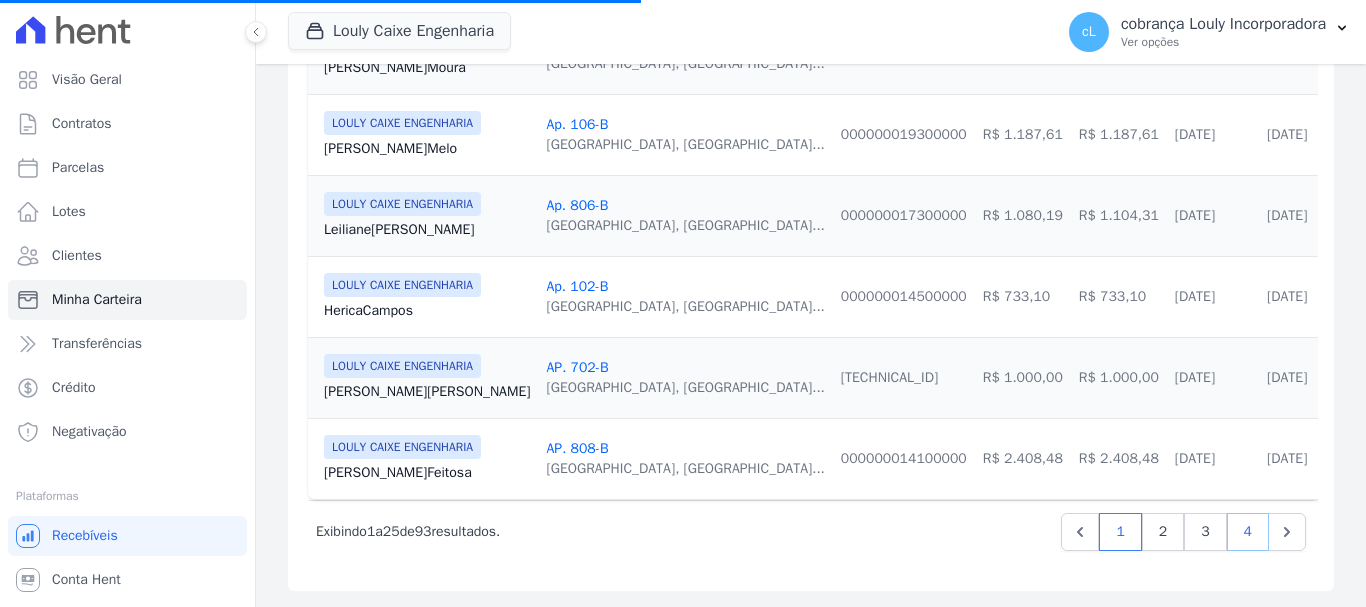 click on "4" at bounding box center (1248, 532) 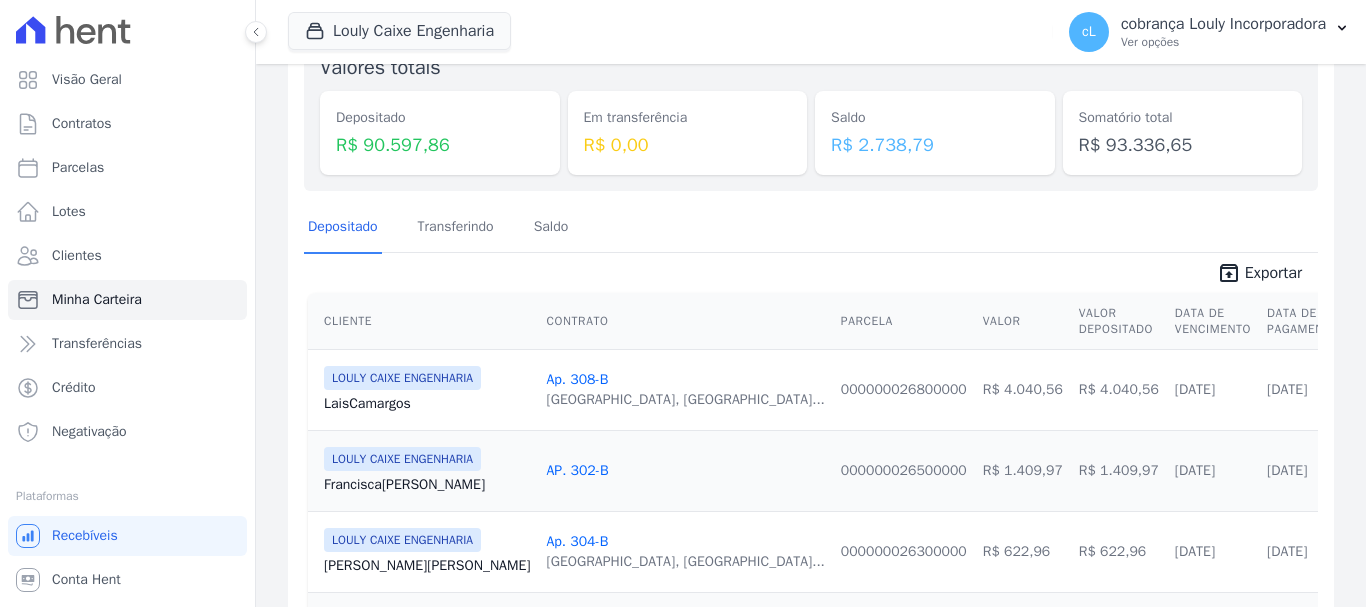 scroll, scrollTop: 400, scrollLeft: 0, axis: vertical 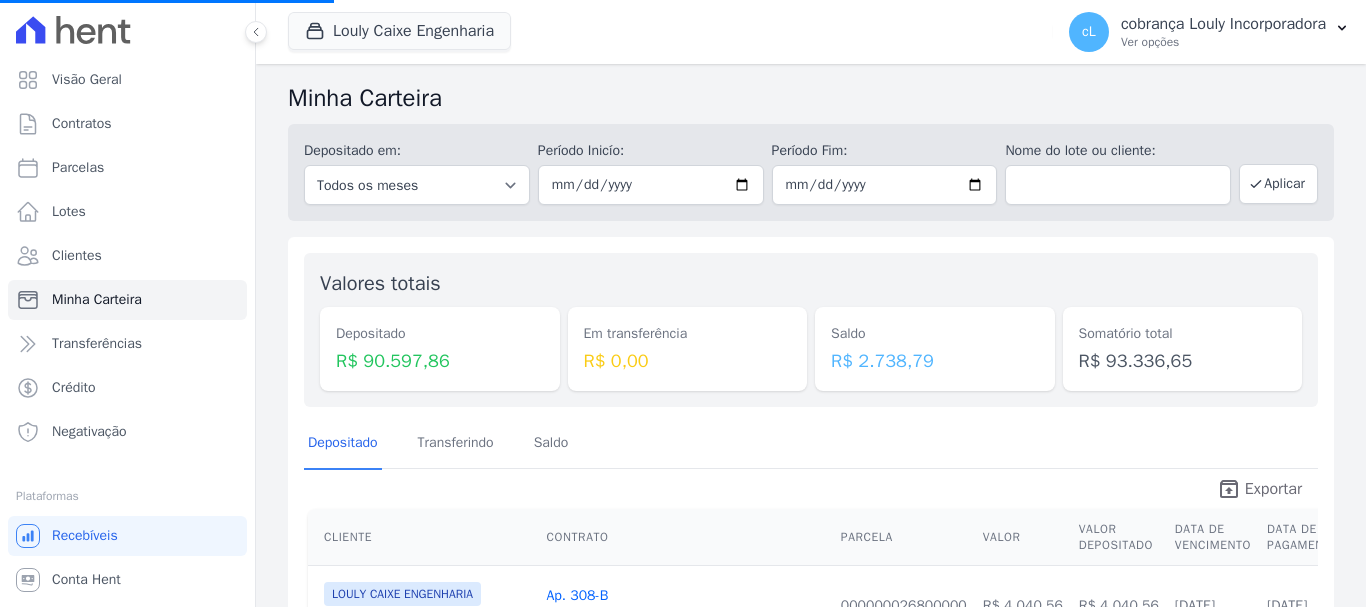 click on "unarchive
Exportar" at bounding box center (1259, 491) 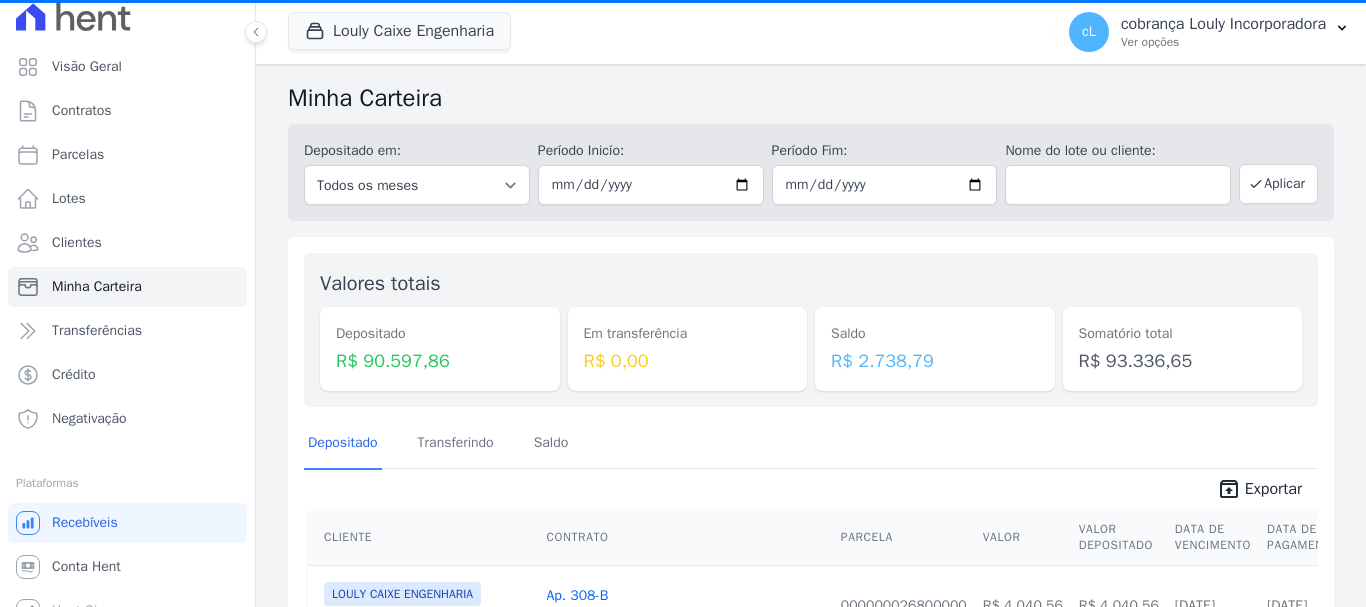 scroll, scrollTop: 0, scrollLeft: 0, axis: both 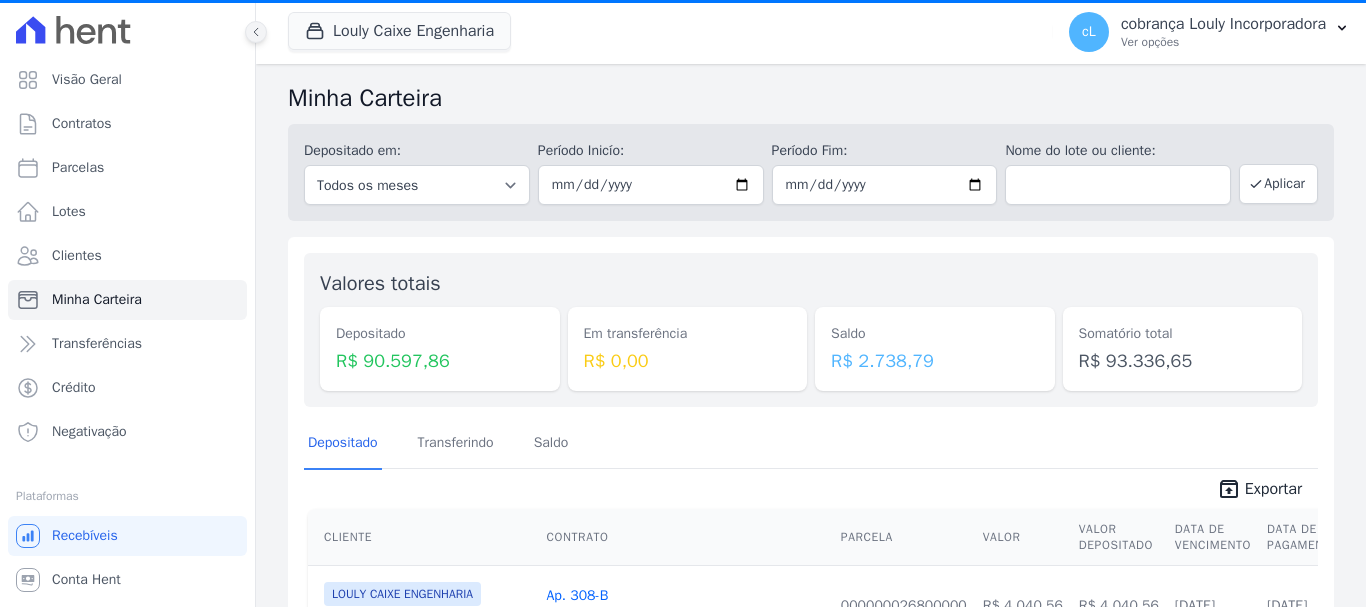 click 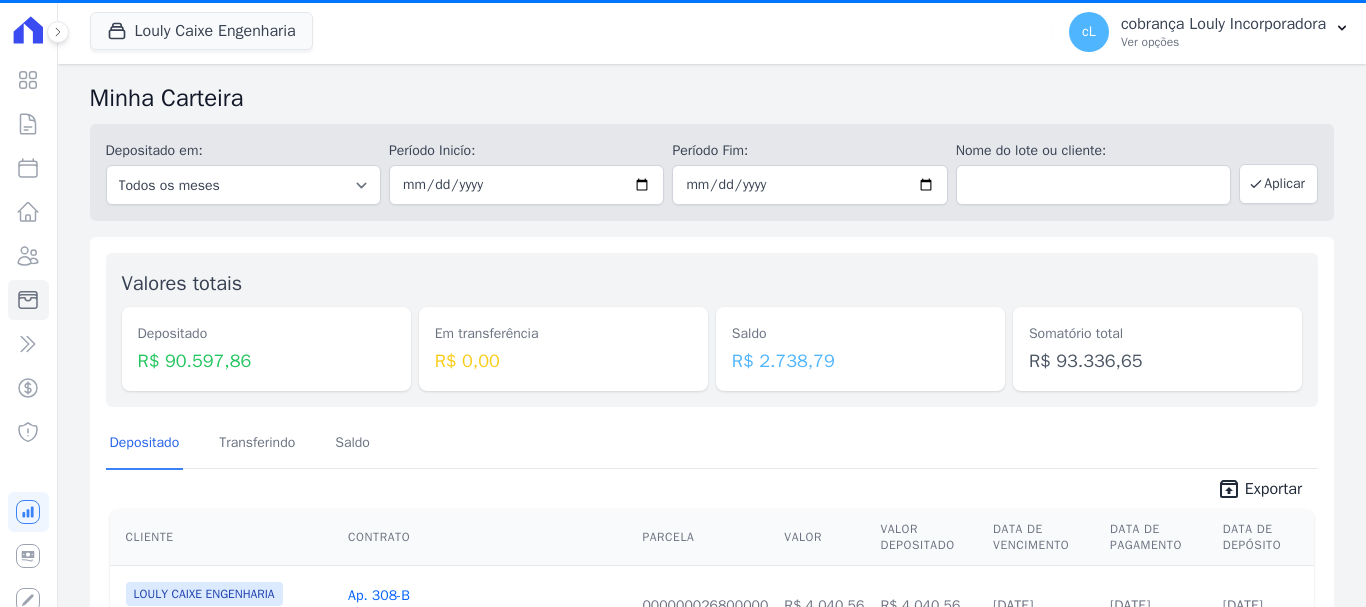 click at bounding box center [47, 32] 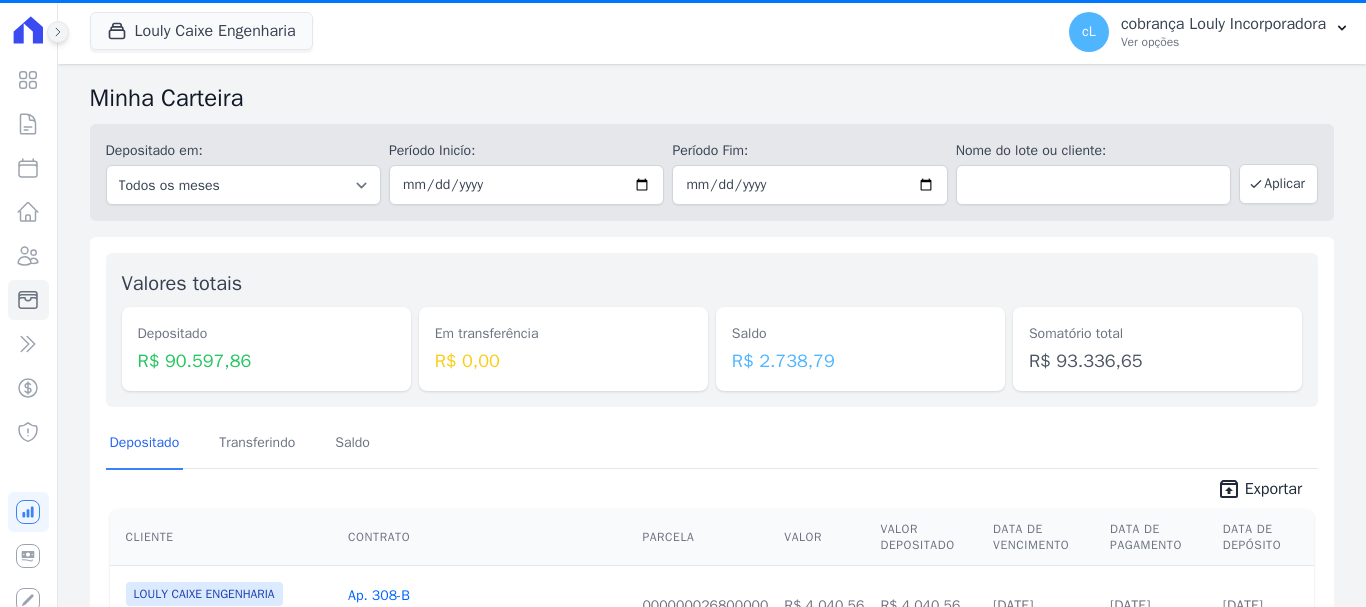 click 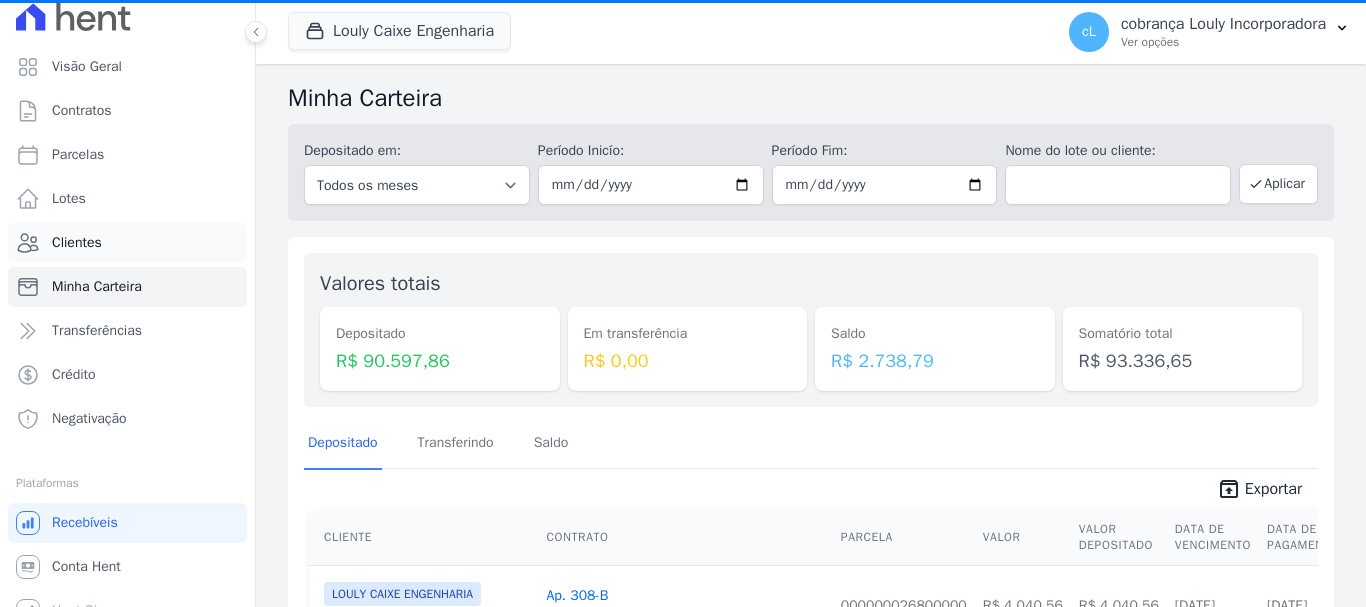 scroll, scrollTop: 0, scrollLeft: 0, axis: both 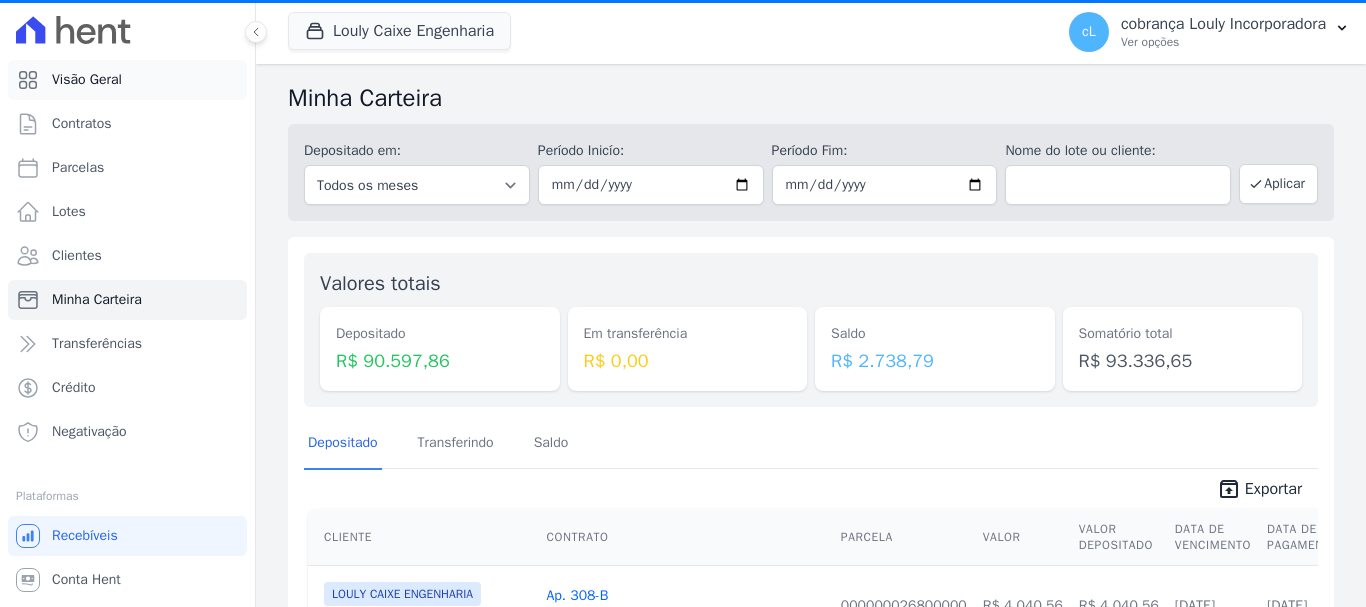 click on "Visão Geral" at bounding box center (87, 80) 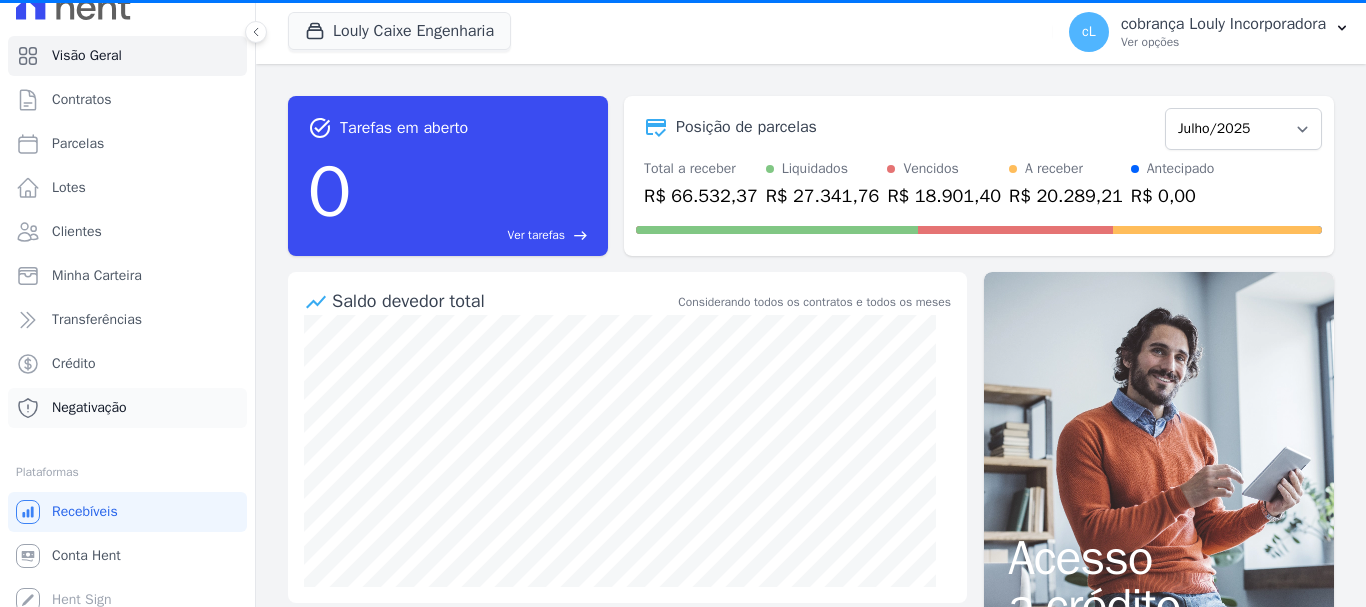 scroll, scrollTop: 37, scrollLeft: 0, axis: vertical 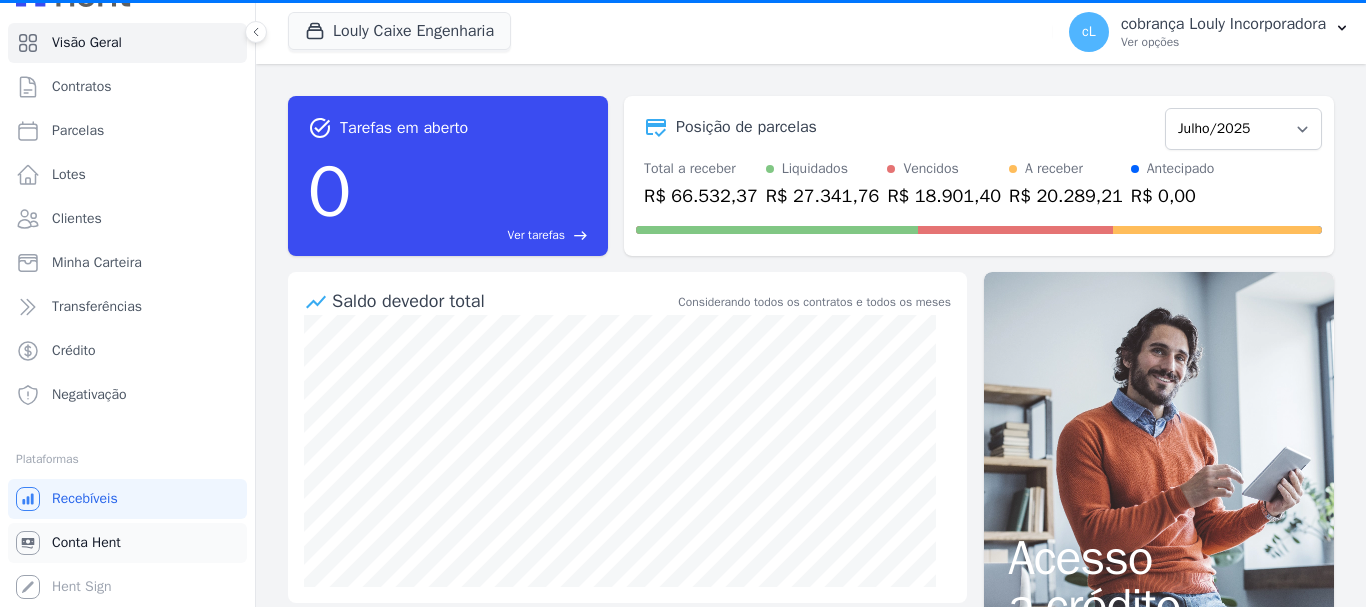 click on "Conta Hent" at bounding box center (86, 543) 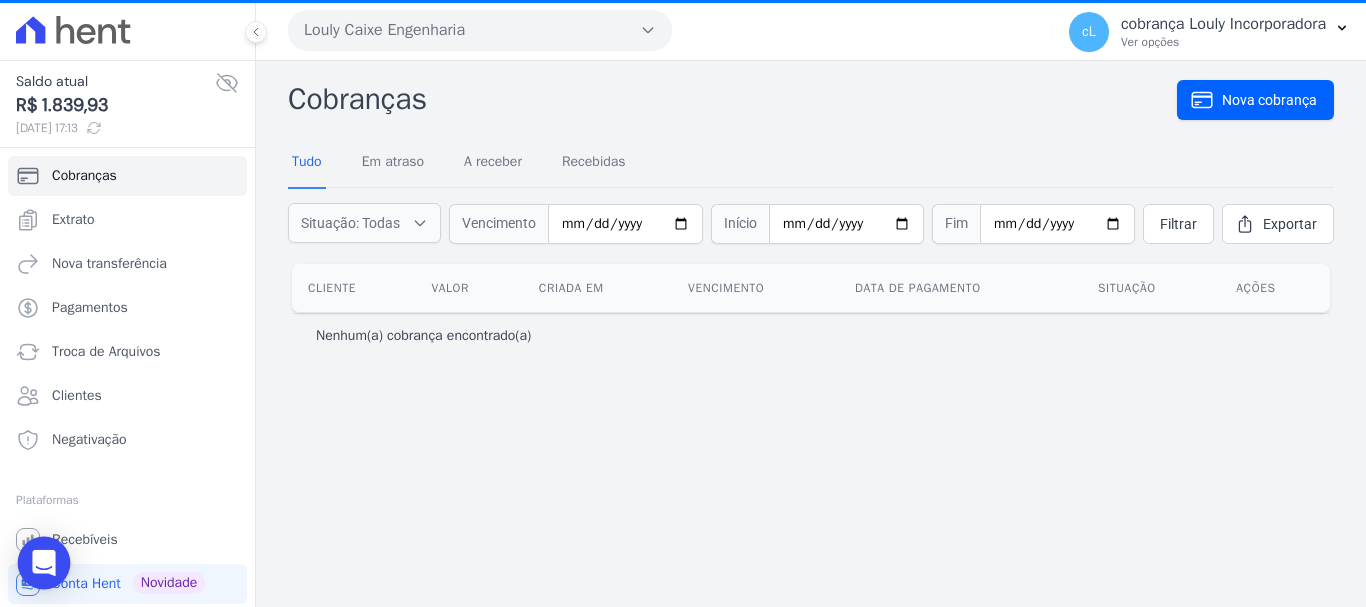 click 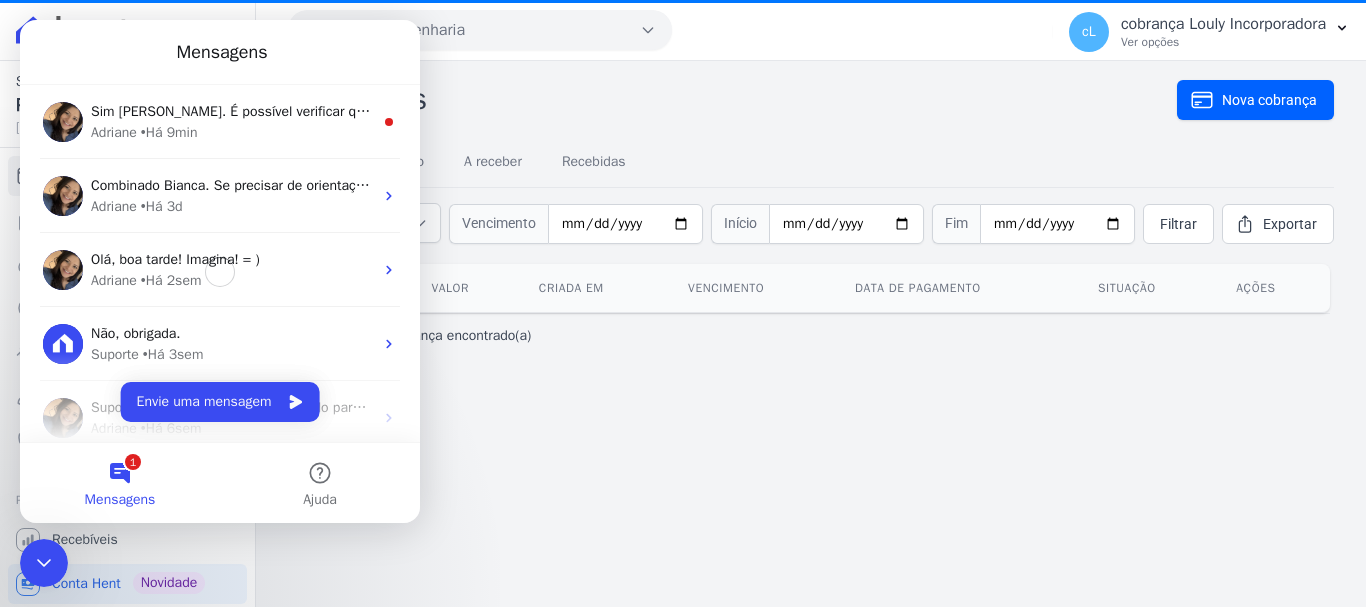 scroll, scrollTop: 0, scrollLeft: 0, axis: both 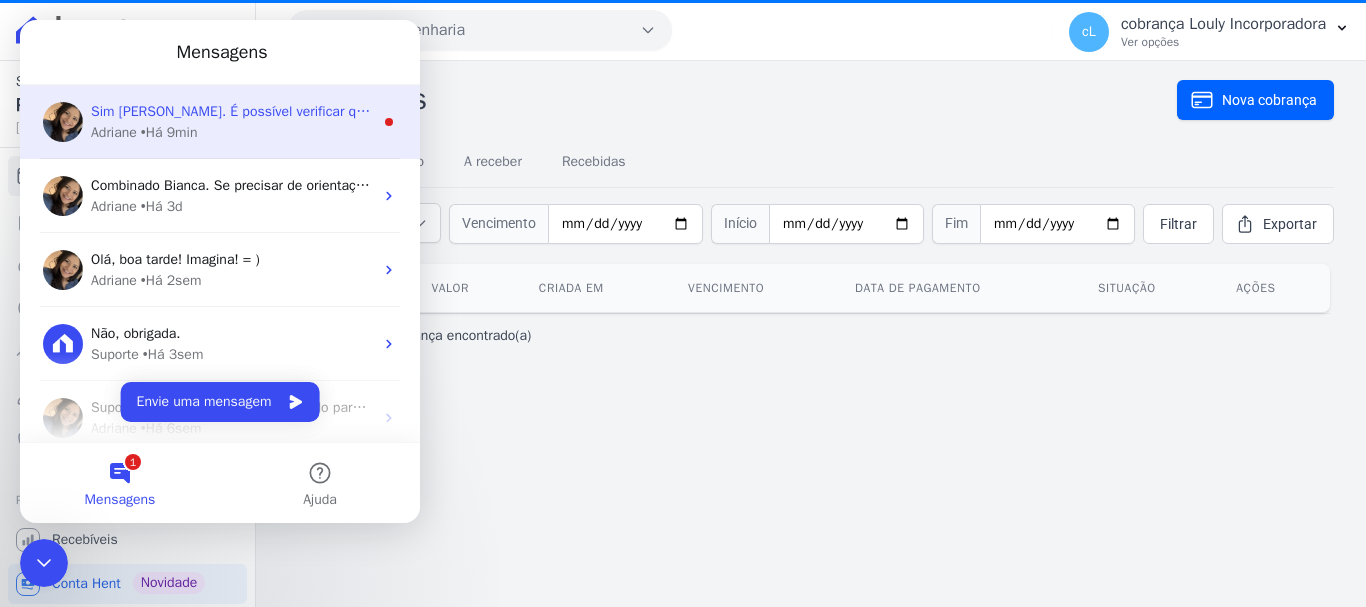 click on "Sim [PERSON_NAME]. É possível verificar quando o valor foi pago e depositado.   Há a aba na  Conta Hent > Extrato, porém não é possível extrair o relatório (disponivel em breve) [PERSON_NAME] •  Há 9min" at bounding box center [220, 122] 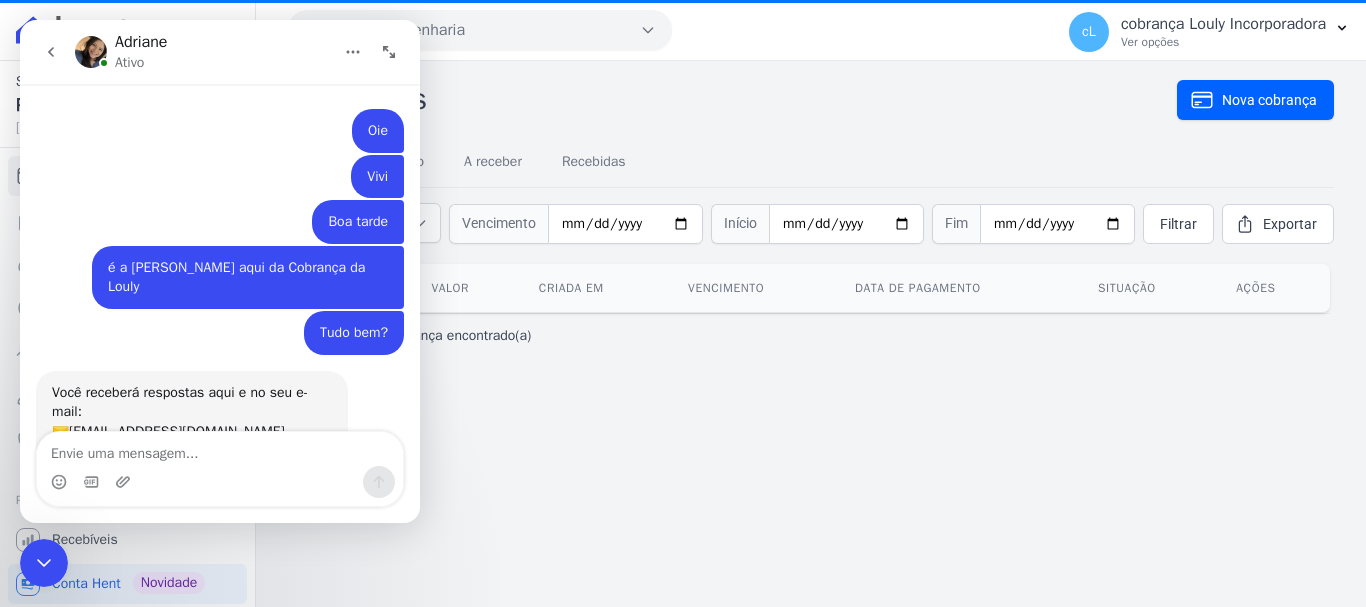 scroll, scrollTop: 3, scrollLeft: 0, axis: vertical 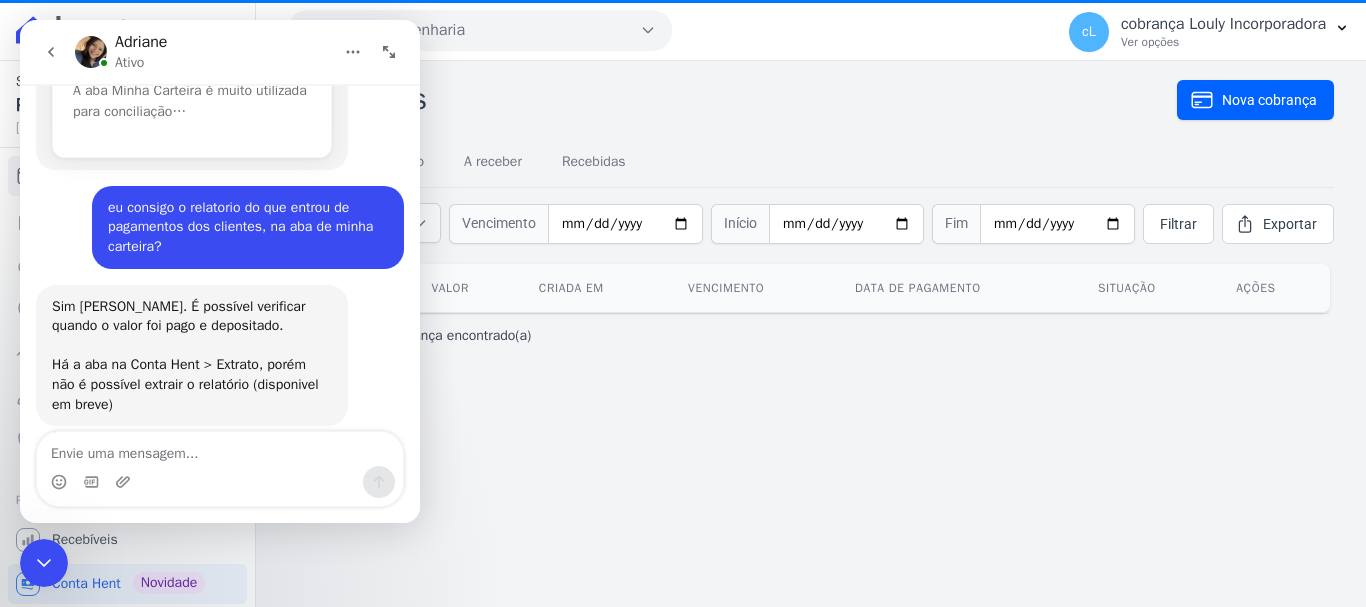 click at bounding box center [220, 449] 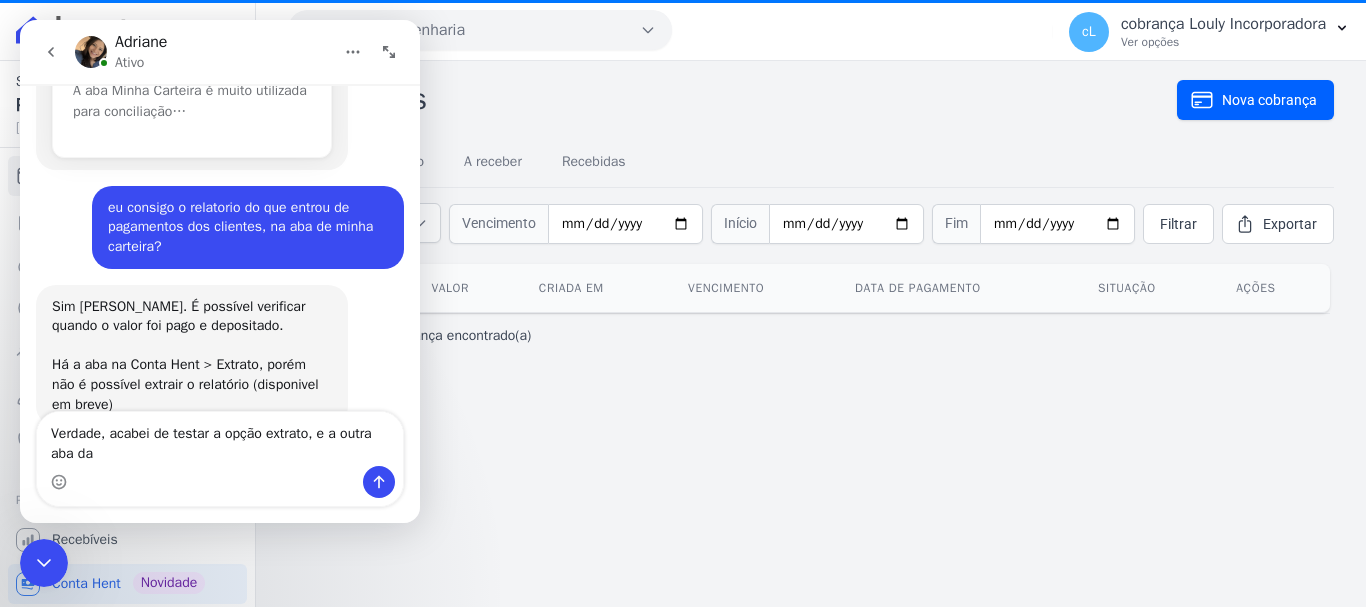scroll, scrollTop: 1174, scrollLeft: 0, axis: vertical 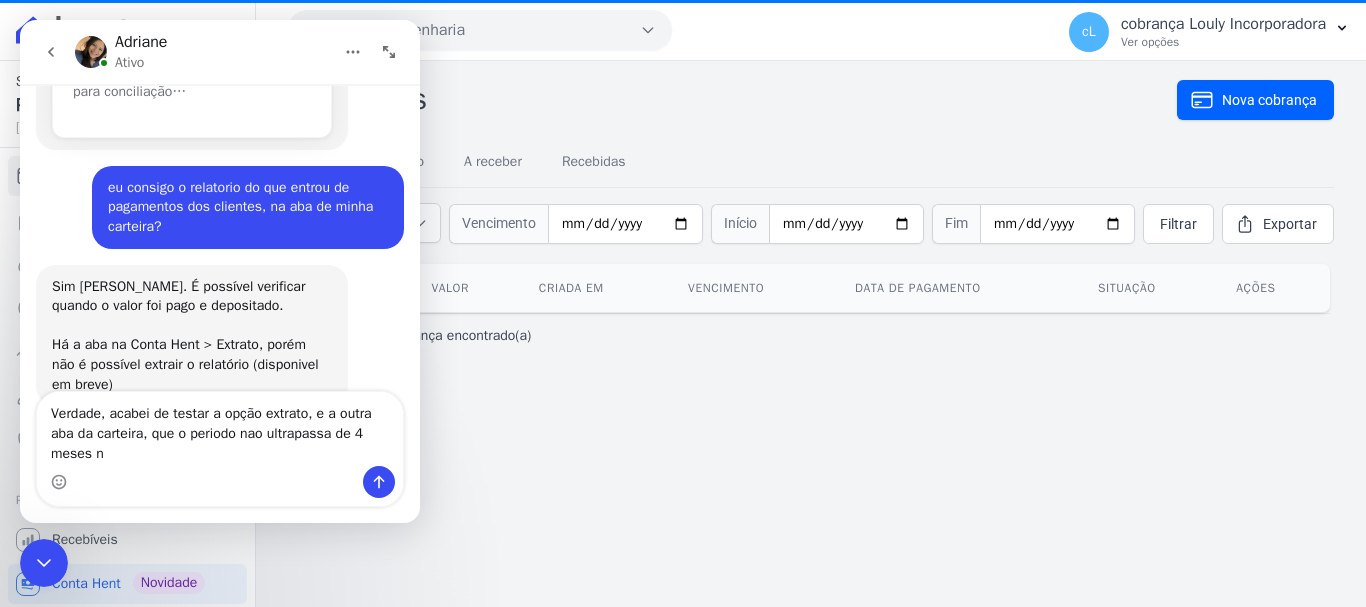 type on "Verdade, acabei de testar a opção extrato, e a outra aba da carteira, que o periodo nao ultrapassa de 4 meses ne" 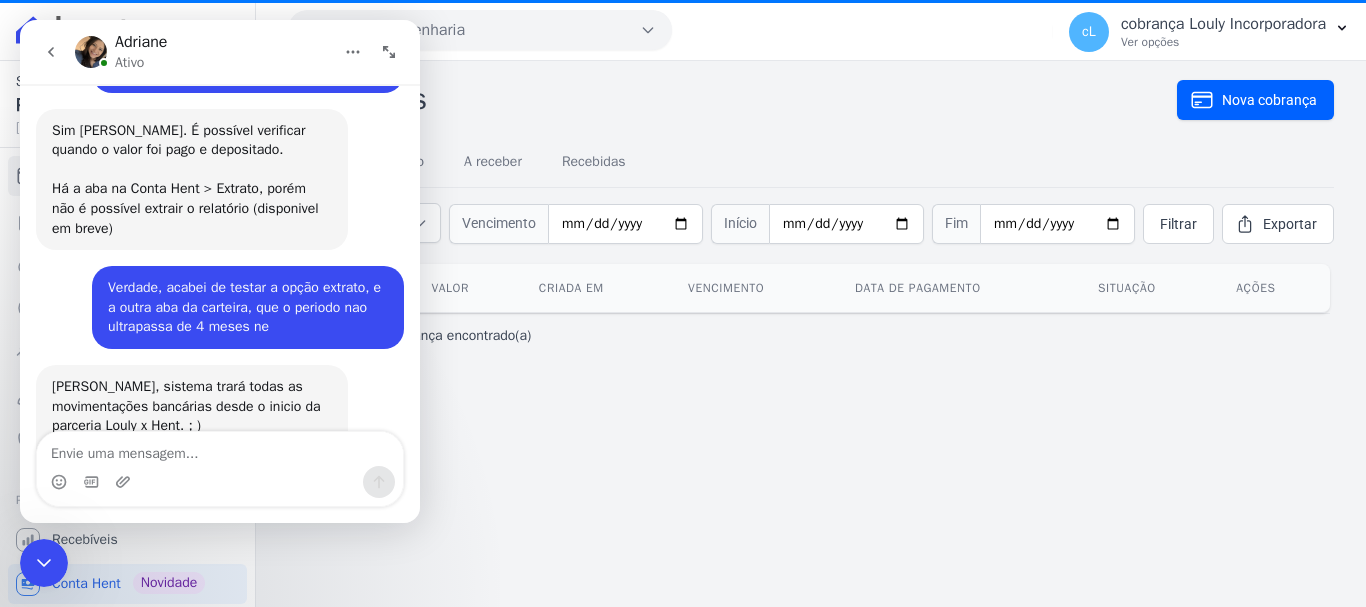scroll, scrollTop: 1371, scrollLeft: 0, axis: vertical 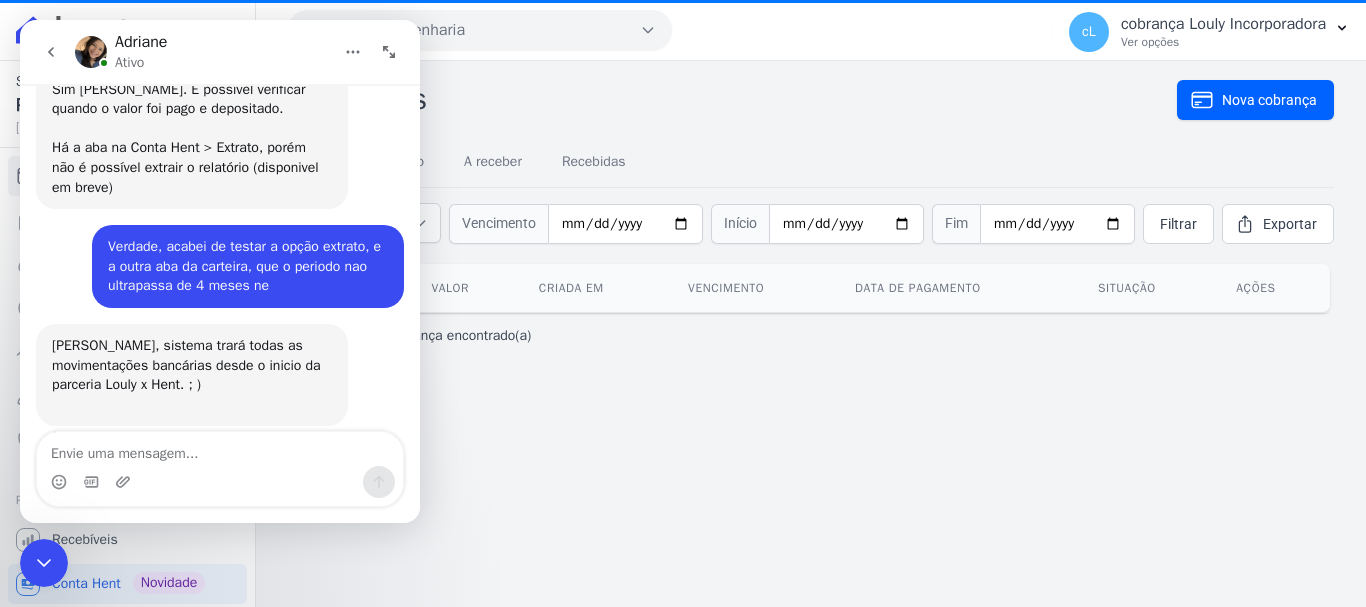 click at bounding box center (220, 449) 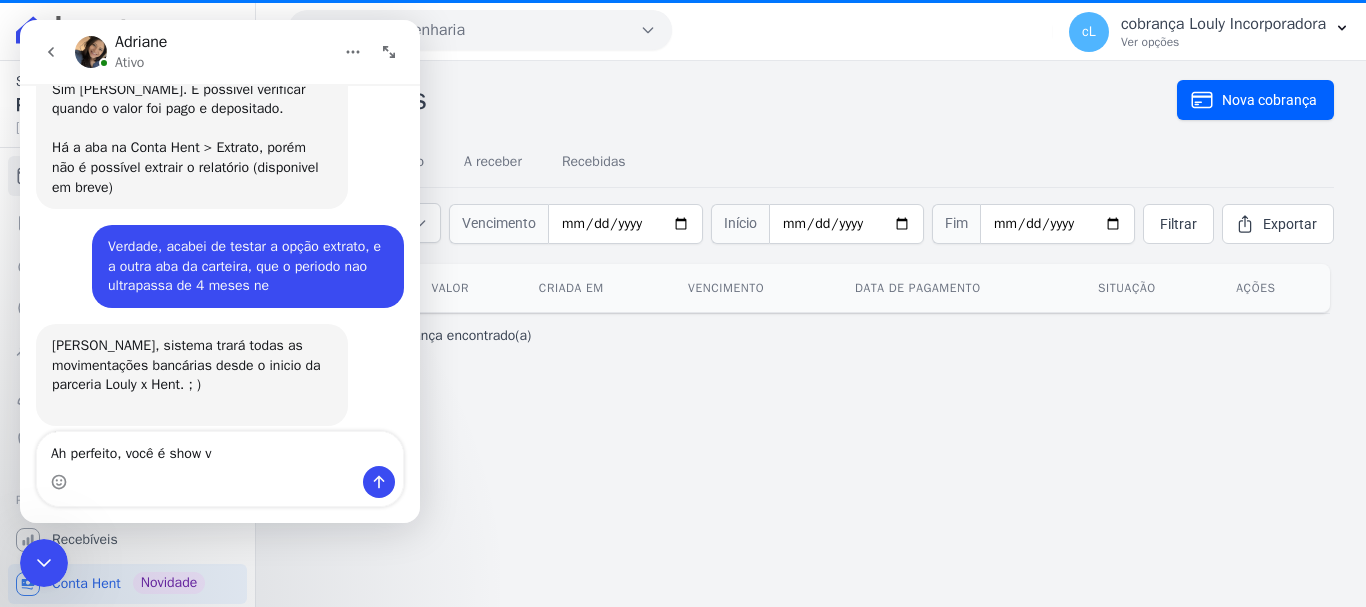 type on "Ah perfeito, você é show" 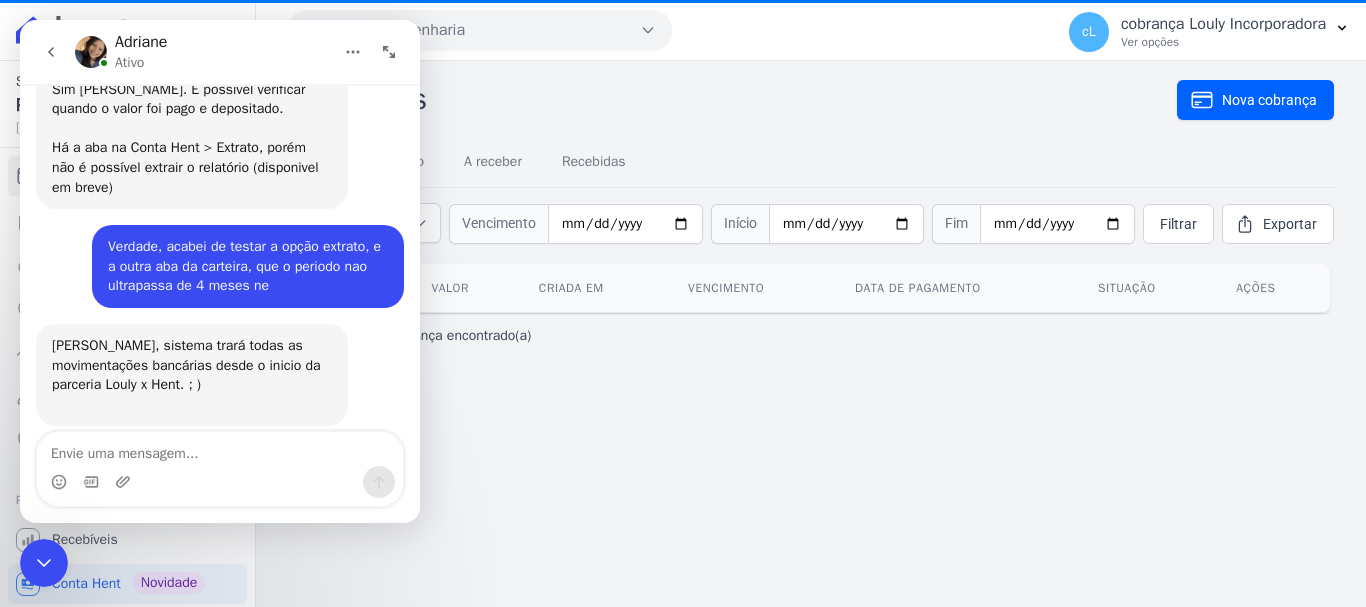scroll, scrollTop: 1431, scrollLeft: 0, axis: vertical 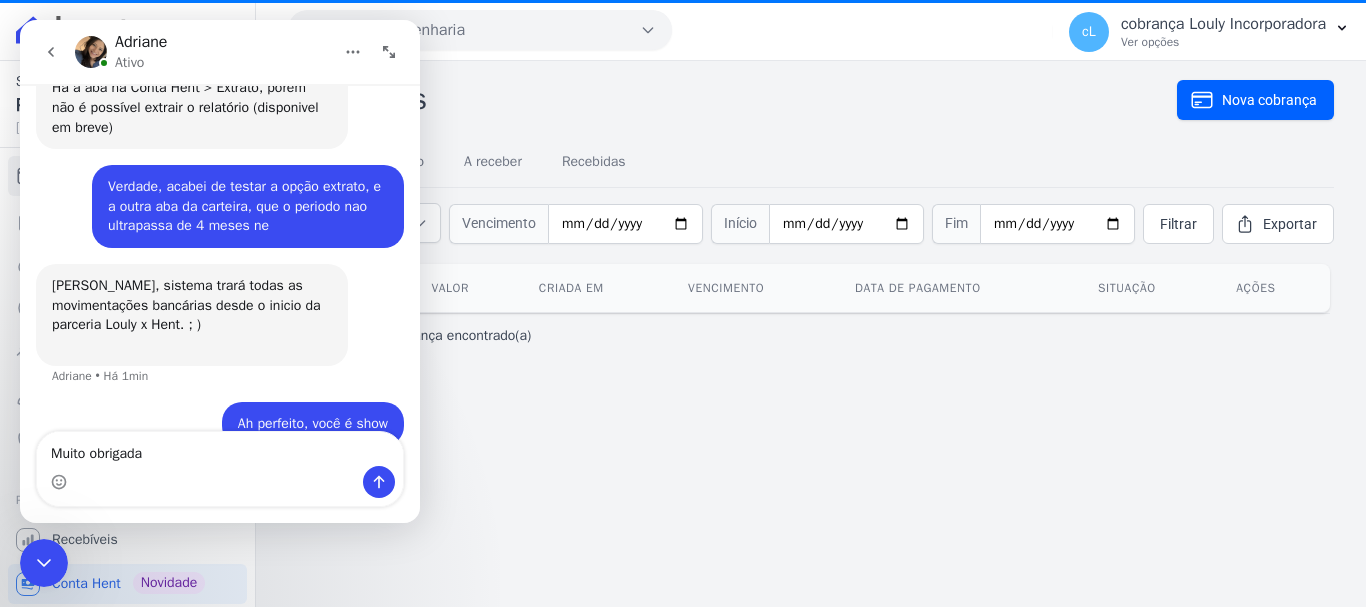 type on "Muito obrigadaa" 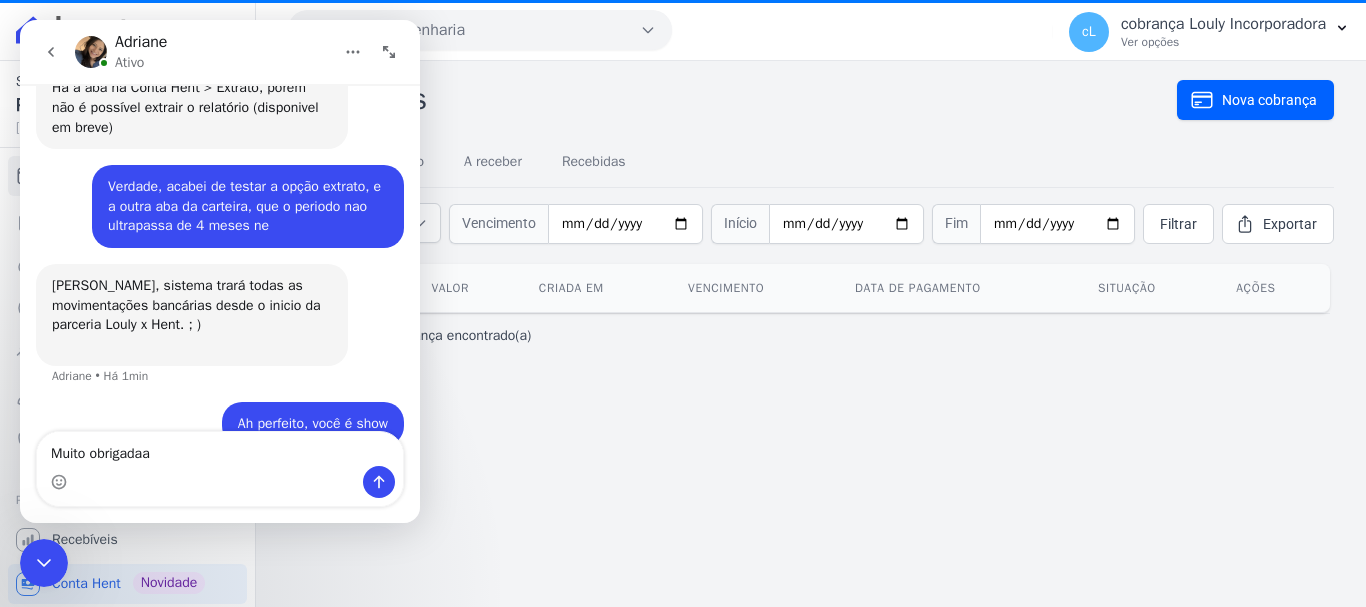 type 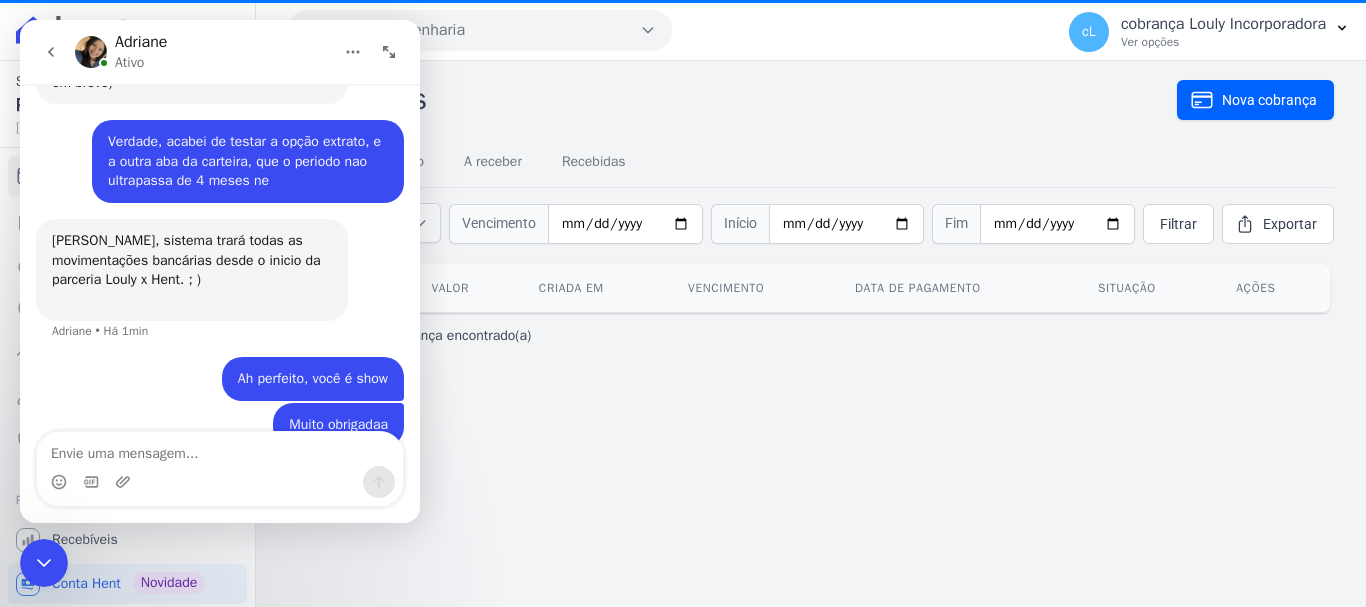 scroll, scrollTop: 1553, scrollLeft: 0, axis: vertical 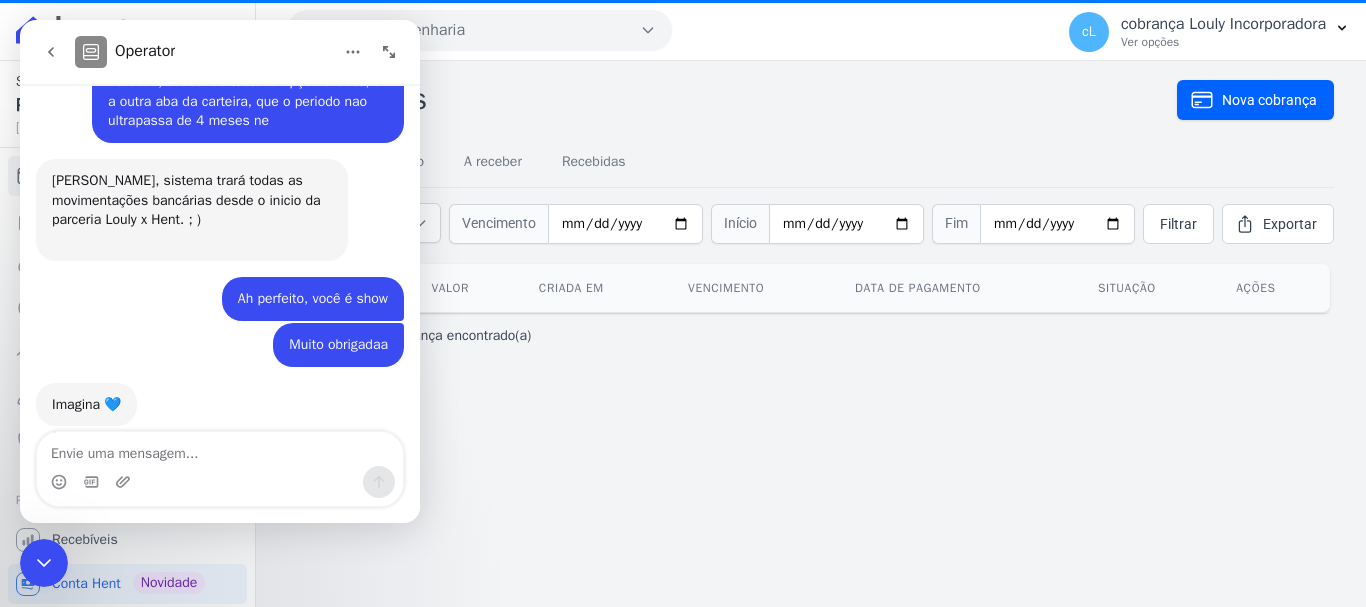 click 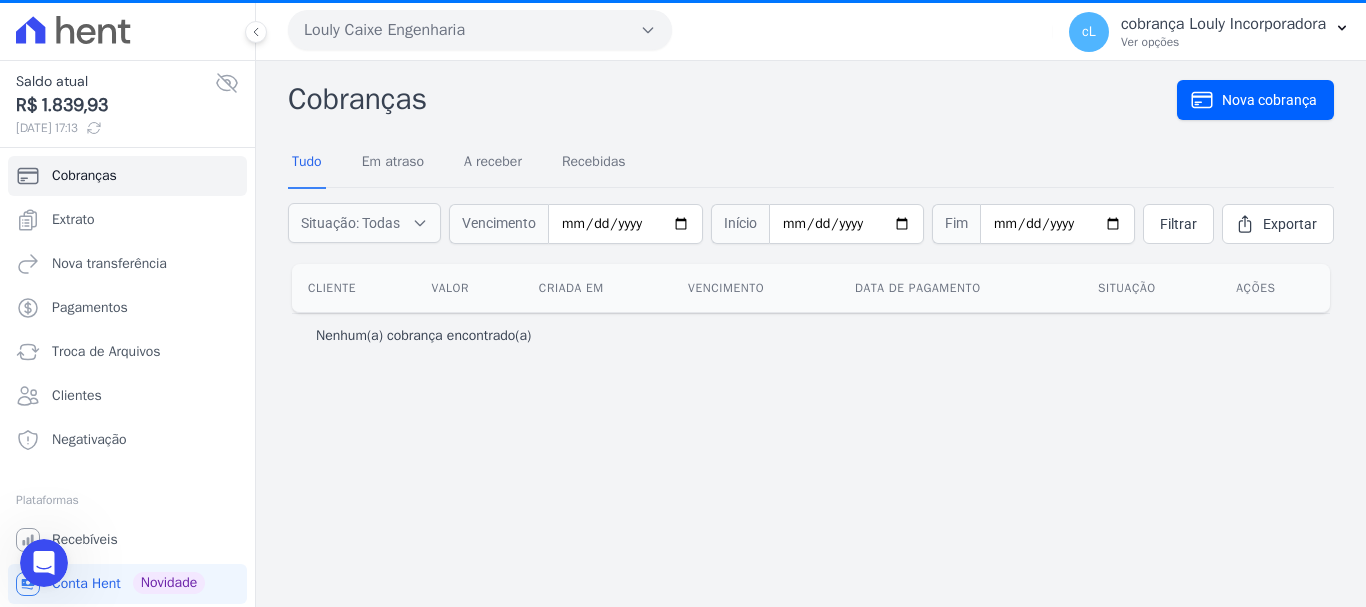 scroll, scrollTop: 0, scrollLeft: 0, axis: both 